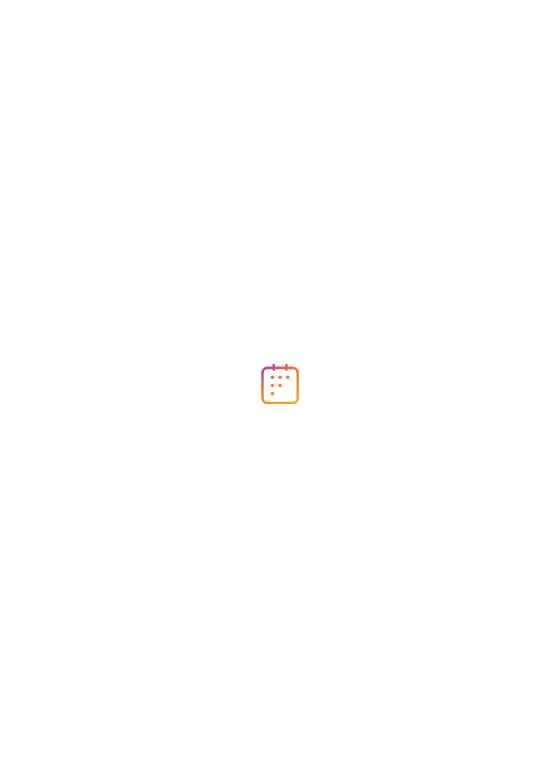 scroll, scrollTop: 0, scrollLeft: 0, axis: both 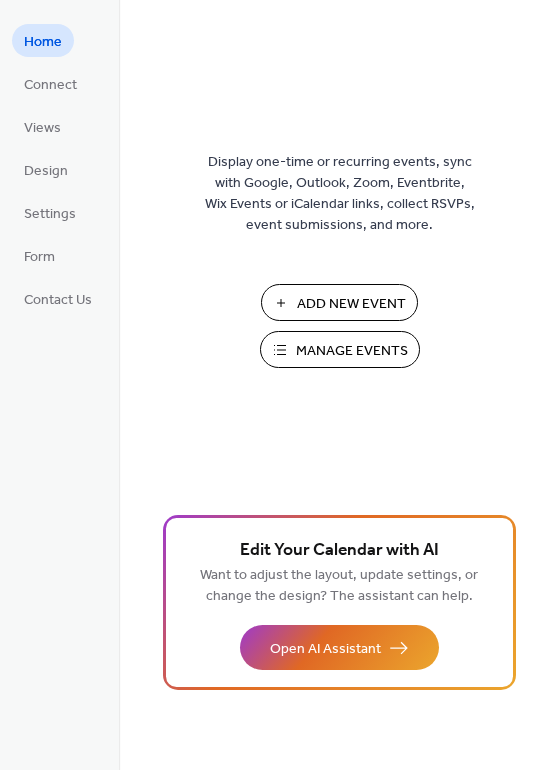 click on "Manage Events" at bounding box center (352, 351) 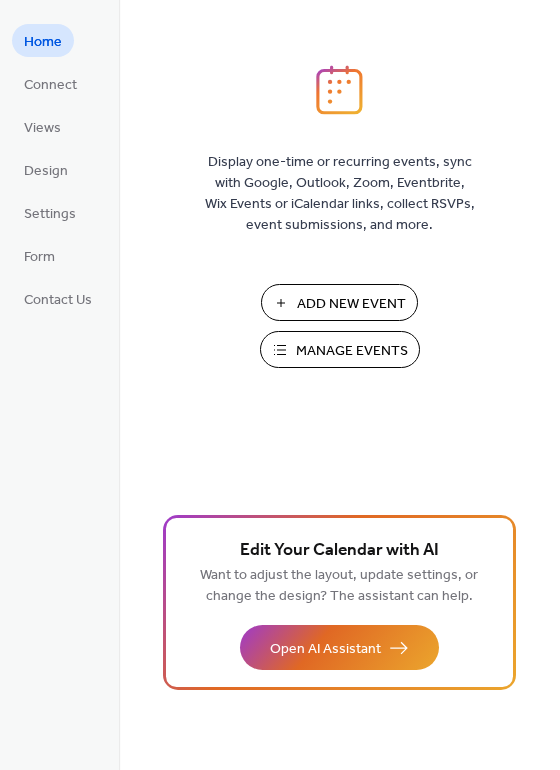 click on "Manage Events" at bounding box center (340, 349) 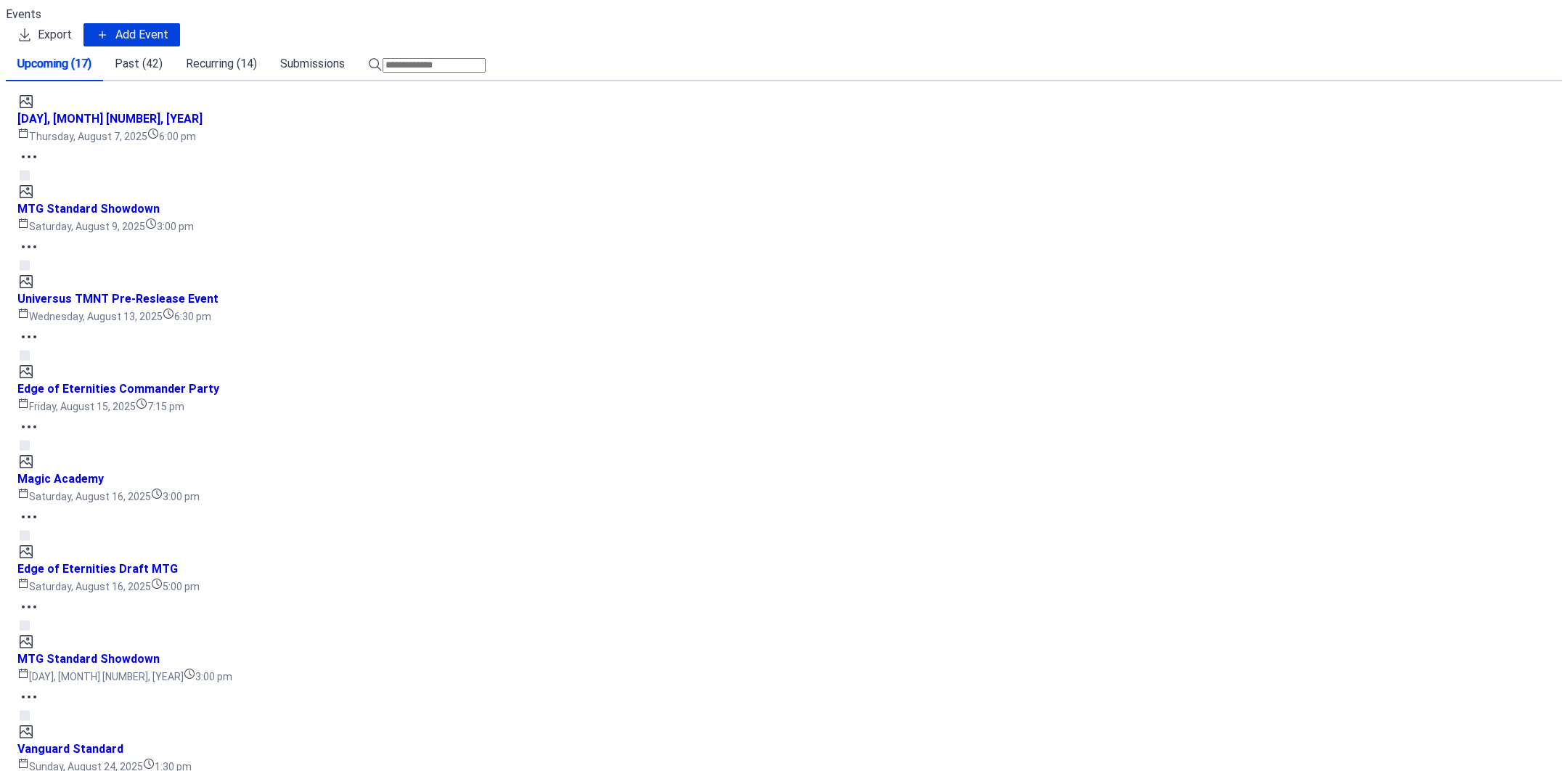 scroll, scrollTop: 0, scrollLeft: 0, axis: both 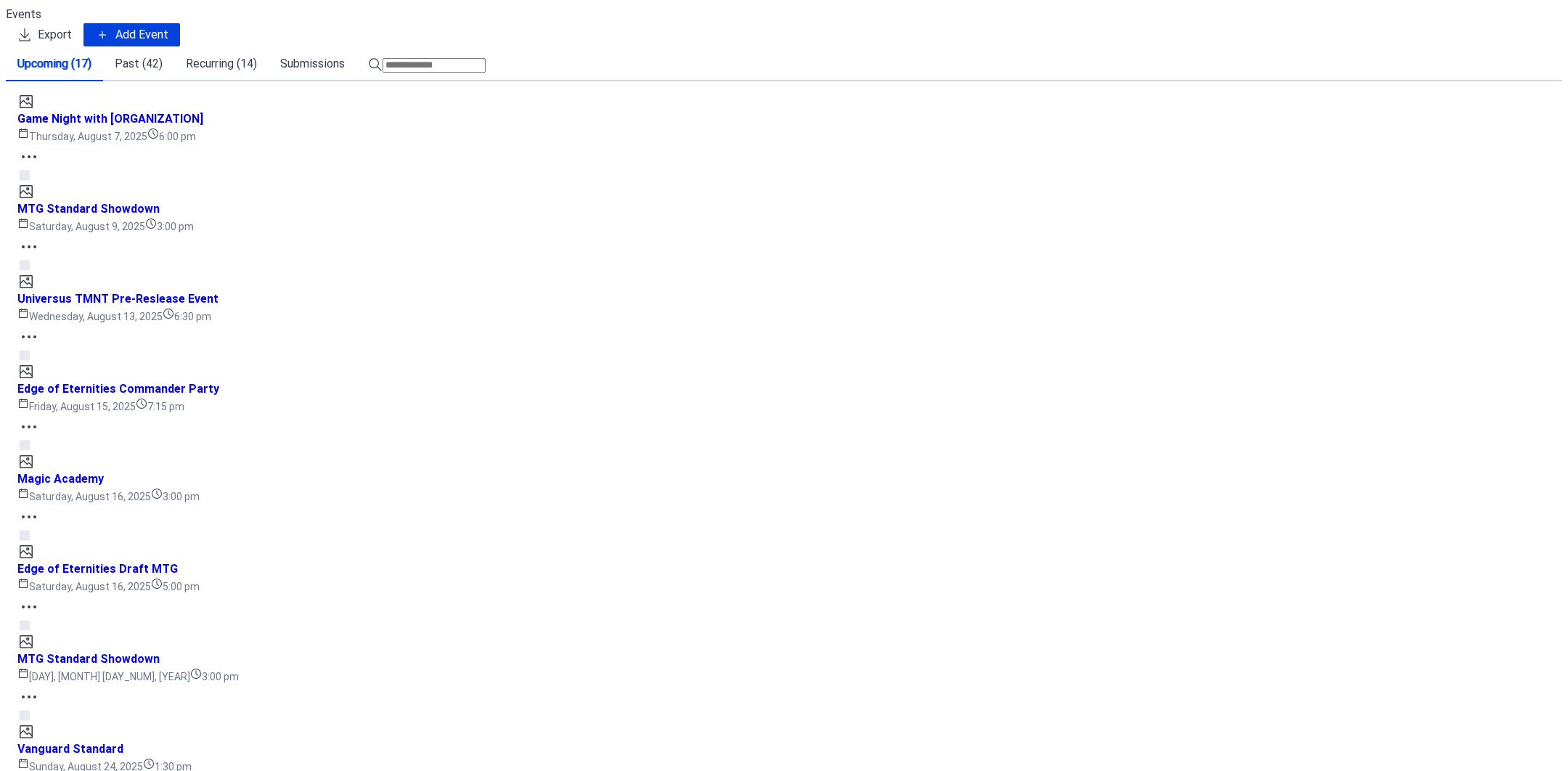 click on "MTG Standard Showdown Saturday, August 9, 2025 3:00 pm" at bounding box center (784, 218) 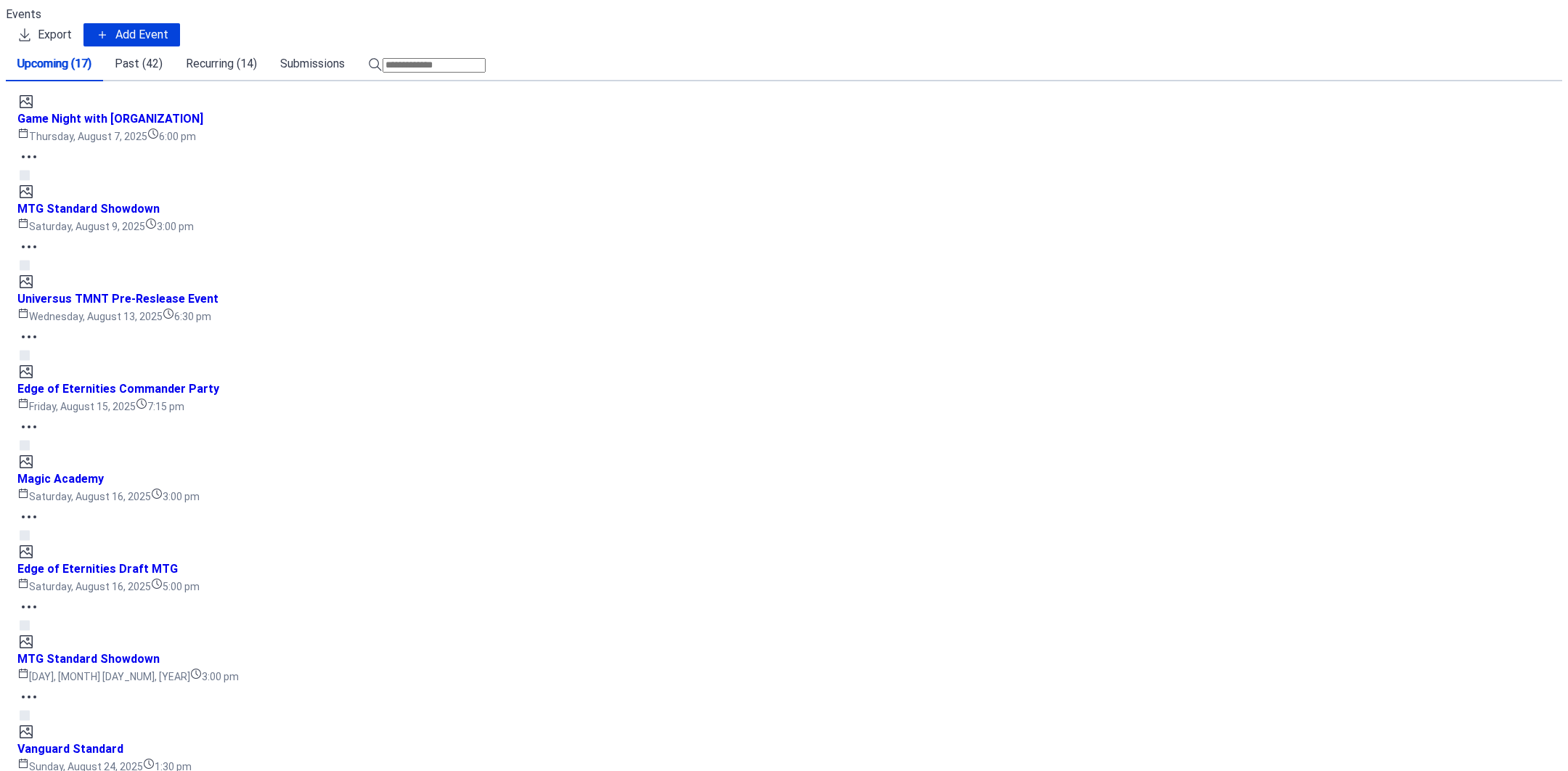 scroll, scrollTop: 360, scrollLeft: 0, axis: vertical 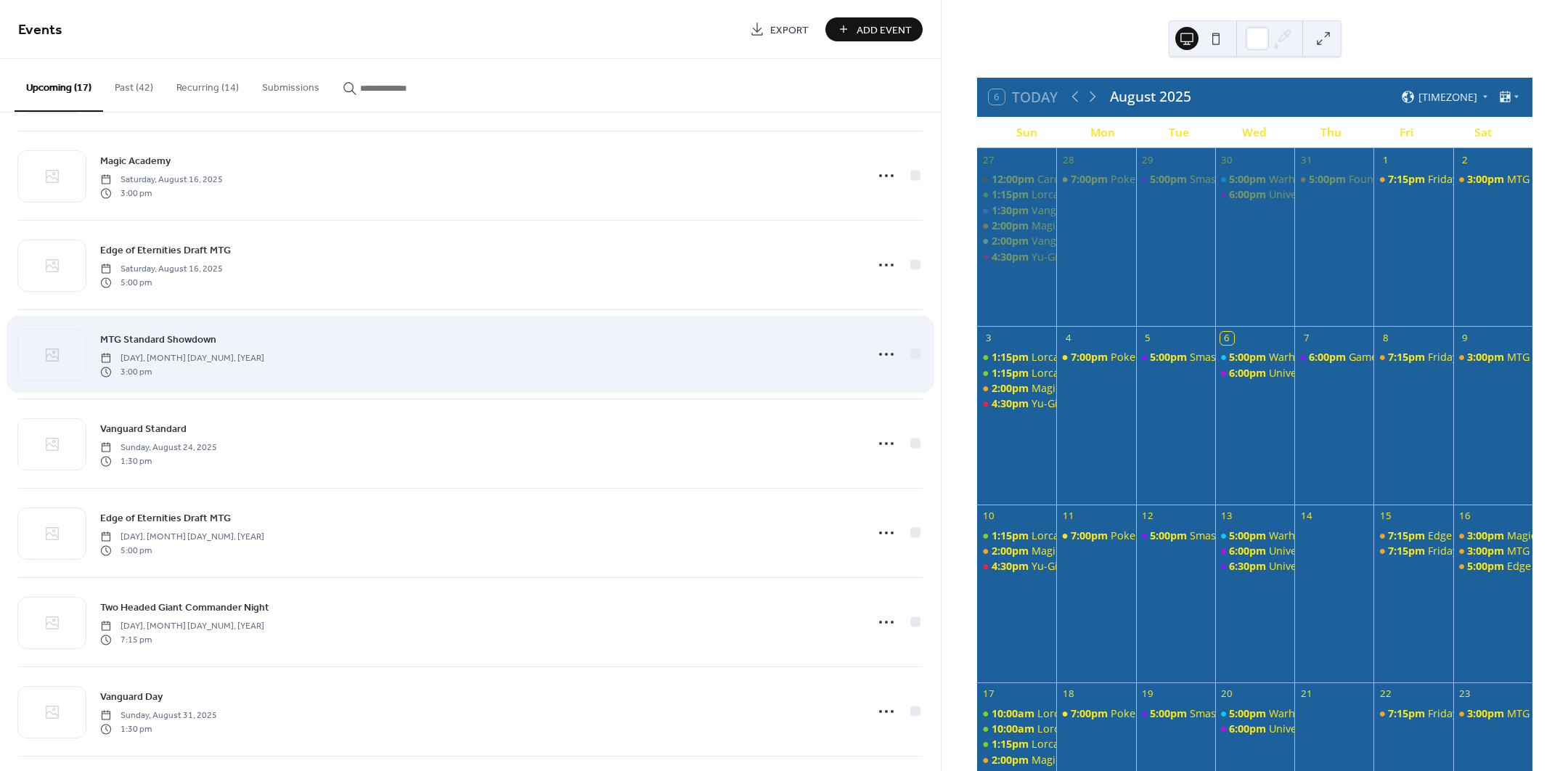 click on "MTG Standard Showdown" at bounding box center (158, 340) 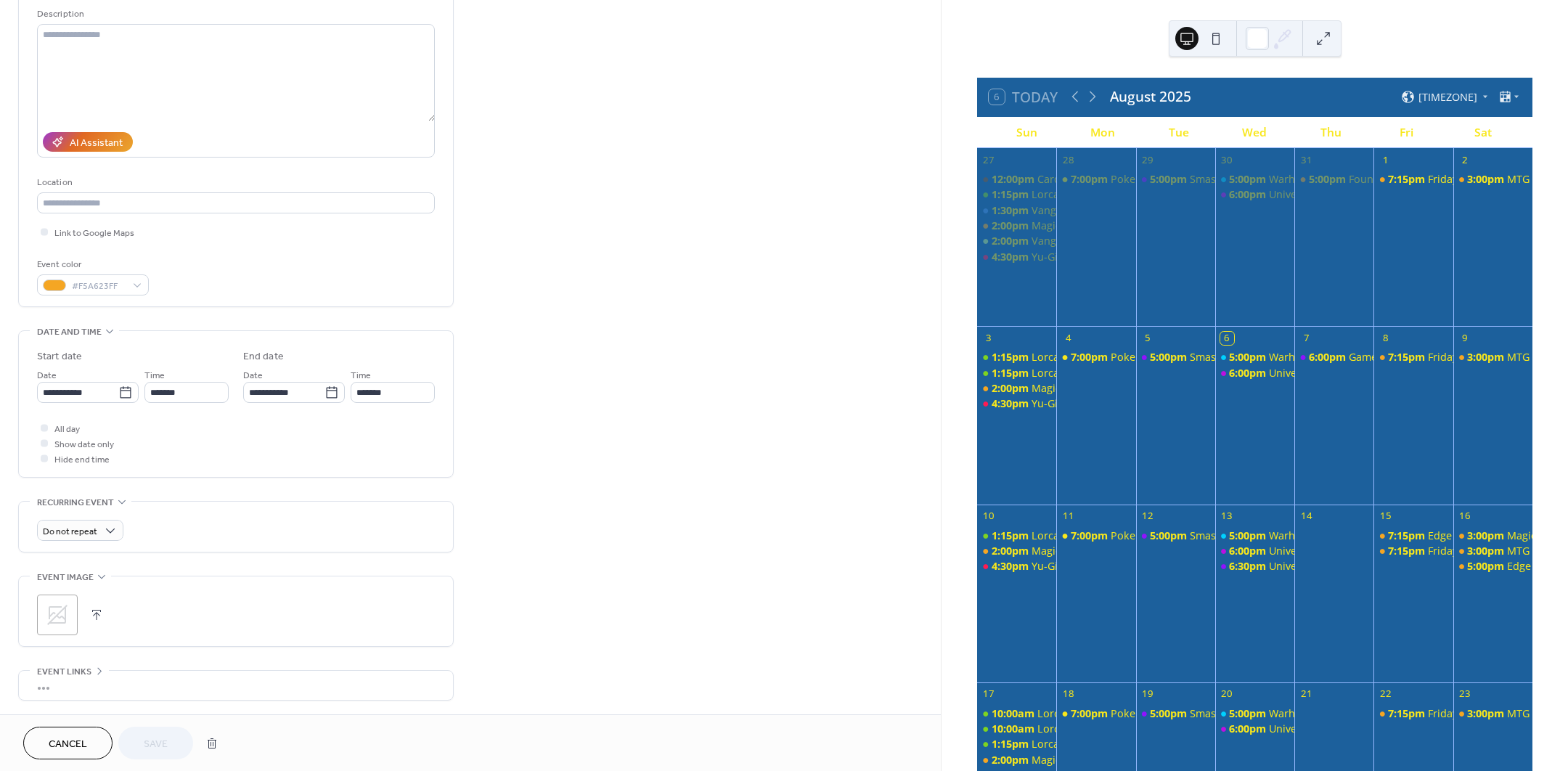 scroll, scrollTop: 181, scrollLeft: 0, axis: vertical 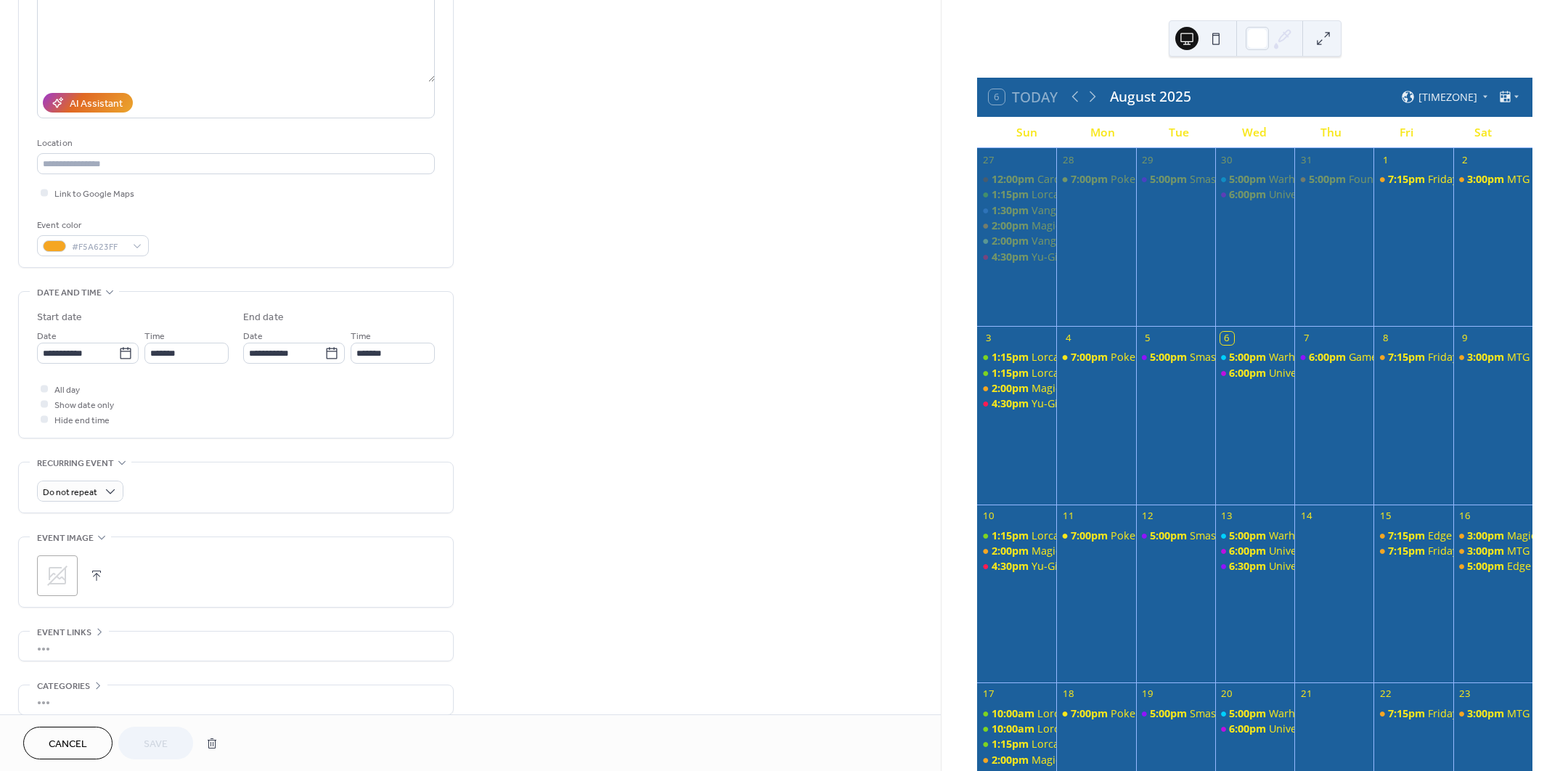 click on "Cancel" at bounding box center (68, 744) 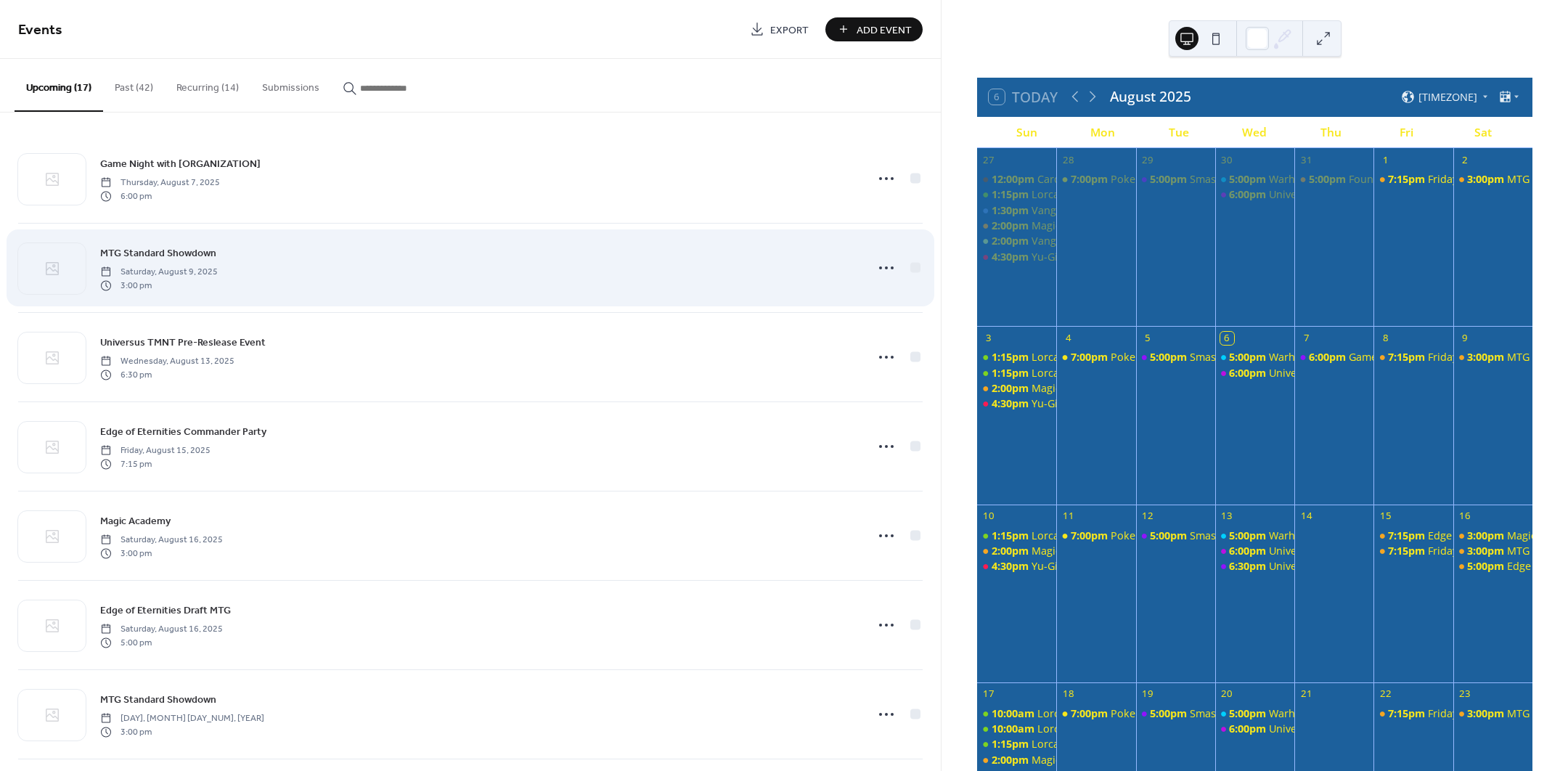 click on "MTG Standard Showdown" at bounding box center [158, 253] 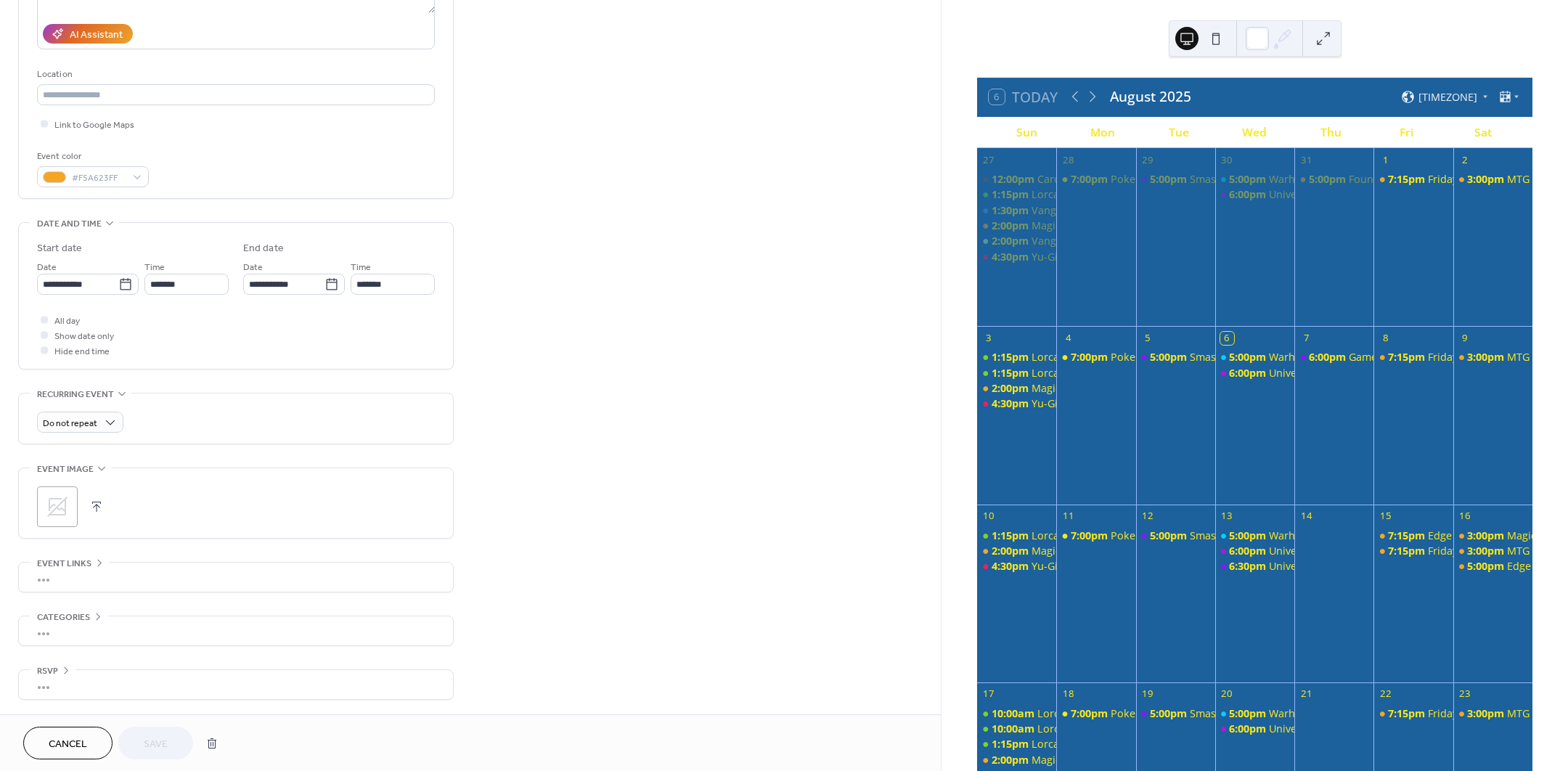 scroll, scrollTop: 255, scrollLeft: 0, axis: vertical 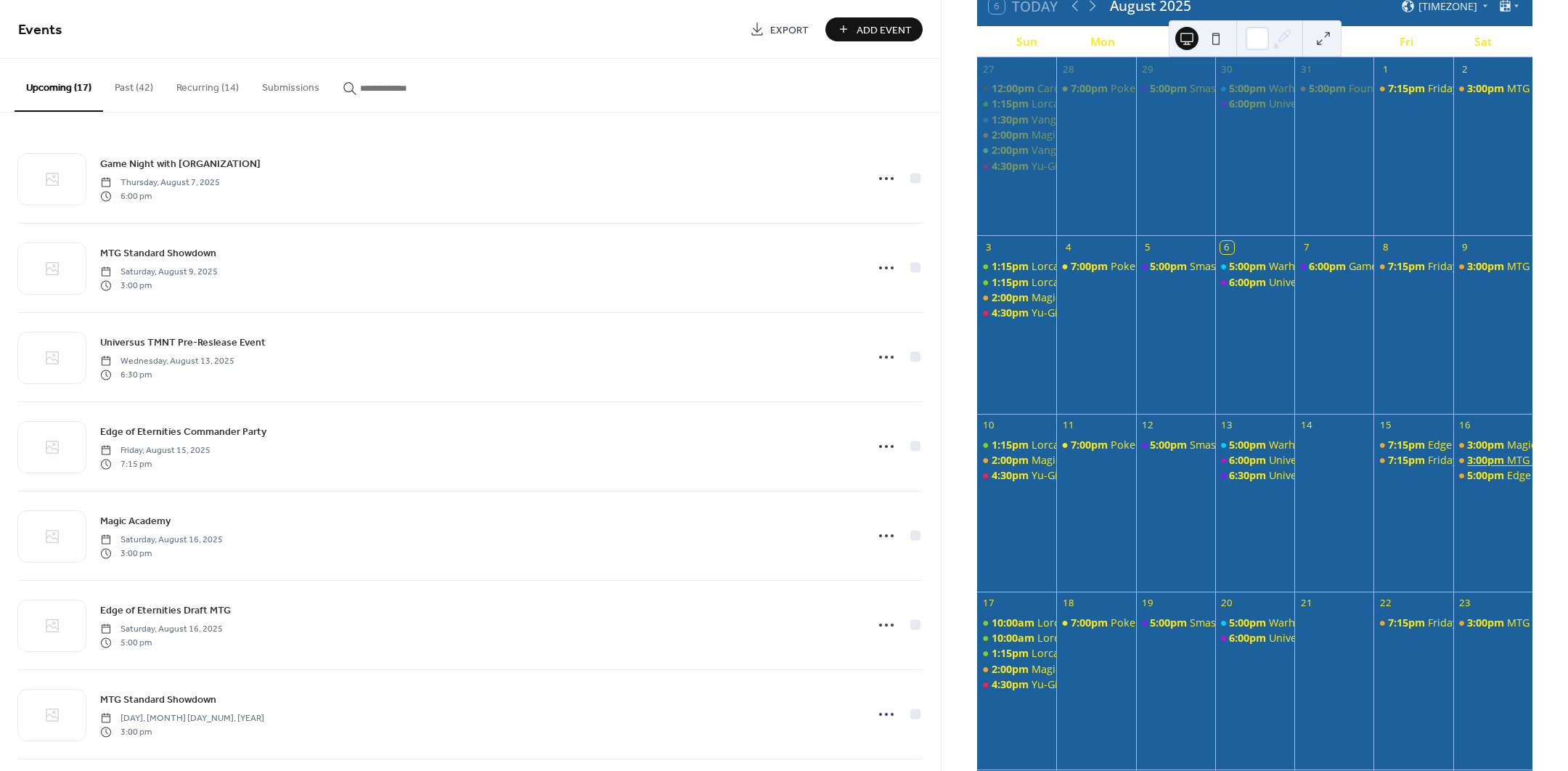 click on "MTG Saturday Standard" at bounding box center (1565, 460) 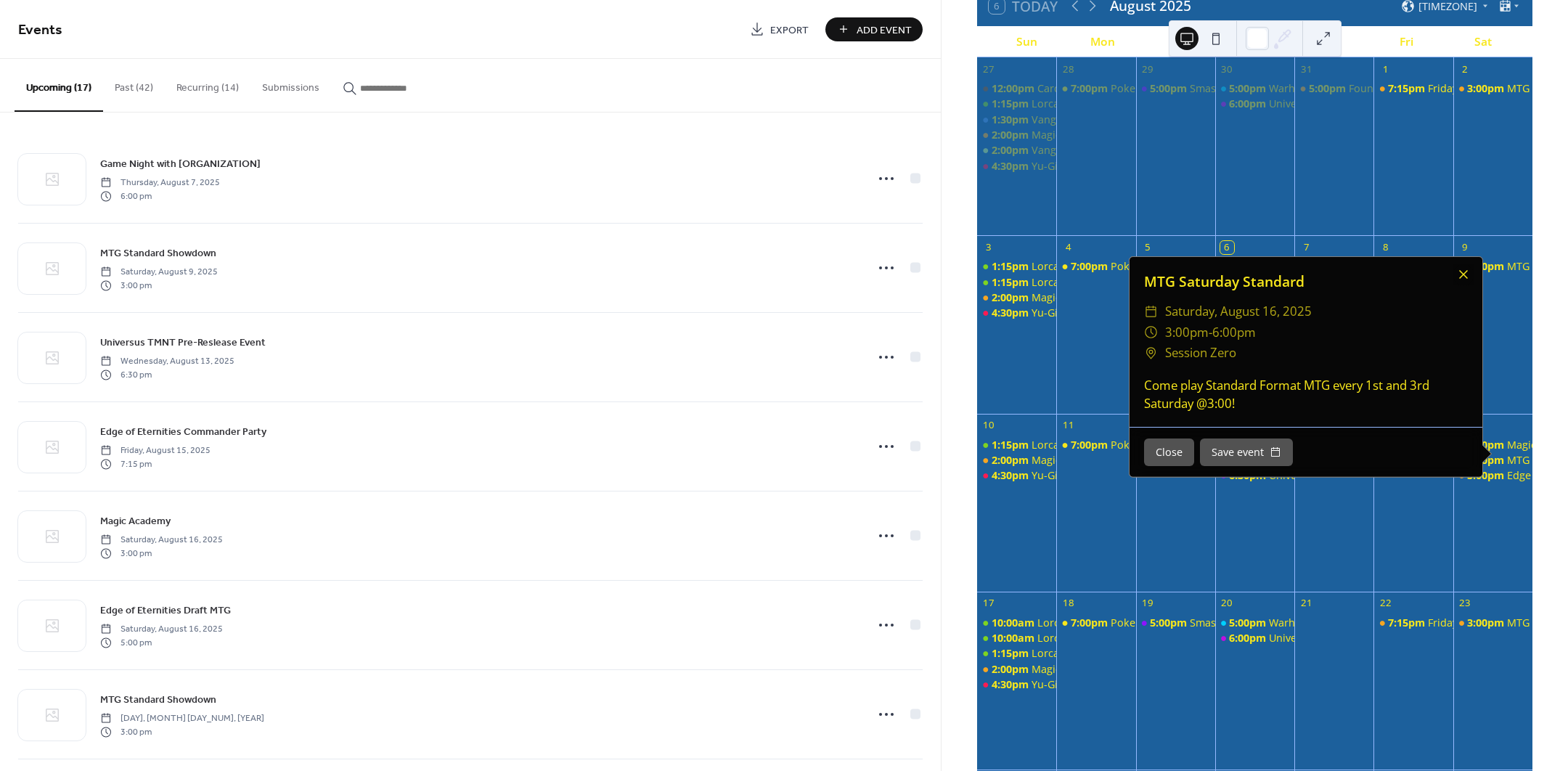 click at bounding box center (1463, 274) 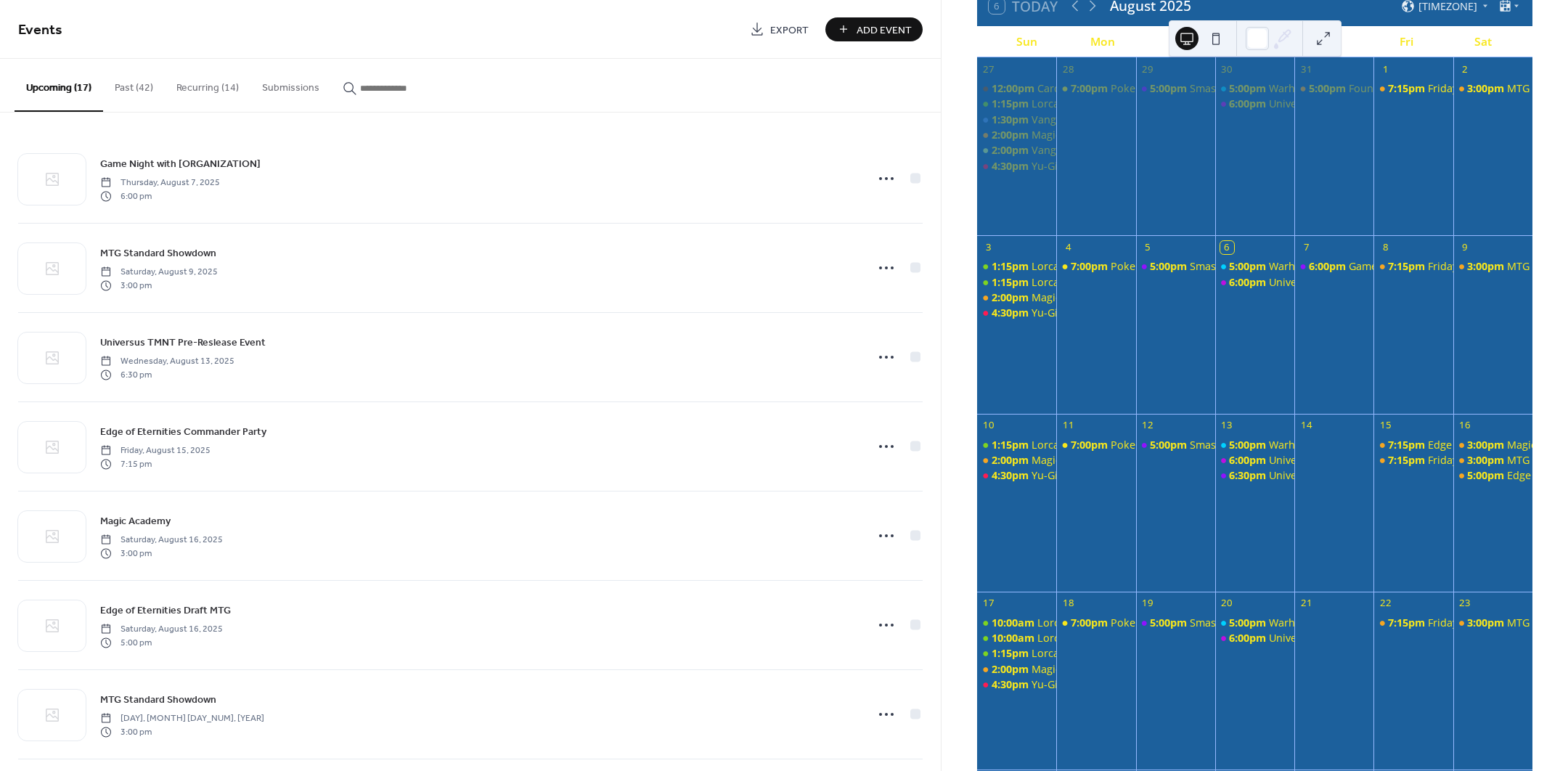 drag, startPoint x: 1494, startPoint y: 450, endPoint x: 1562, endPoint y: 496, distance: 82.0975 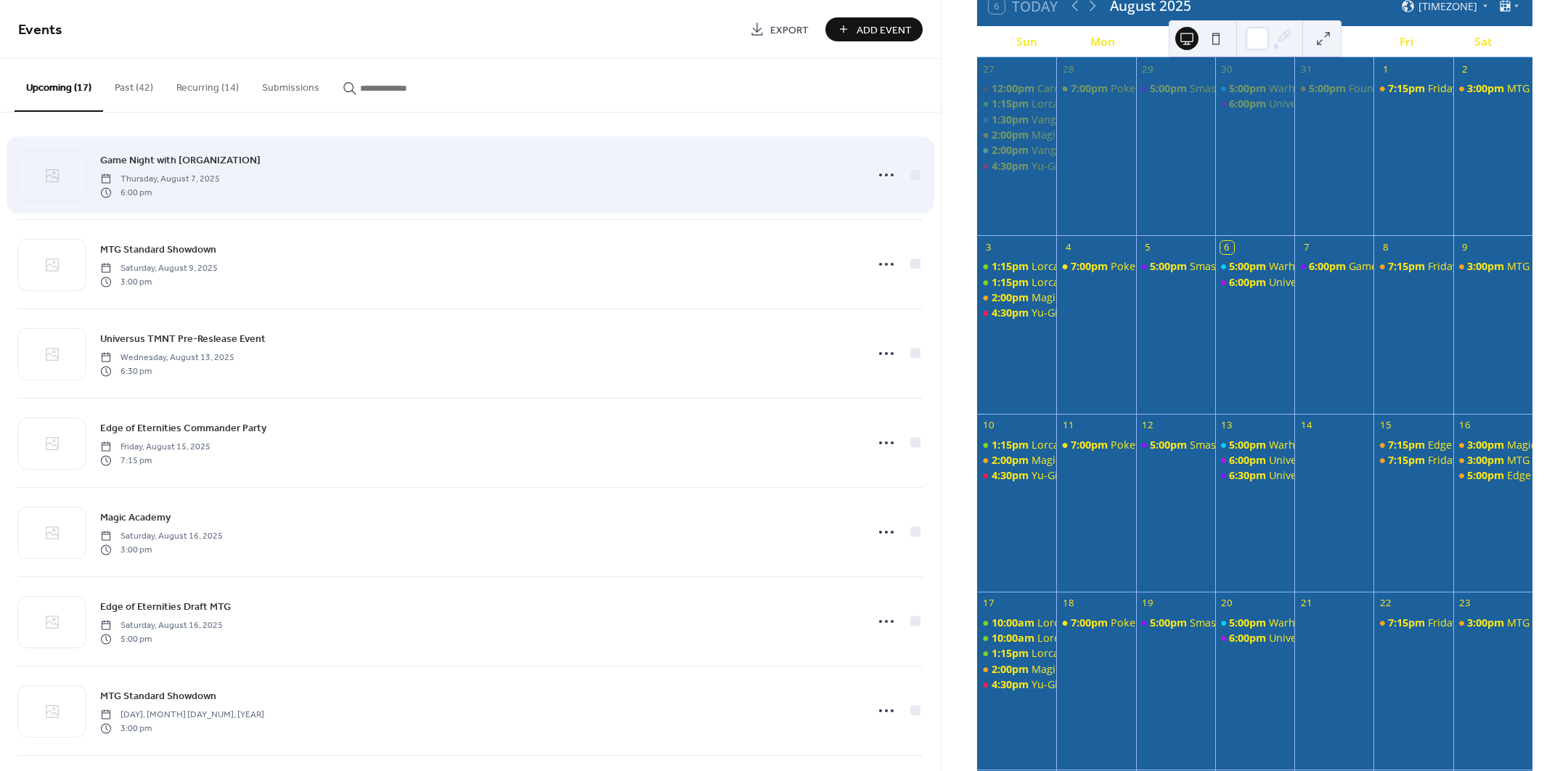 scroll, scrollTop: 0, scrollLeft: 0, axis: both 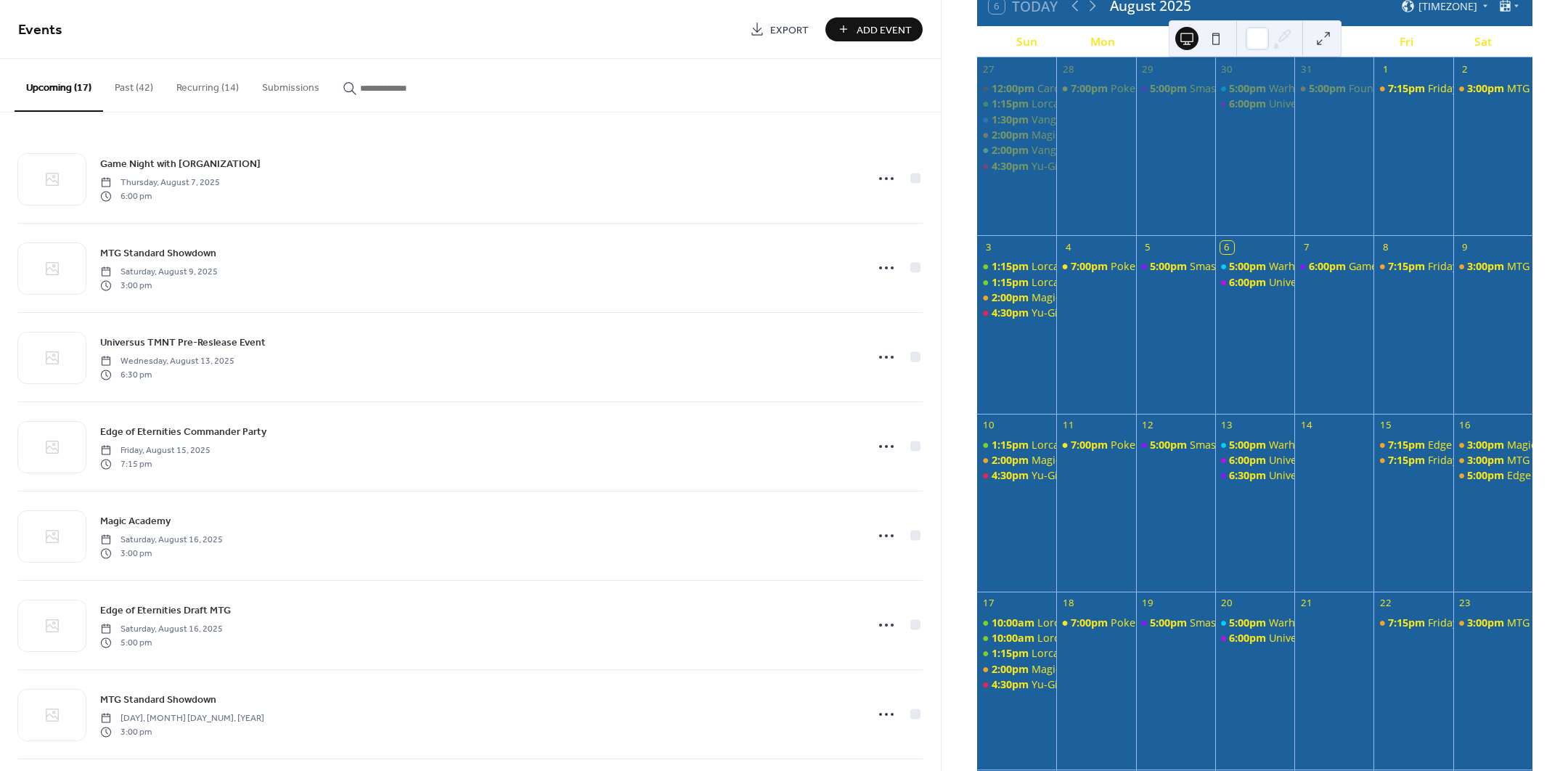 click on "Recurring (14)" at bounding box center (208, 84) 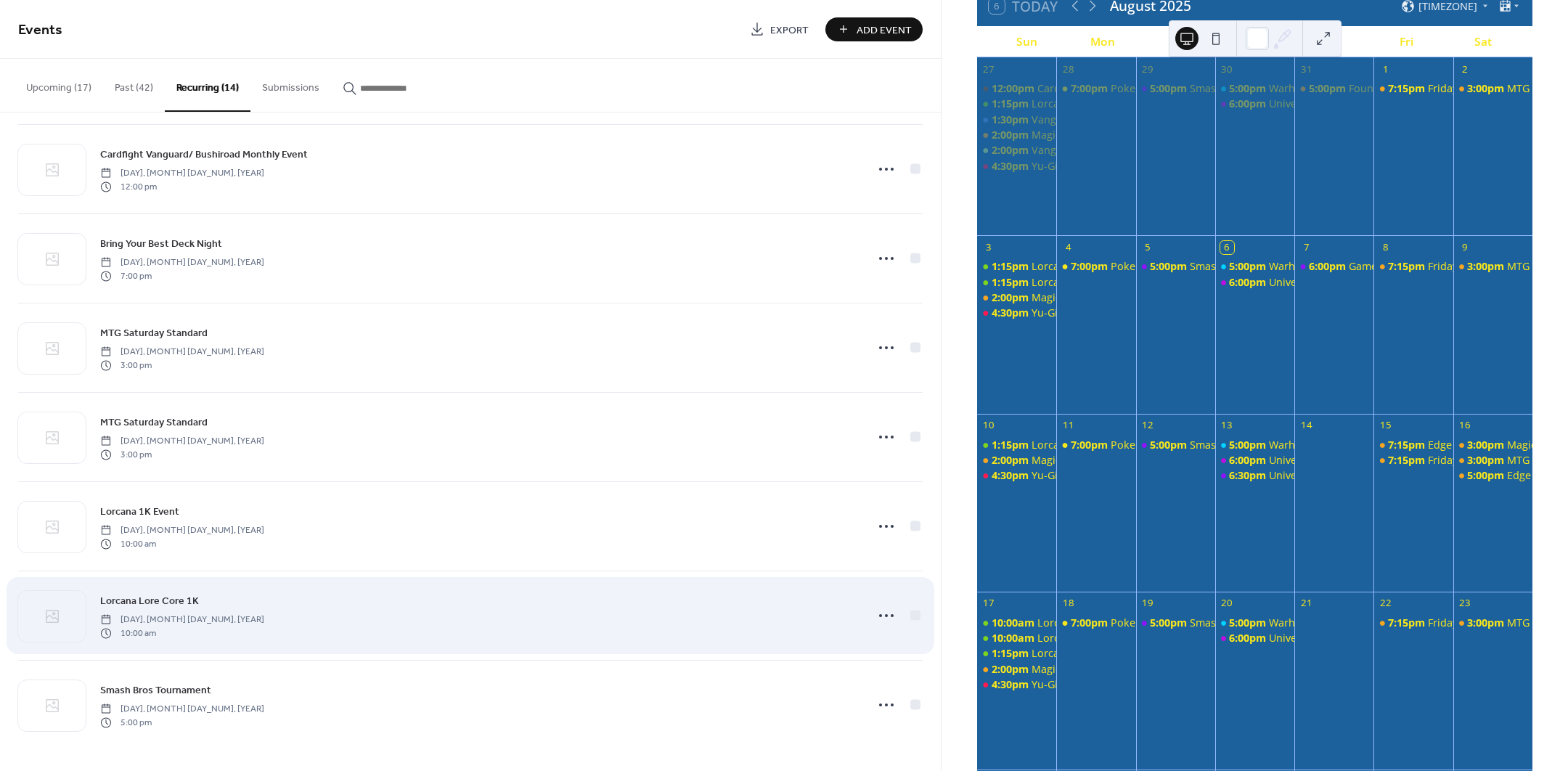 scroll, scrollTop: 636, scrollLeft: 0, axis: vertical 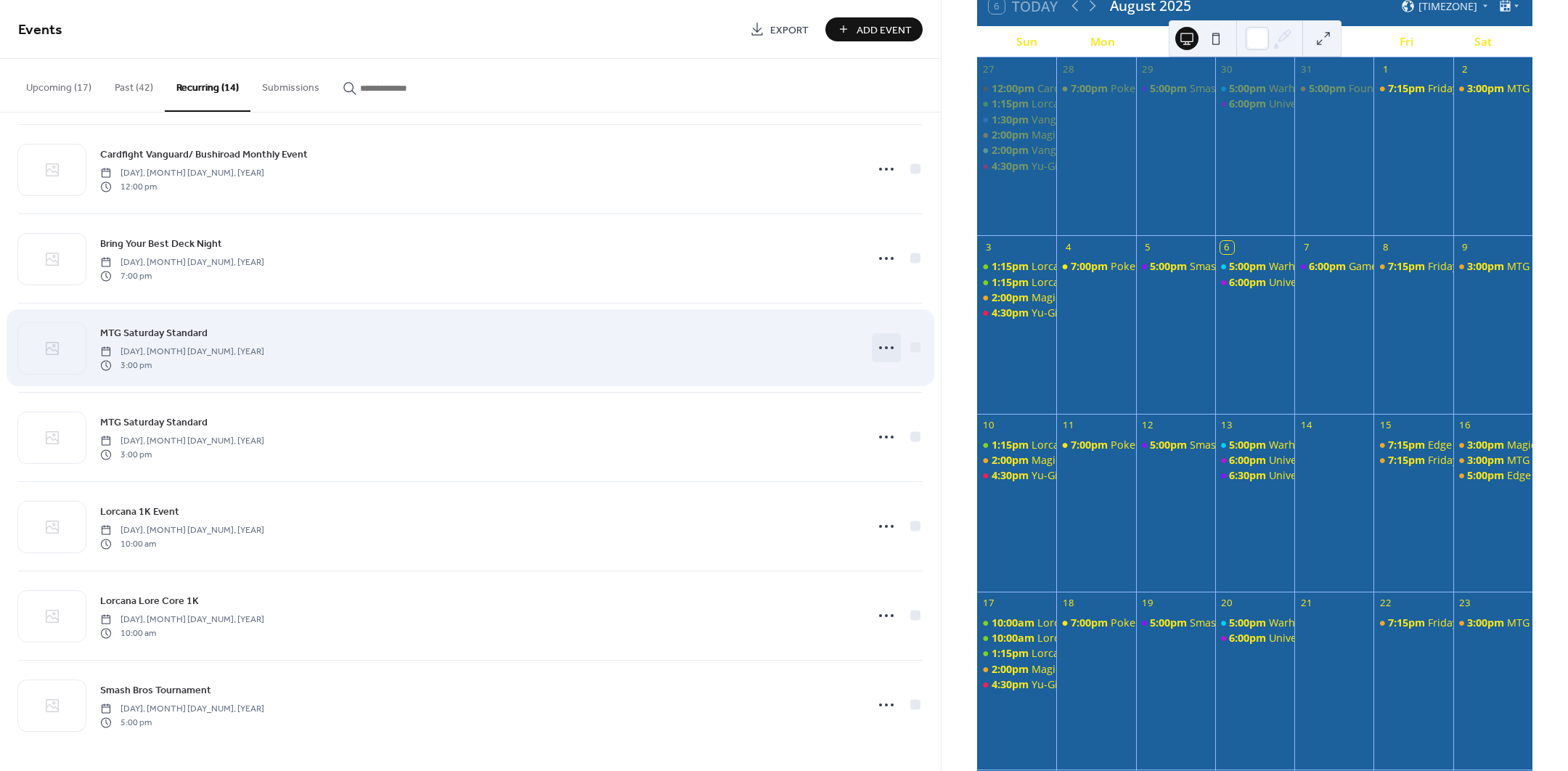 click 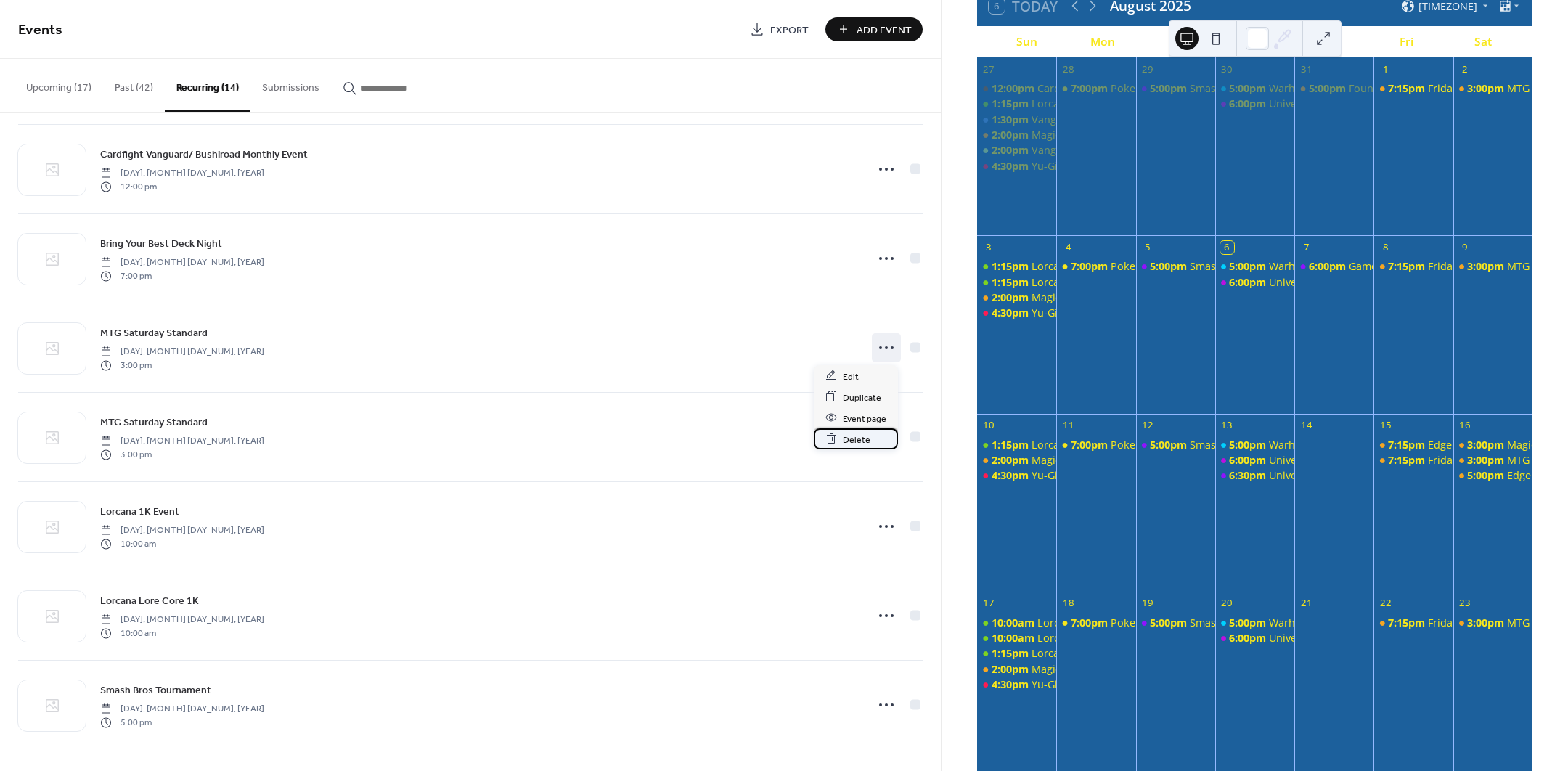click on "Delete" at bounding box center [857, 439] 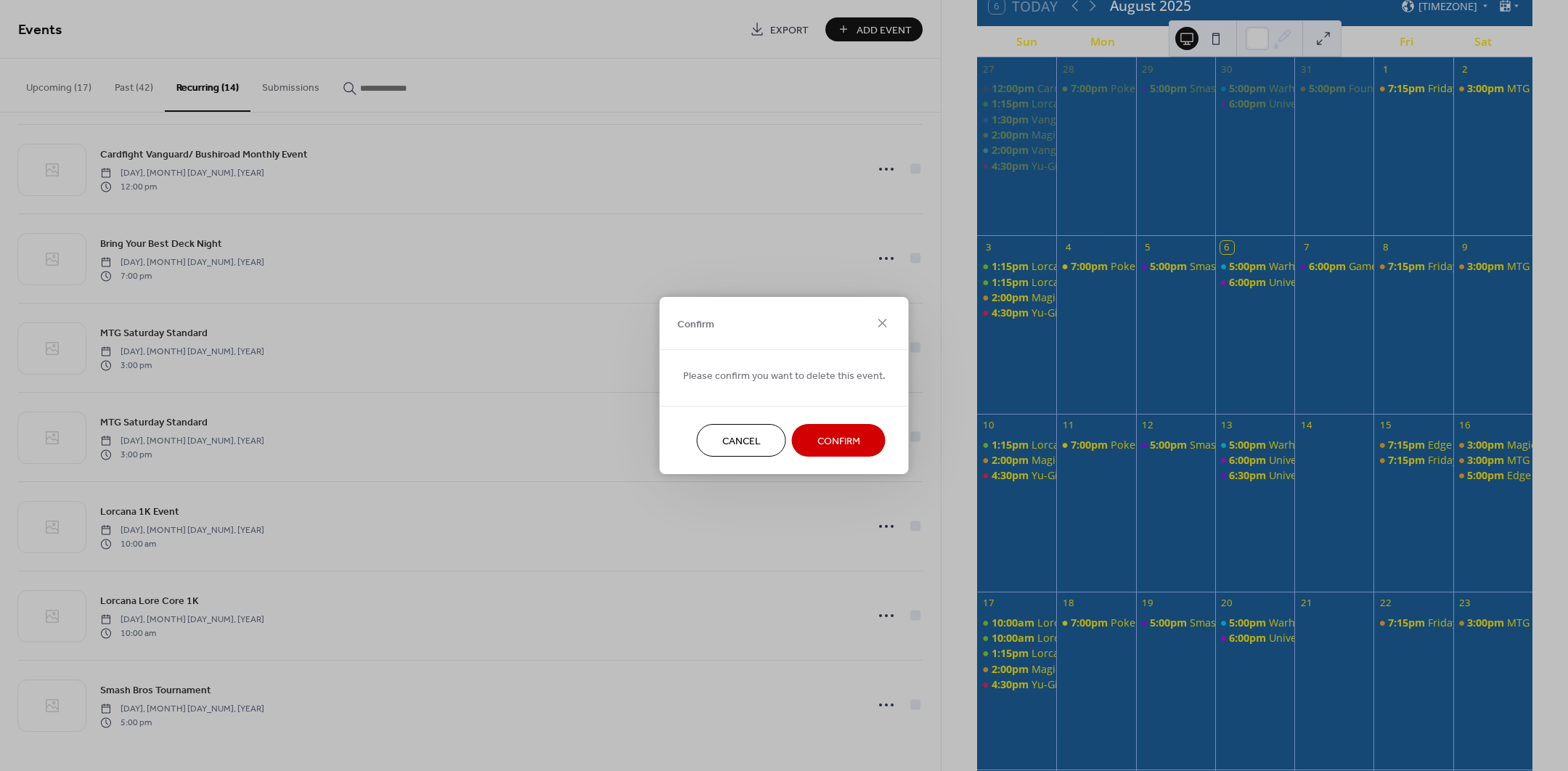 click on "Confirm" at bounding box center [838, 441] 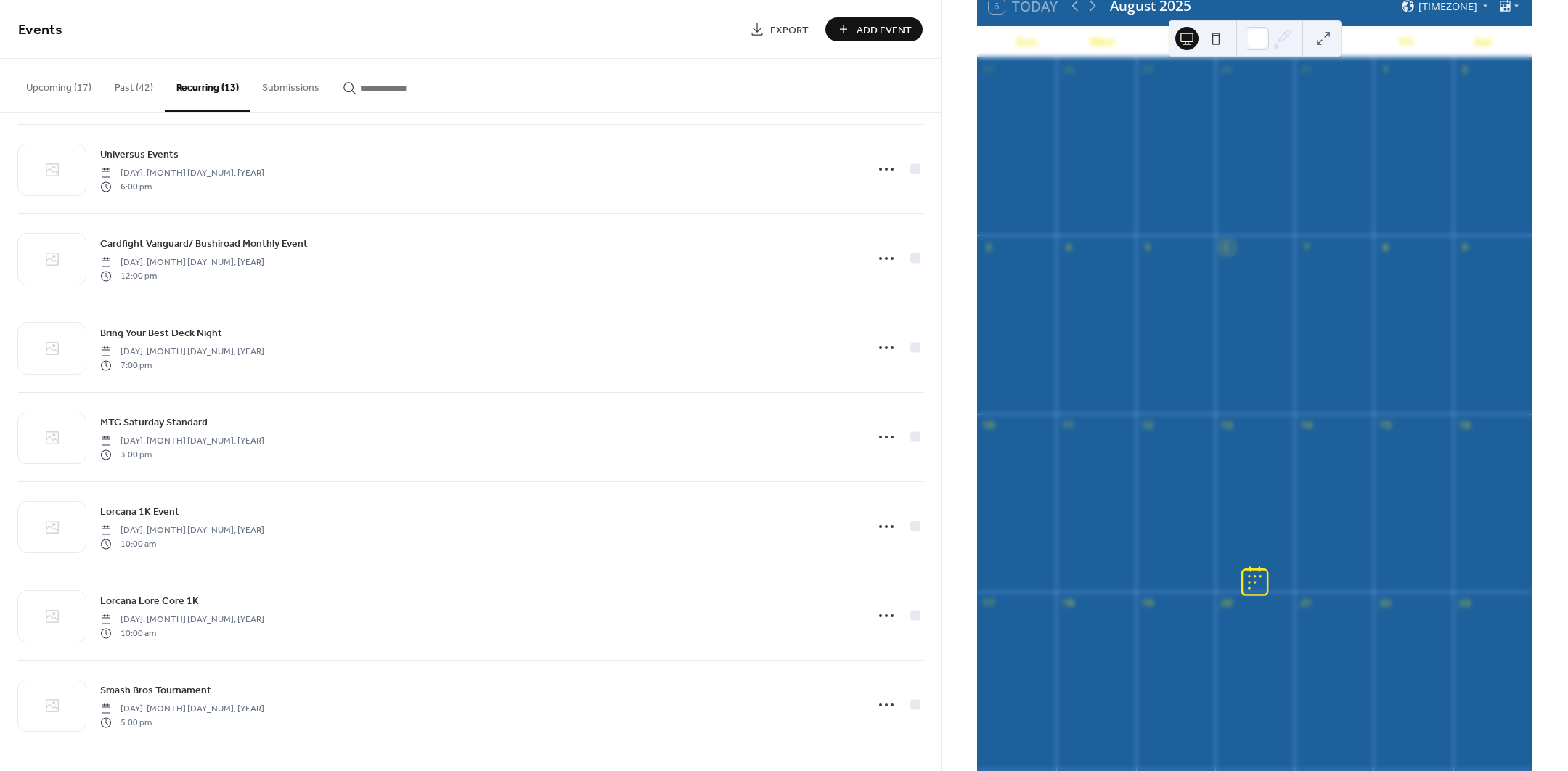 scroll, scrollTop: 547, scrollLeft: 0, axis: vertical 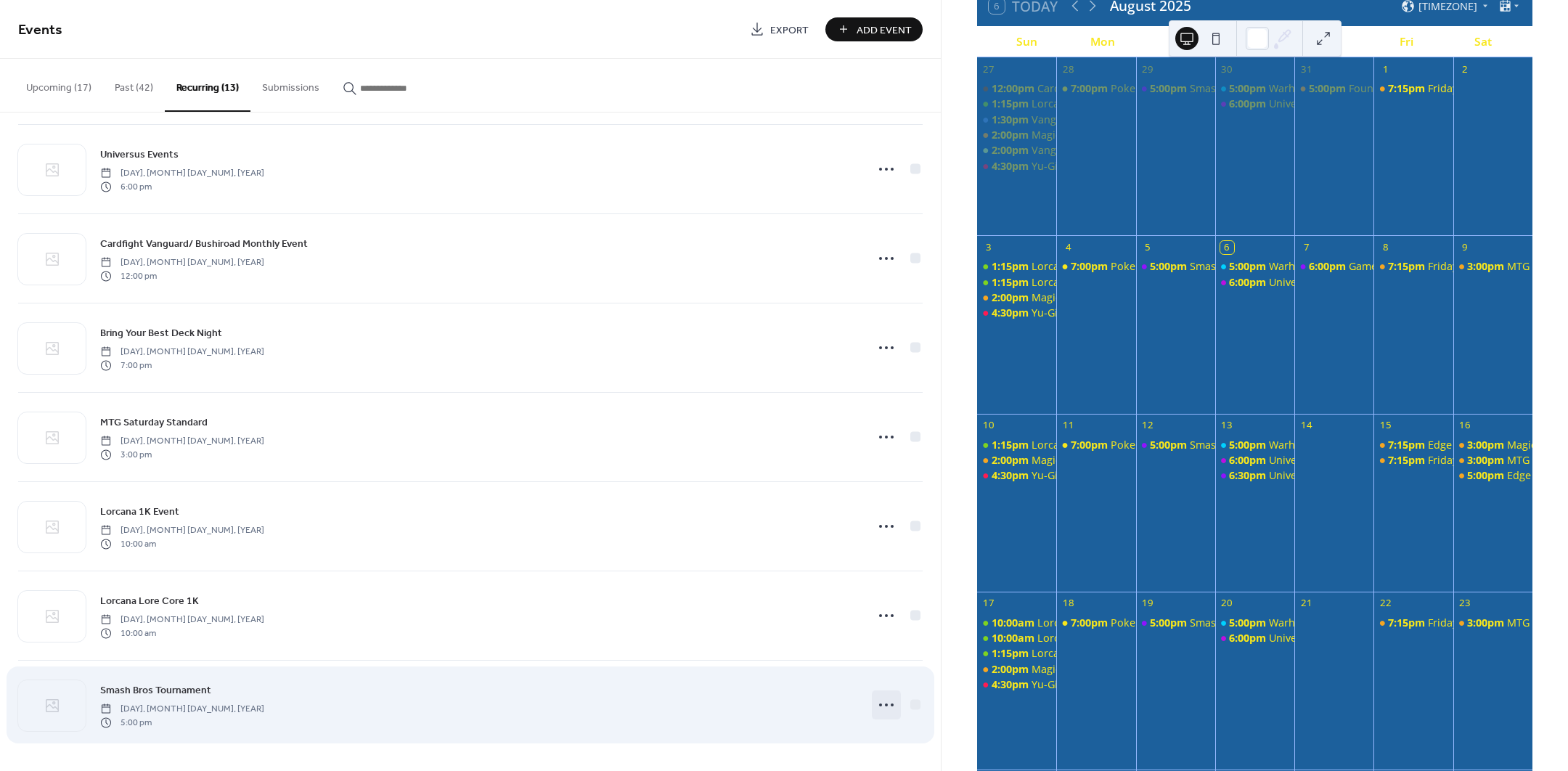 click 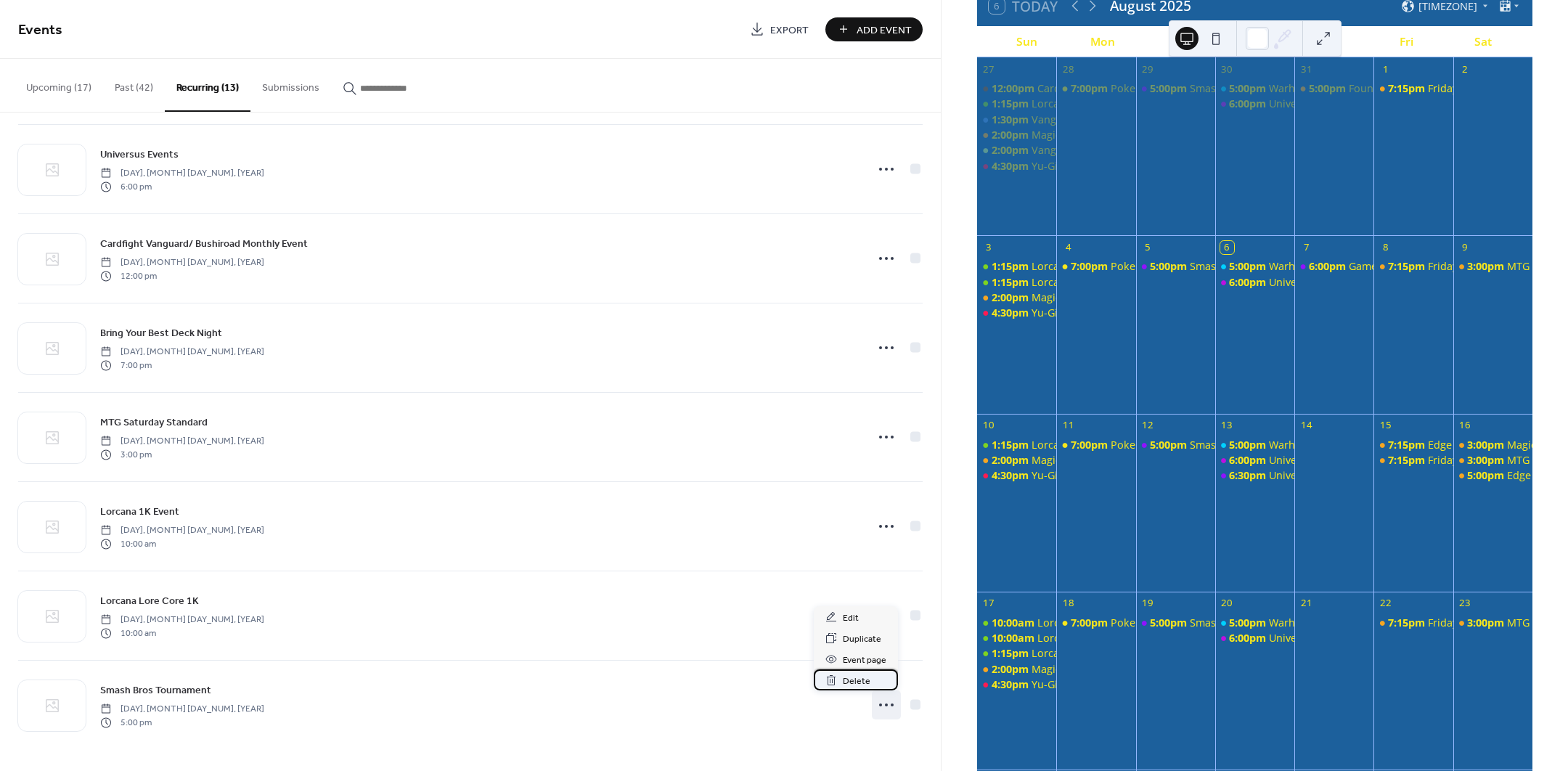 click on "Delete" at bounding box center (857, 681) 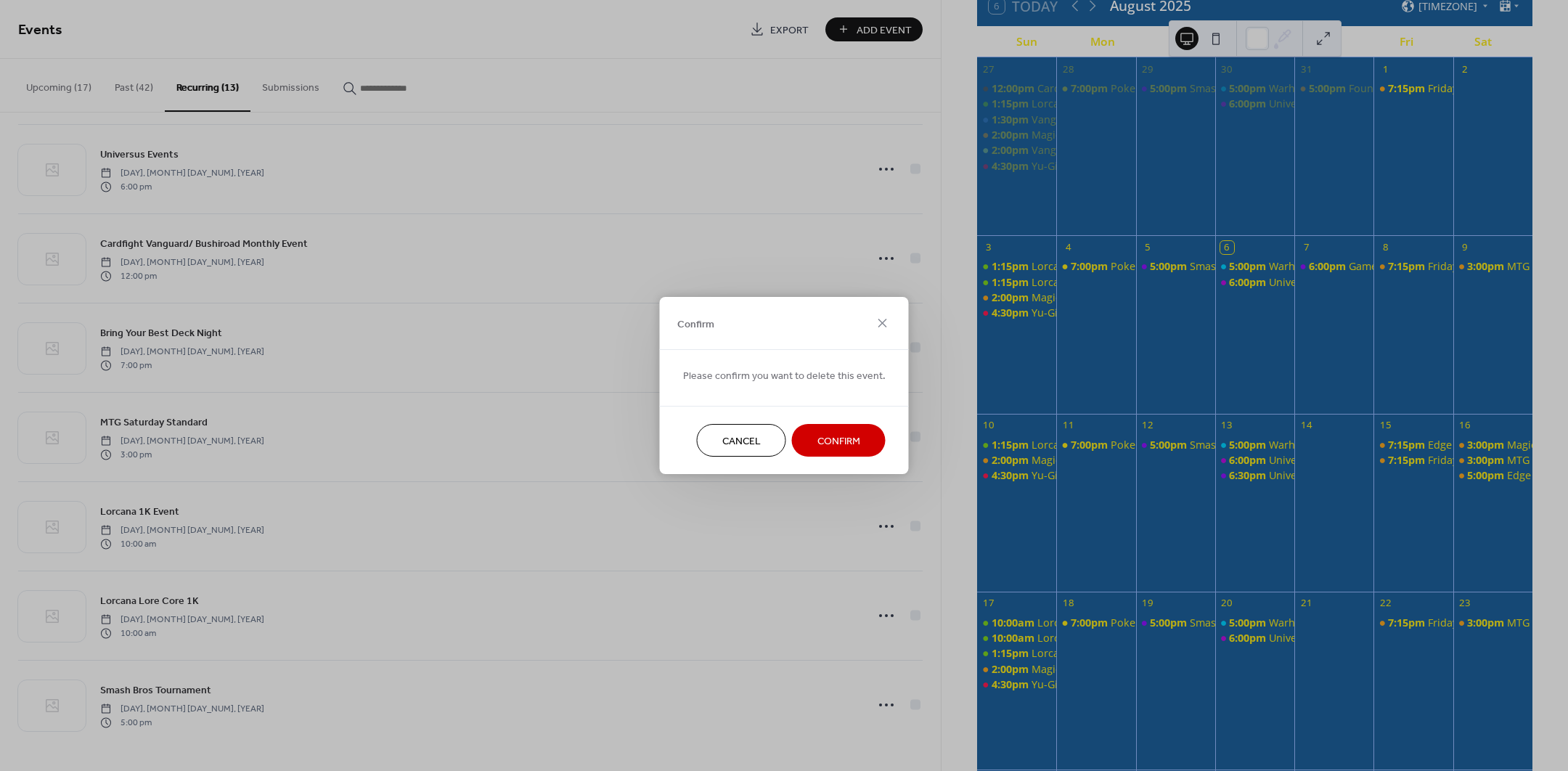 click on "Confirm" at bounding box center (838, 441) 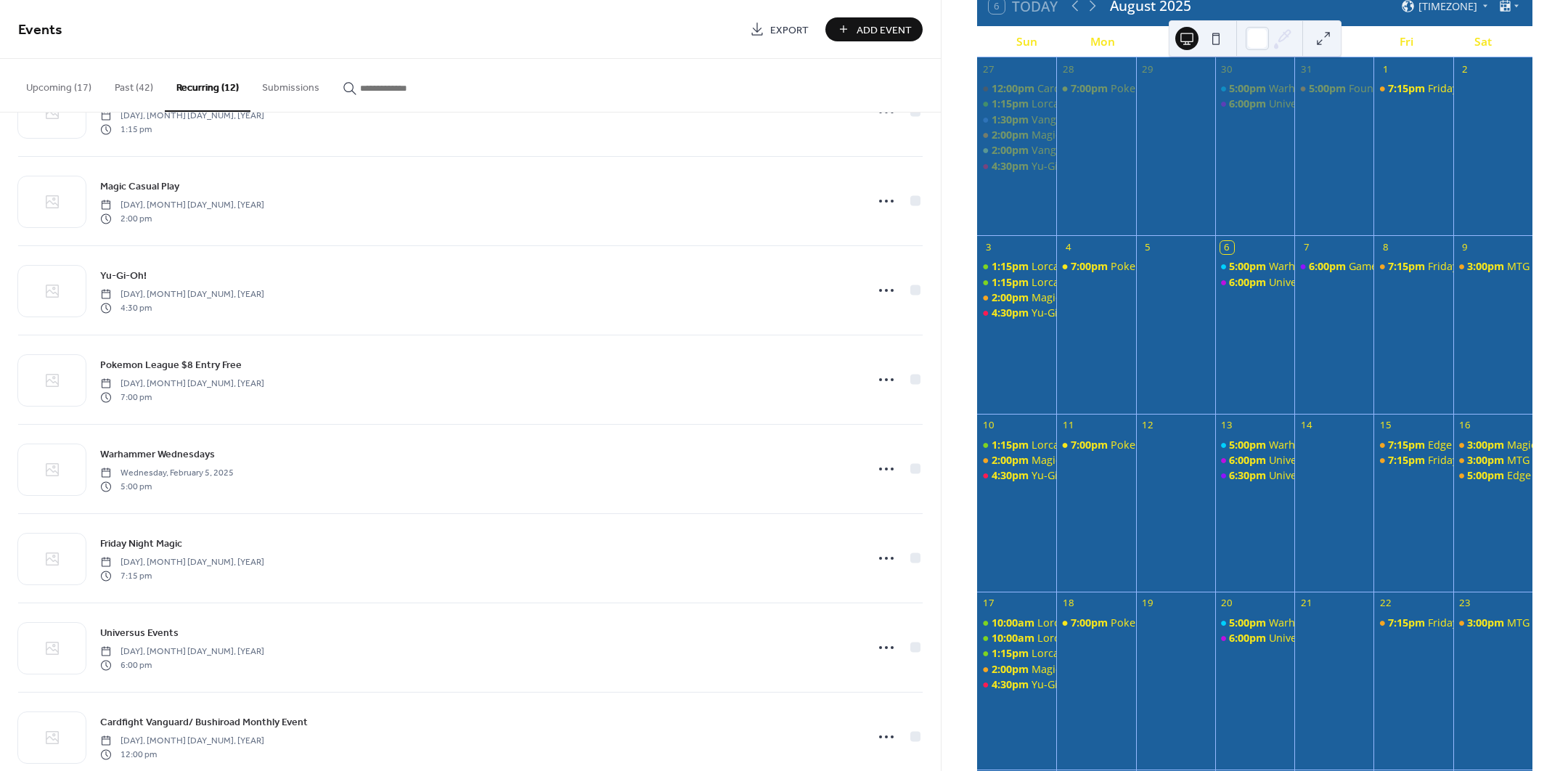 scroll, scrollTop: 4, scrollLeft: 0, axis: vertical 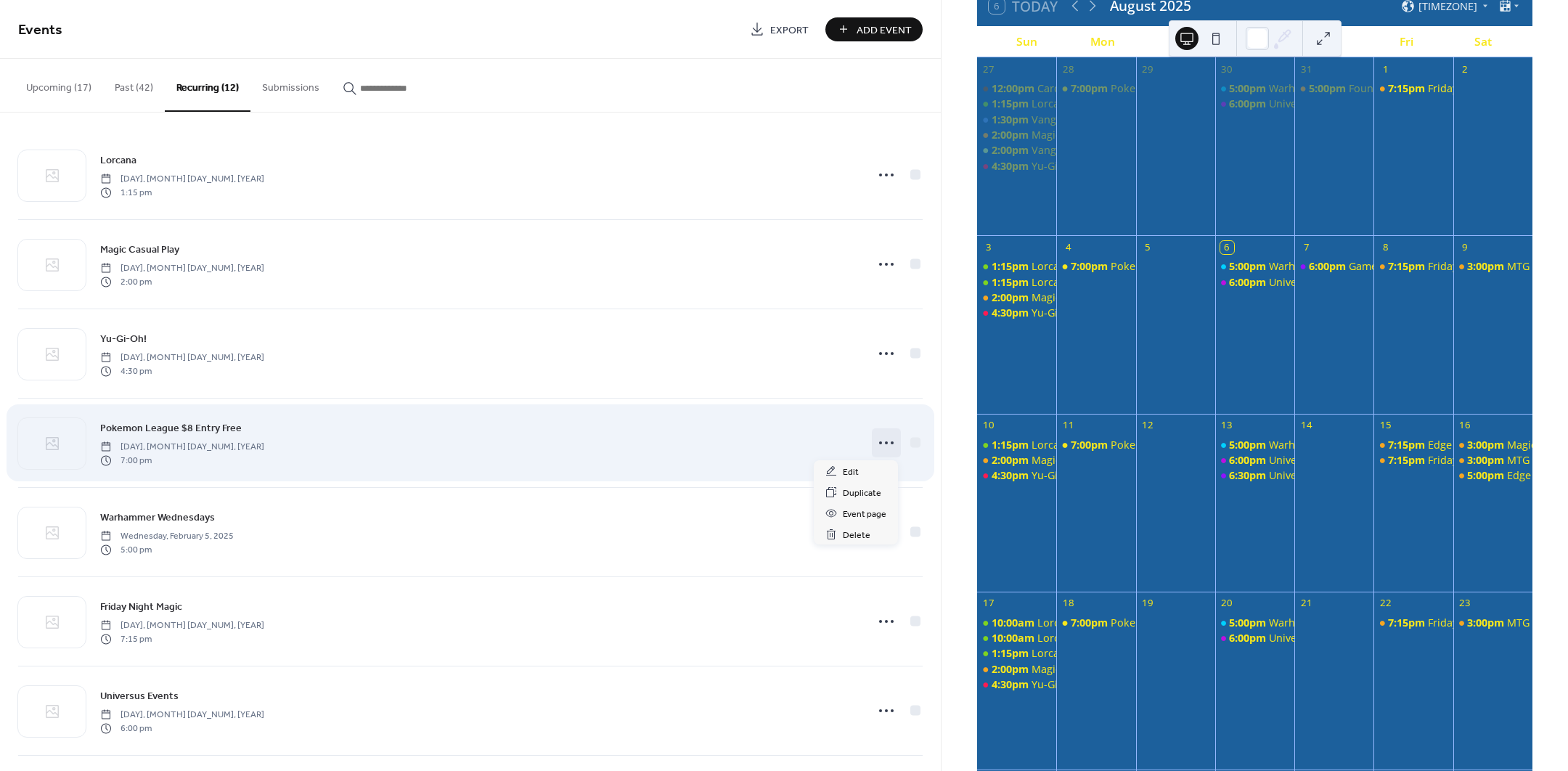 click 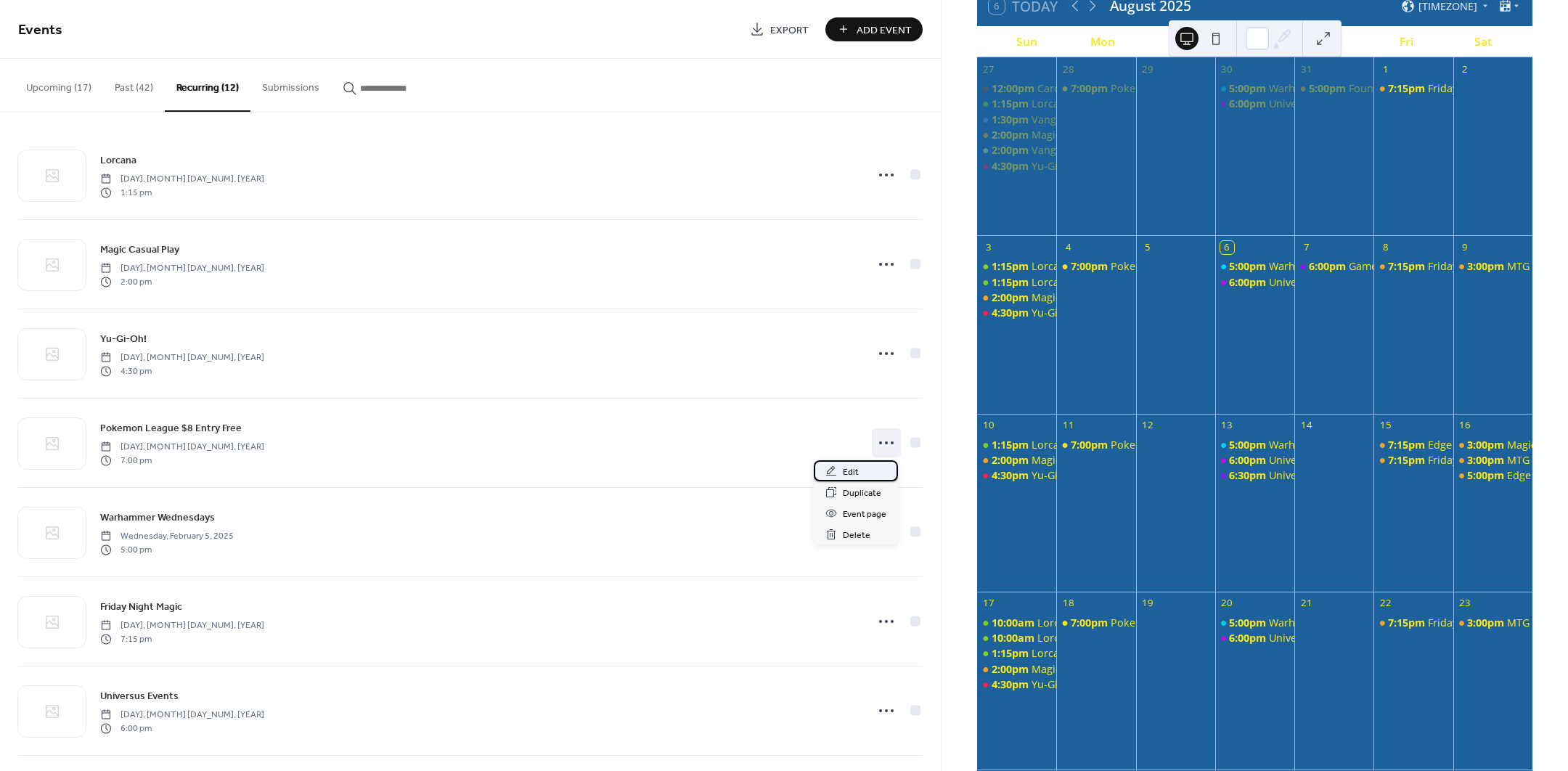 click on "Edit" at bounding box center [856, 470] 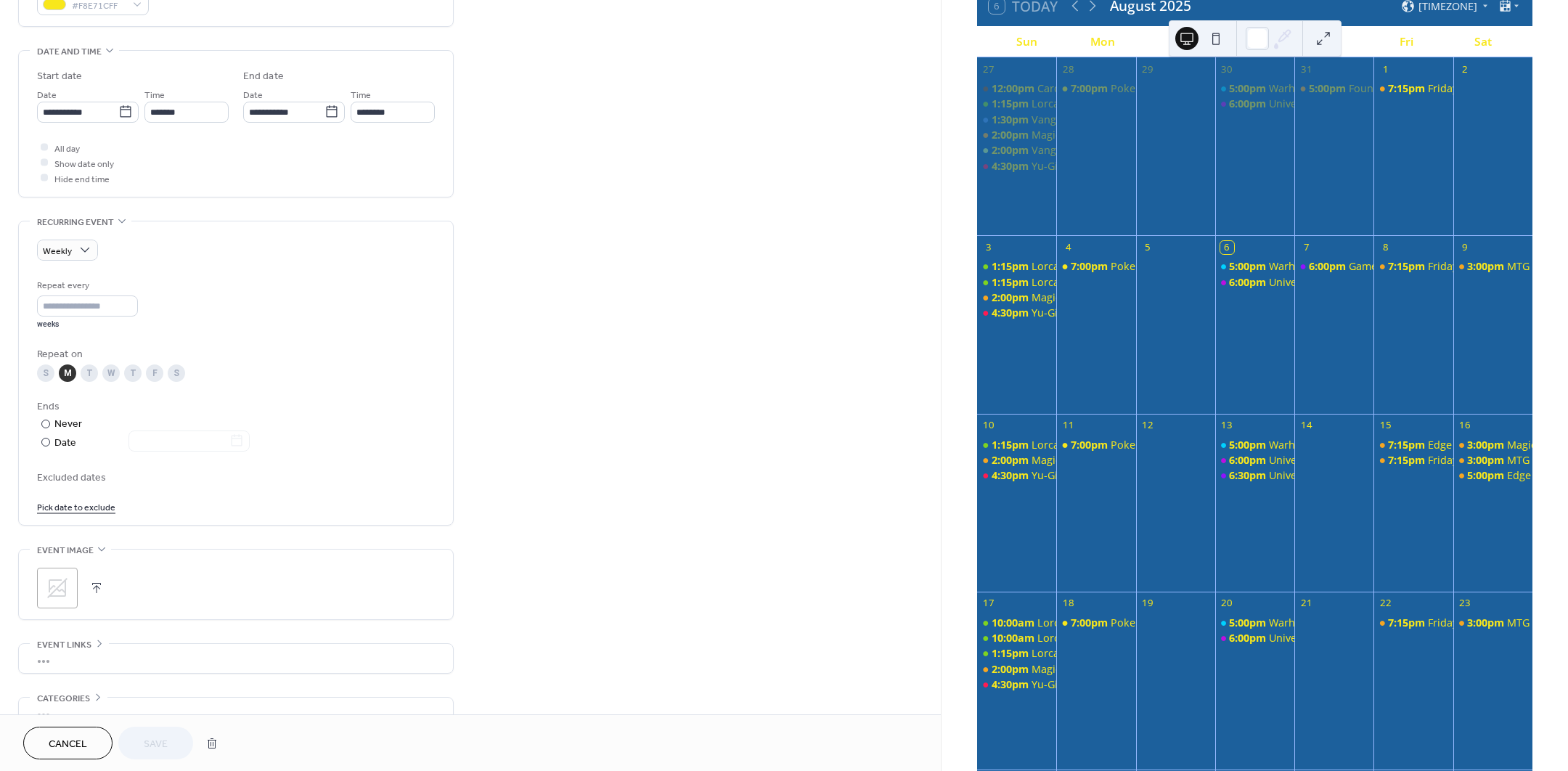 scroll, scrollTop: 454, scrollLeft: 0, axis: vertical 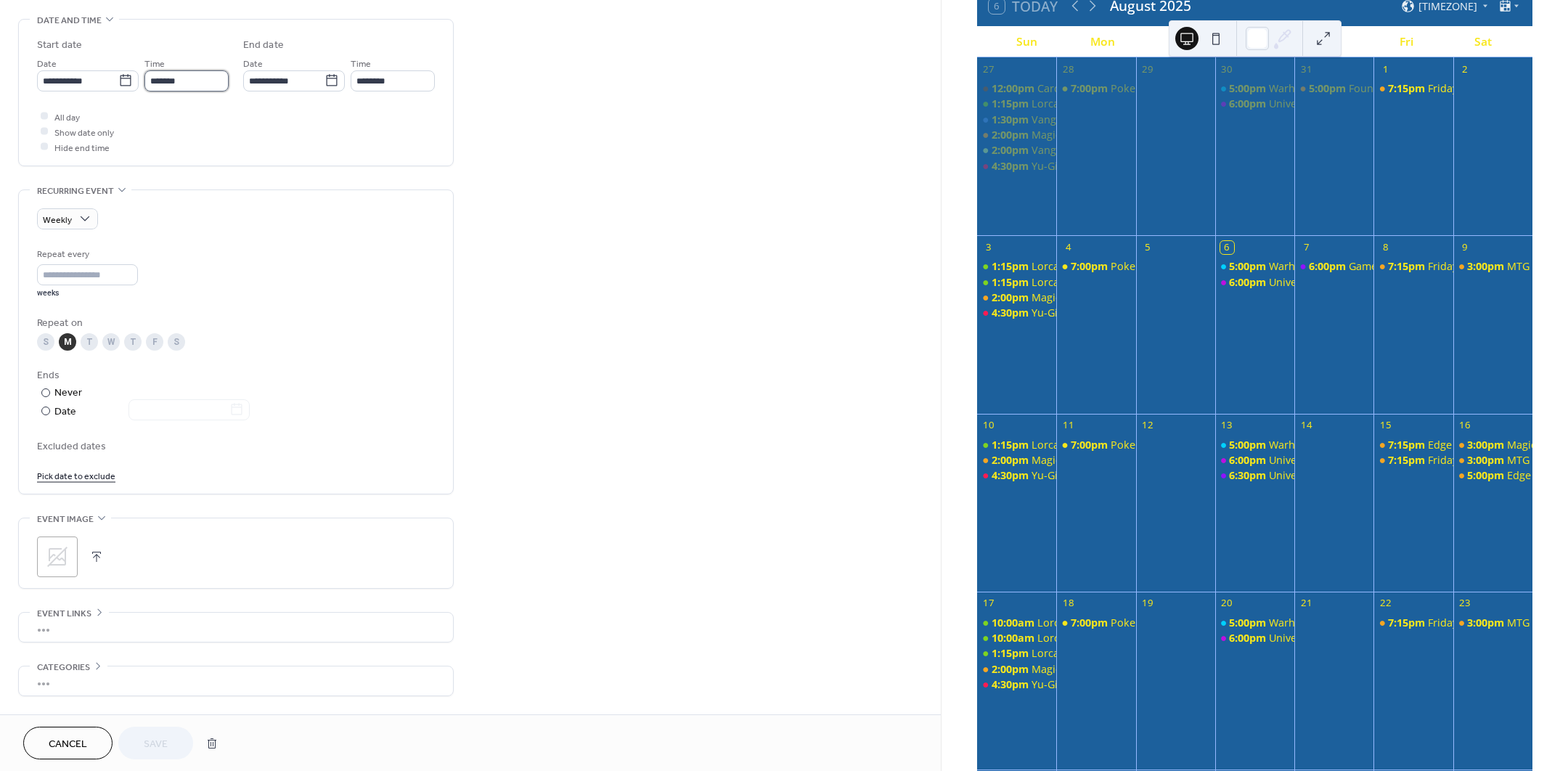 click on "*******" at bounding box center (187, 81) 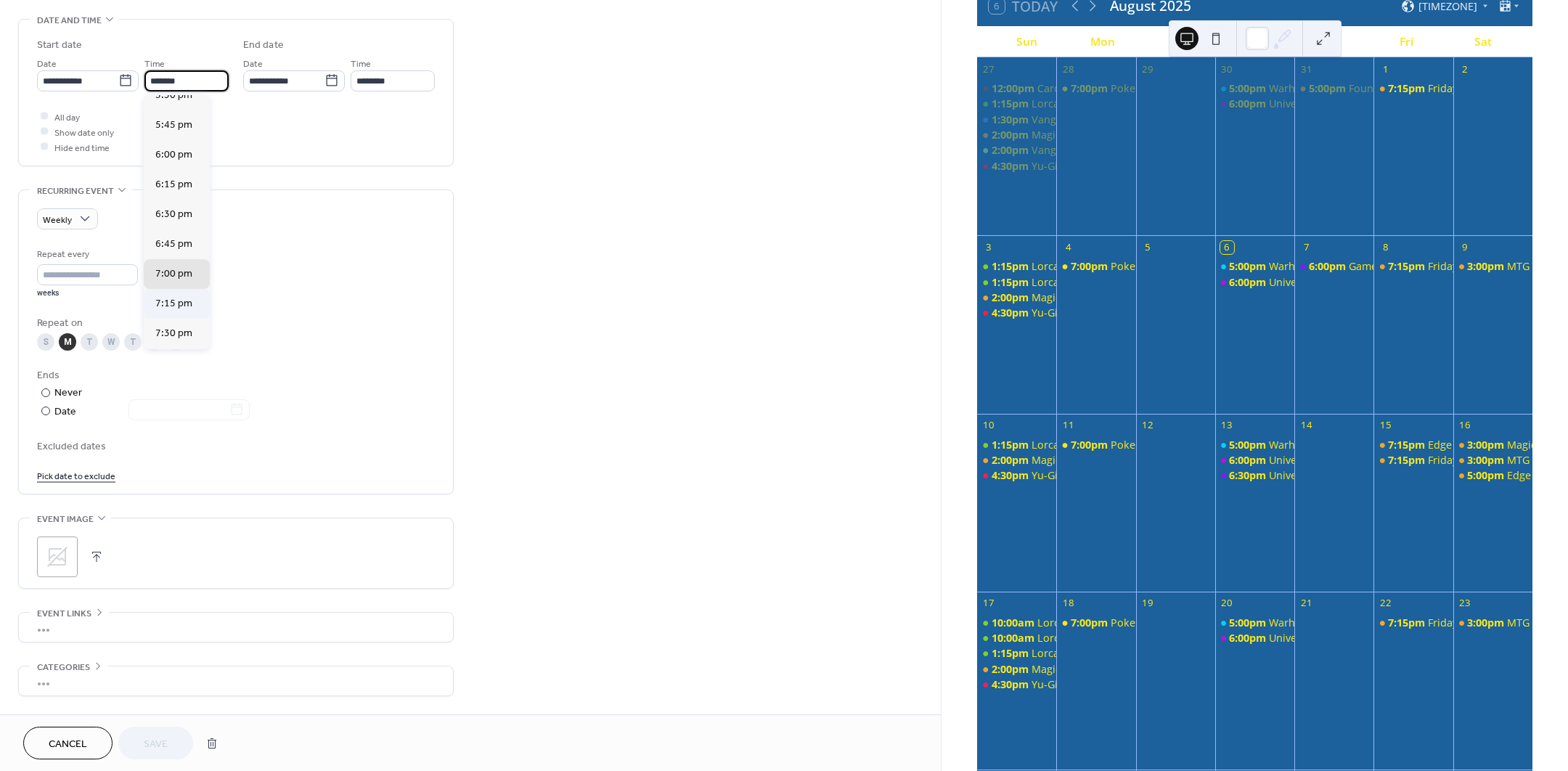 scroll, scrollTop: 2087, scrollLeft: 0, axis: vertical 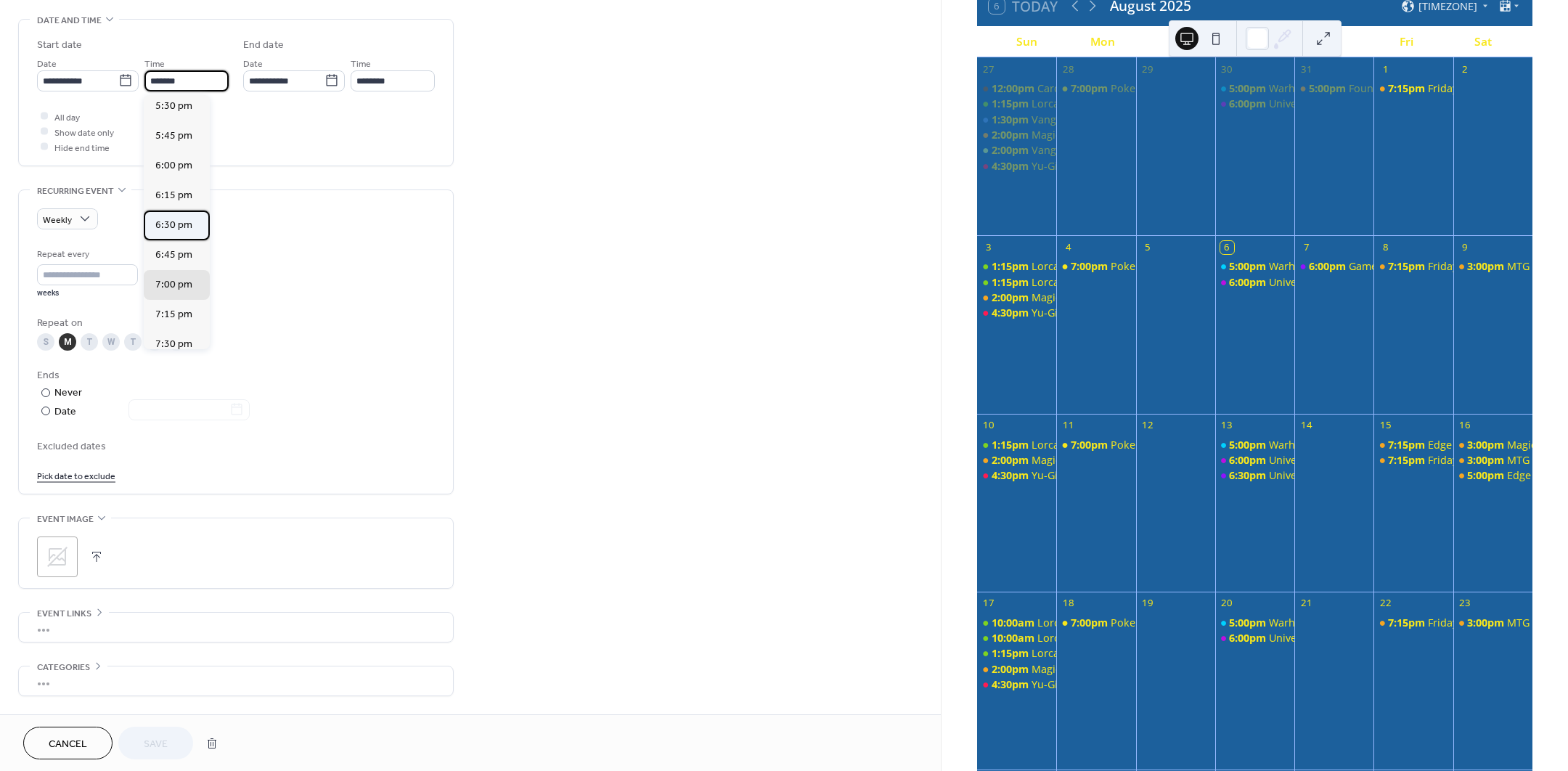 click on "6:30 pm" at bounding box center (173, 224) 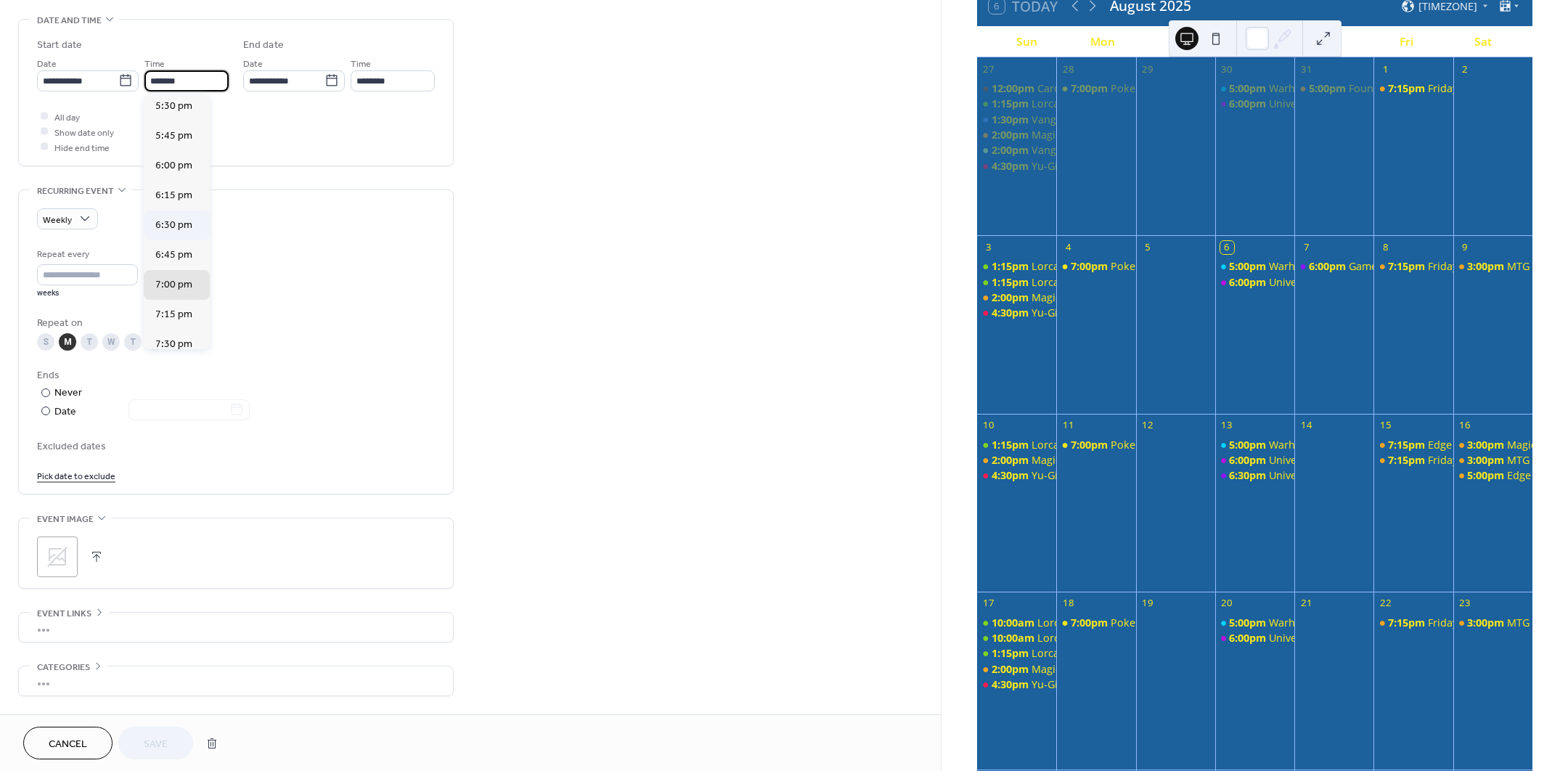 type on "*******" 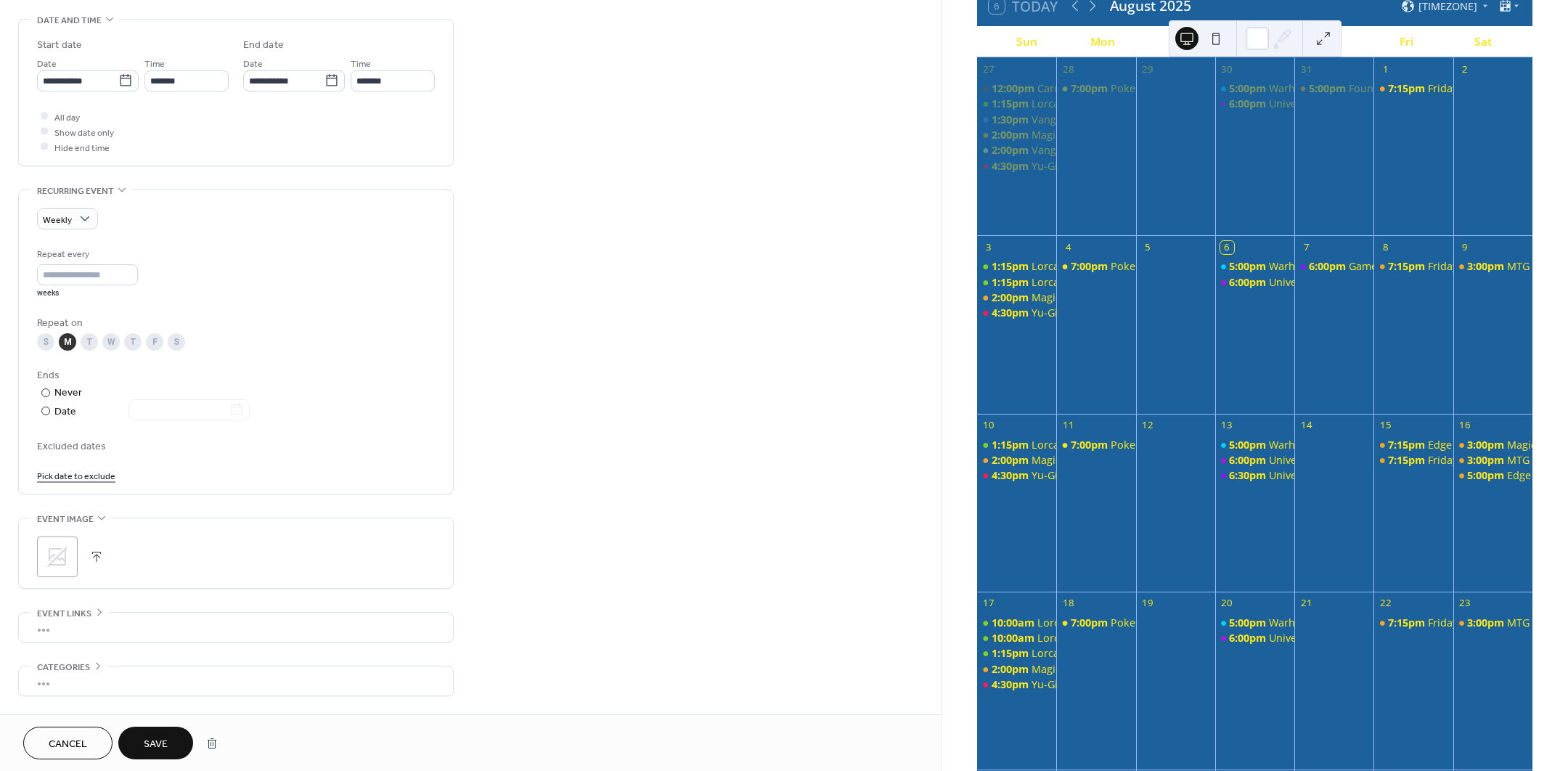 click on "Save" at bounding box center [155, 743] 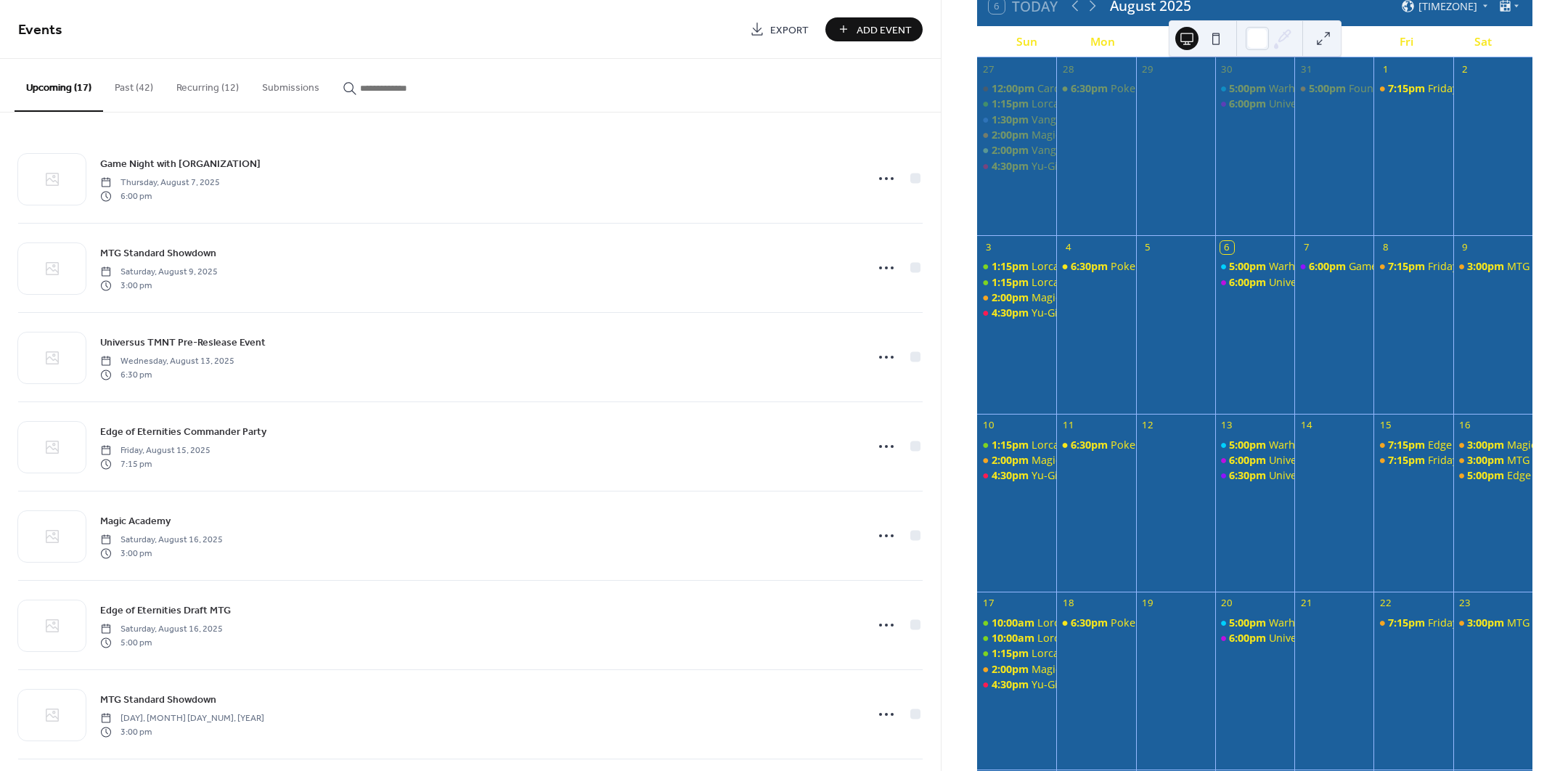 click on "Export" at bounding box center [789, 30] 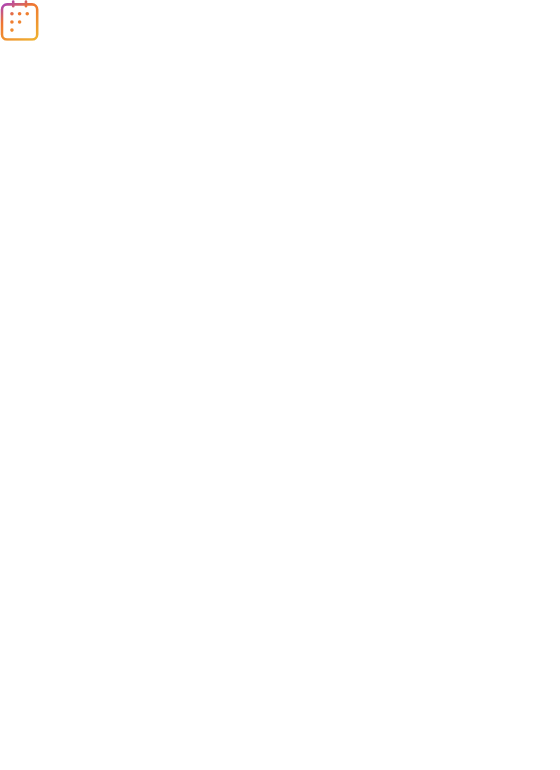 scroll, scrollTop: 0, scrollLeft: 0, axis: both 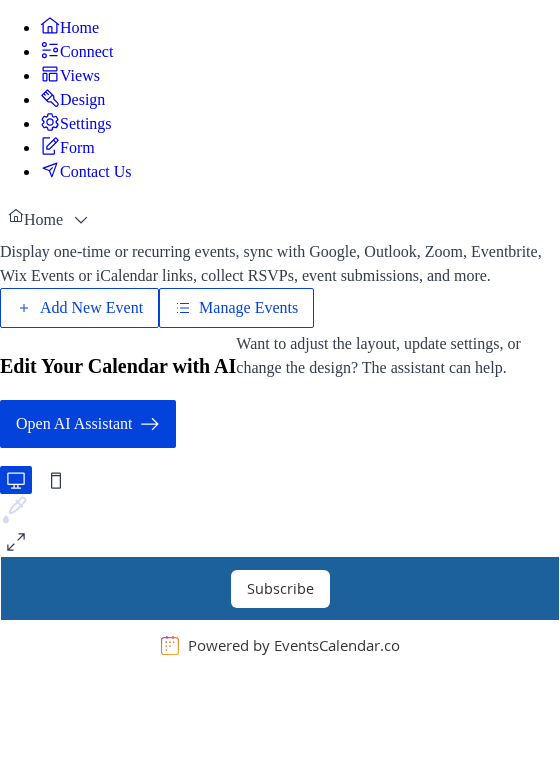 click on "Manage Events" at bounding box center (248, 308) 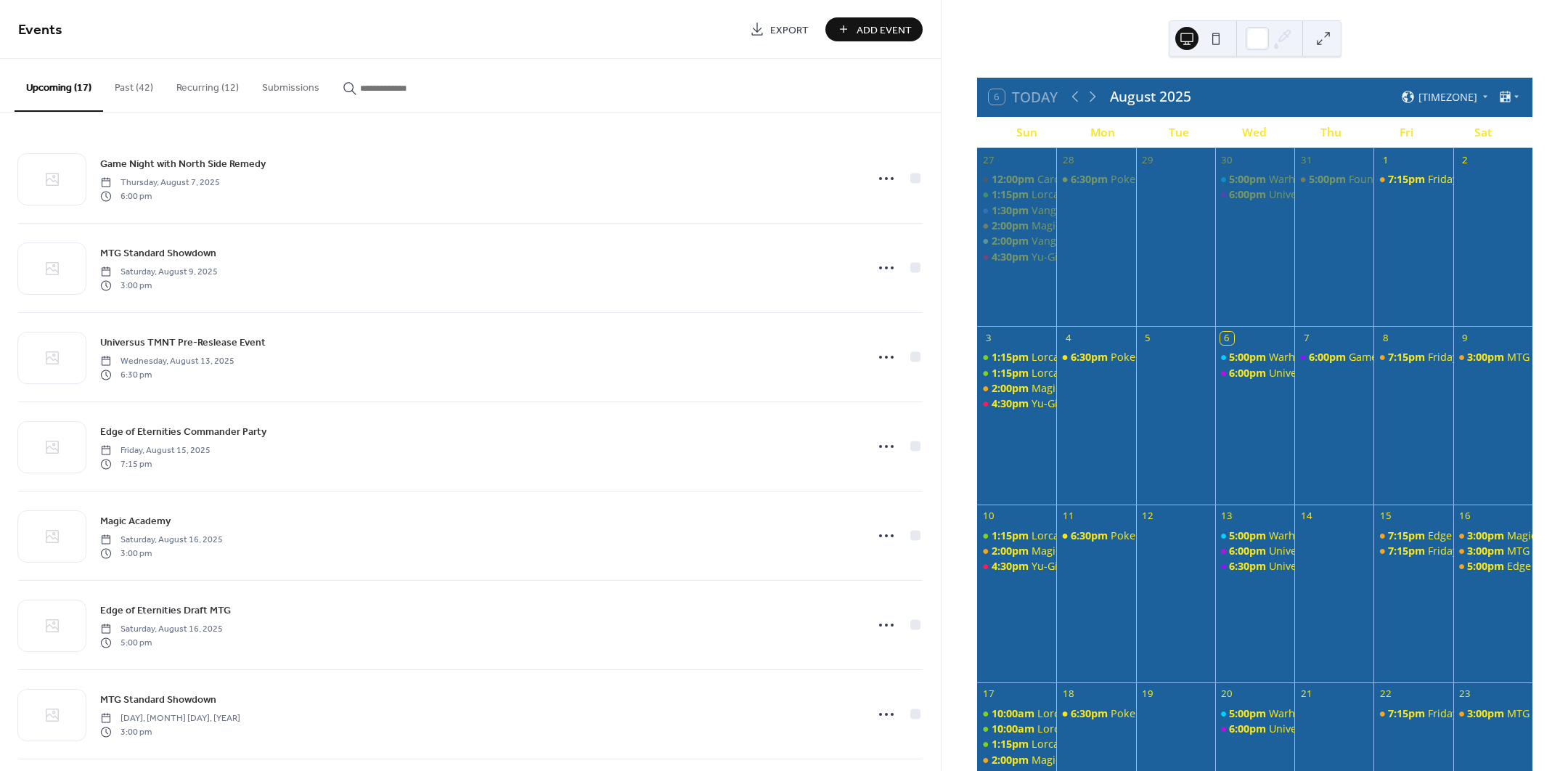 scroll, scrollTop: 0, scrollLeft: 0, axis: both 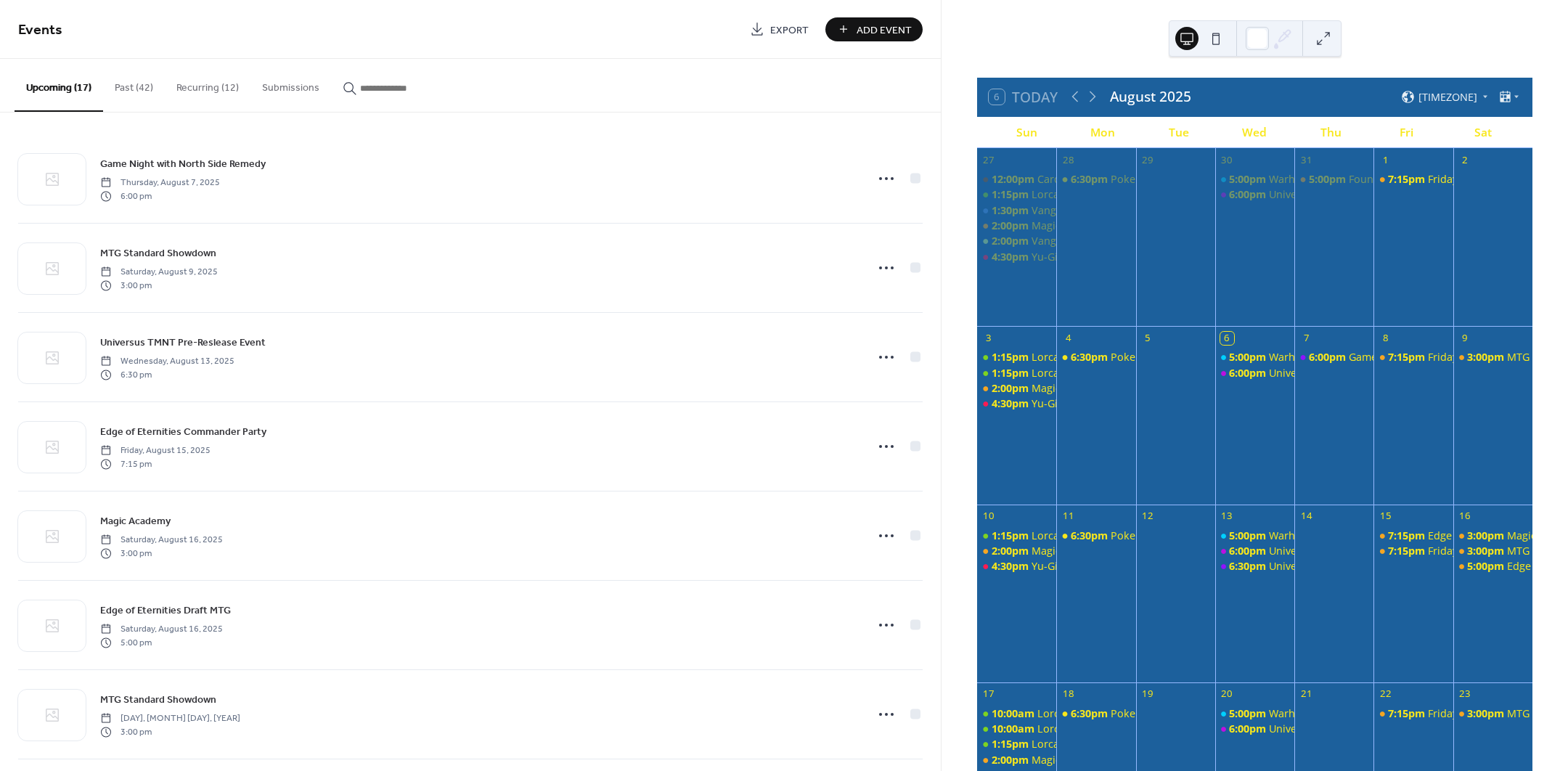 click on "Recurring (12)" at bounding box center [208, 84] 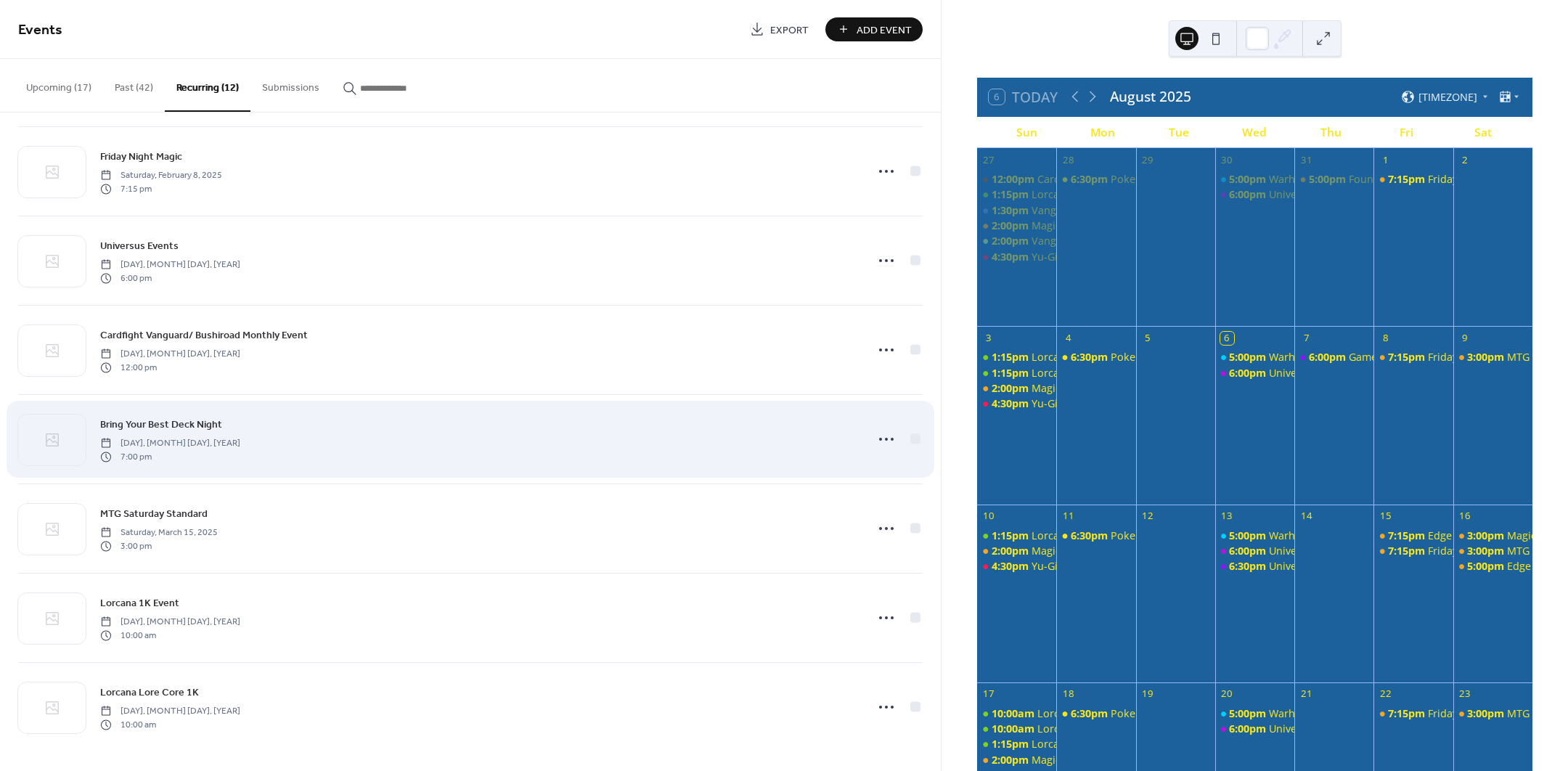 scroll, scrollTop: 457, scrollLeft: 0, axis: vertical 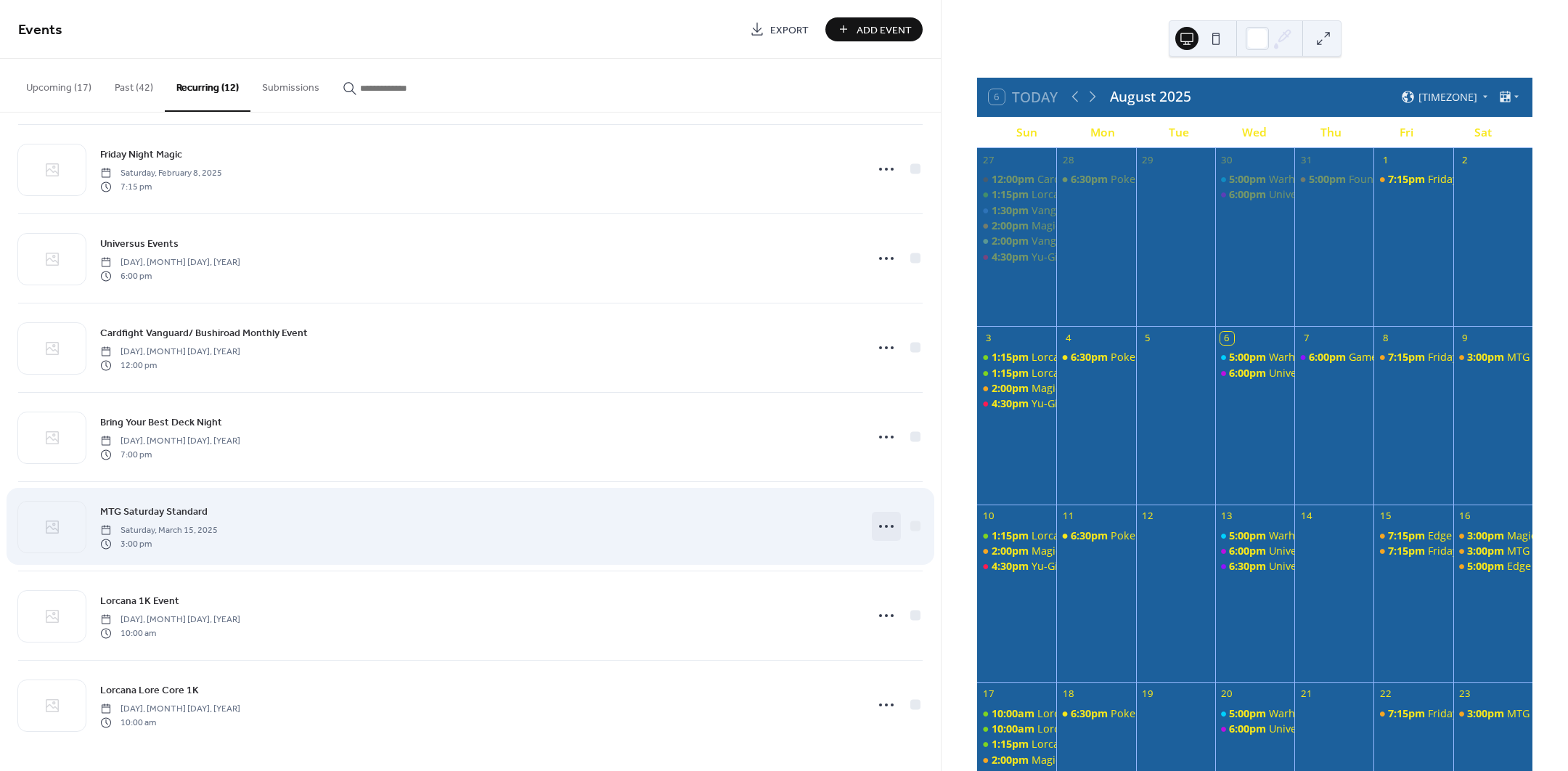 click 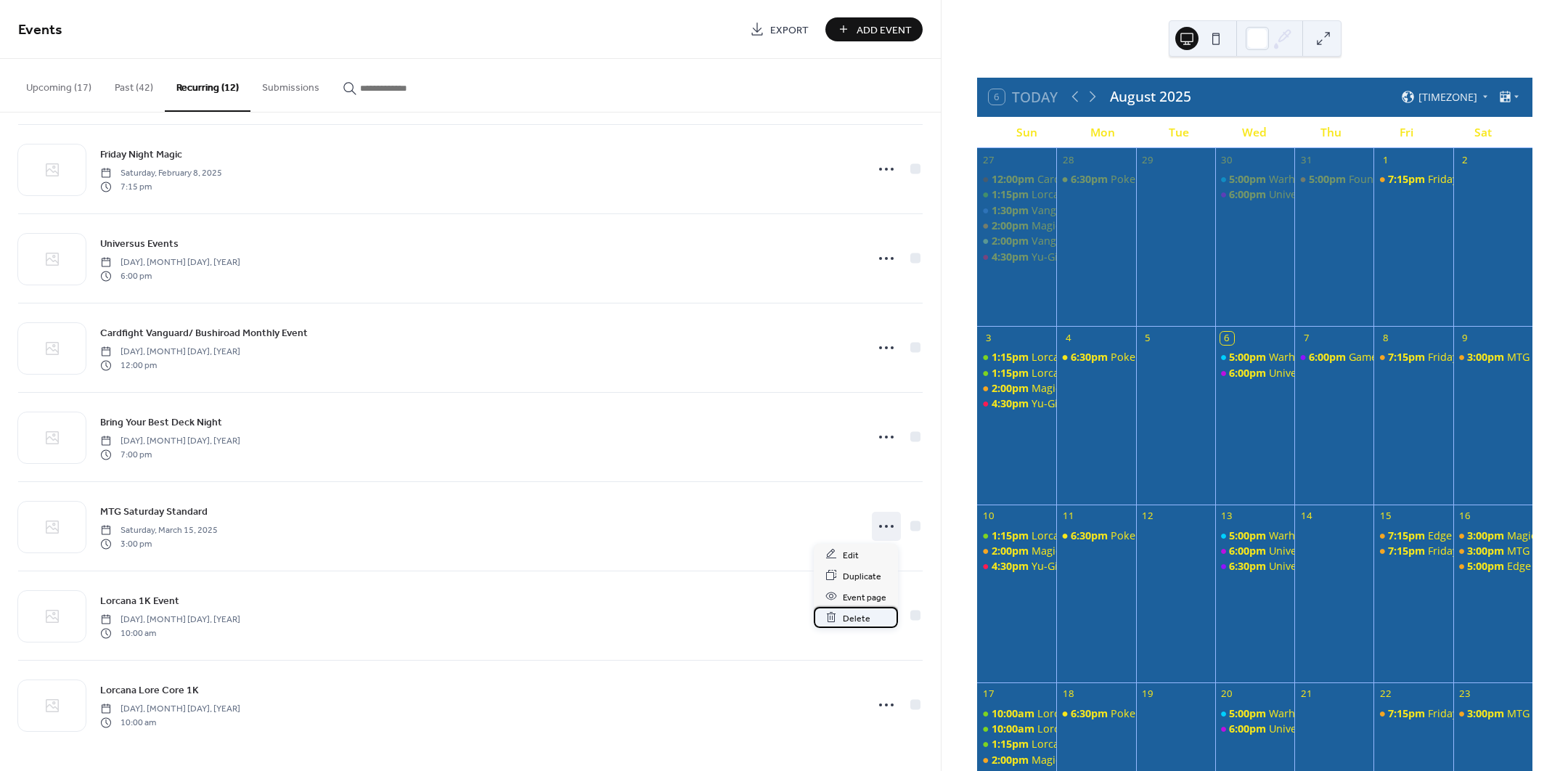 click on "Delete" at bounding box center (857, 618) 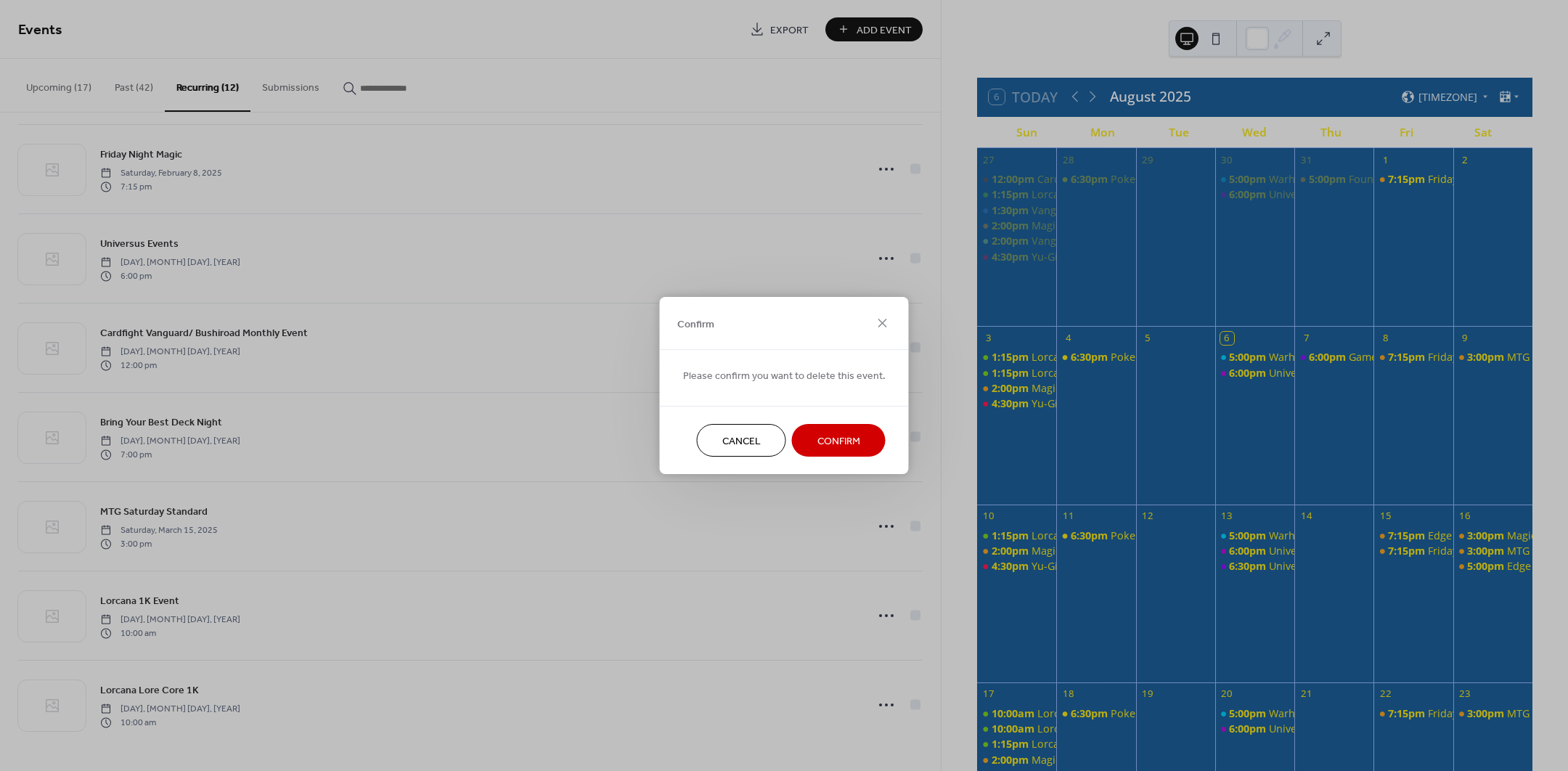 click on "Confirm" at bounding box center [838, 441] 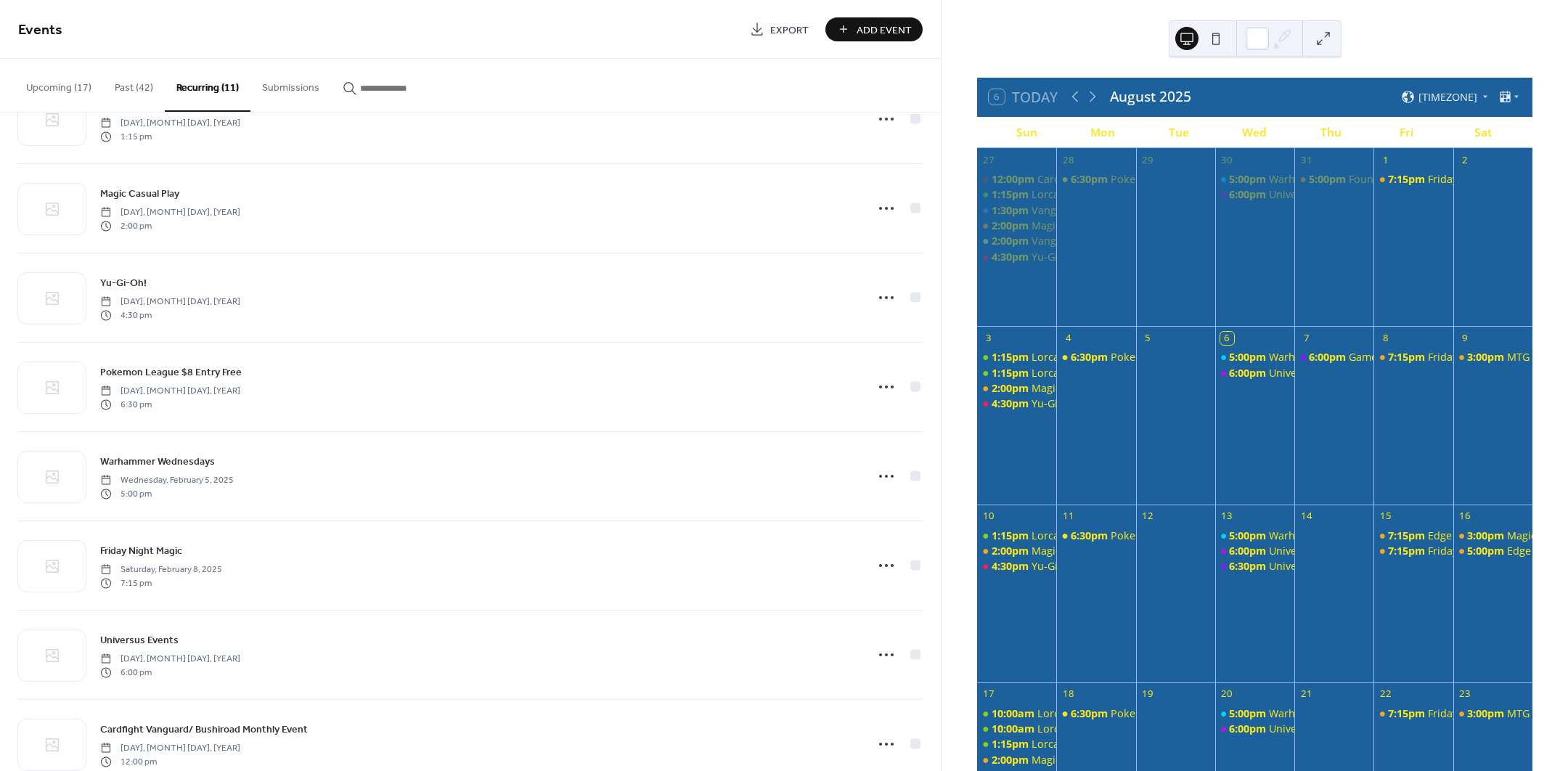 scroll, scrollTop: 0, scrollLeft: 0, axis: both 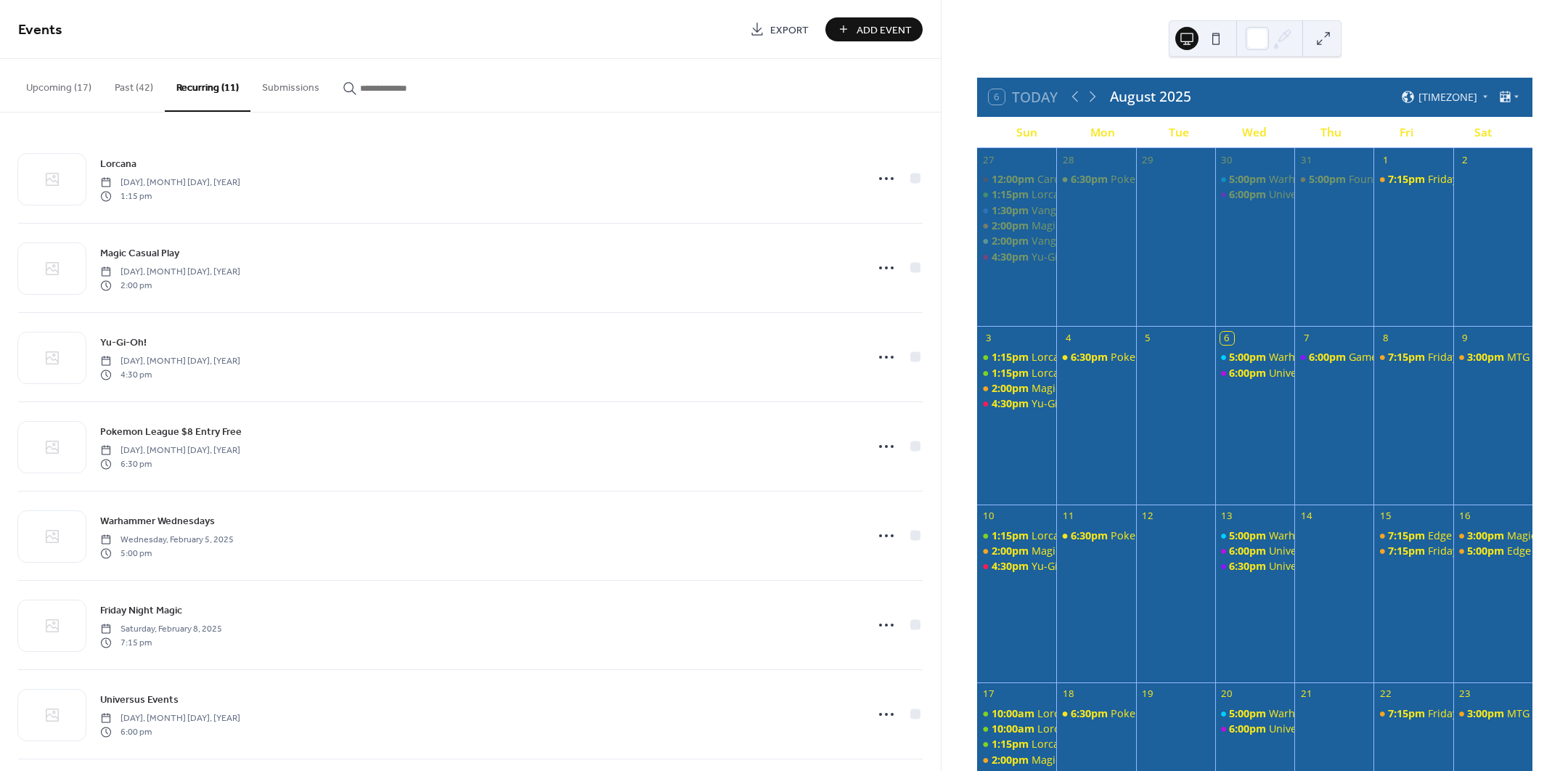click on "Export" at bounding box center (789, 30) 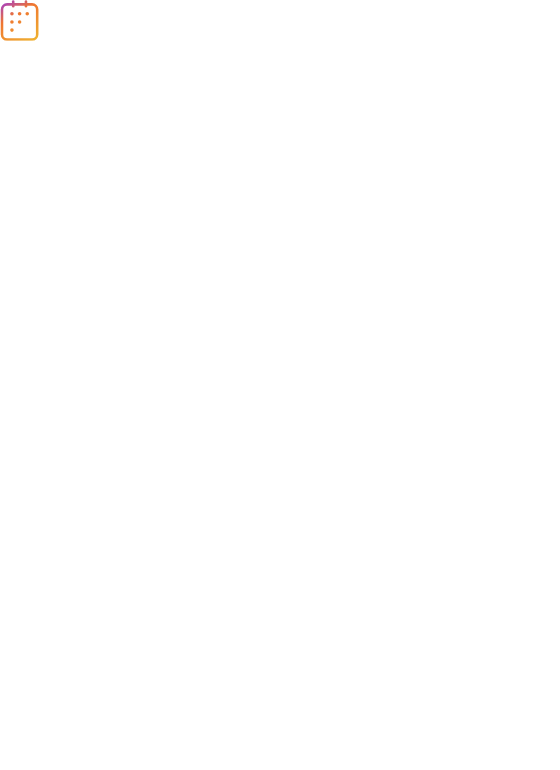 scroll, scrollTop: 0, scrollLeft: 0, axis: both 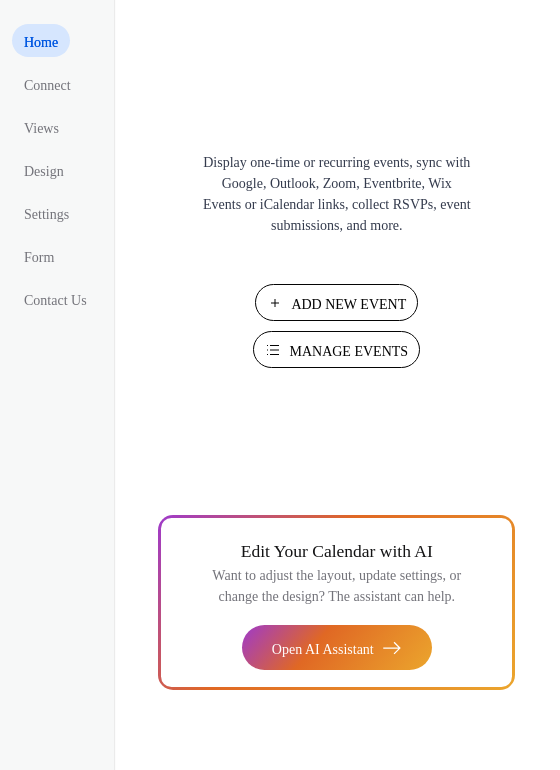 click on "Manage Events" at bounding box center [348, 351] 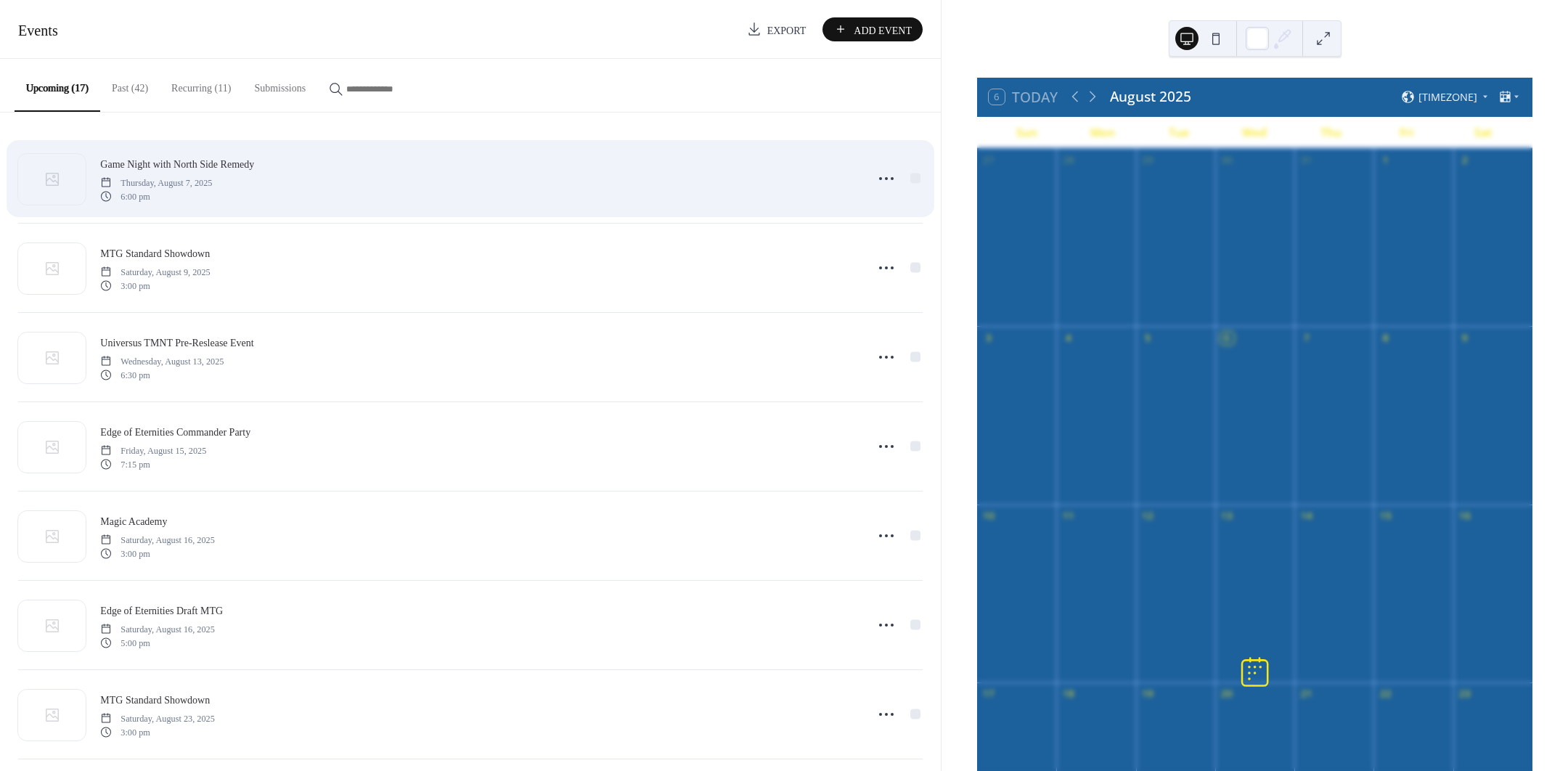 scroll, scrollTop: 0, scrollLeft: 0, axis: both 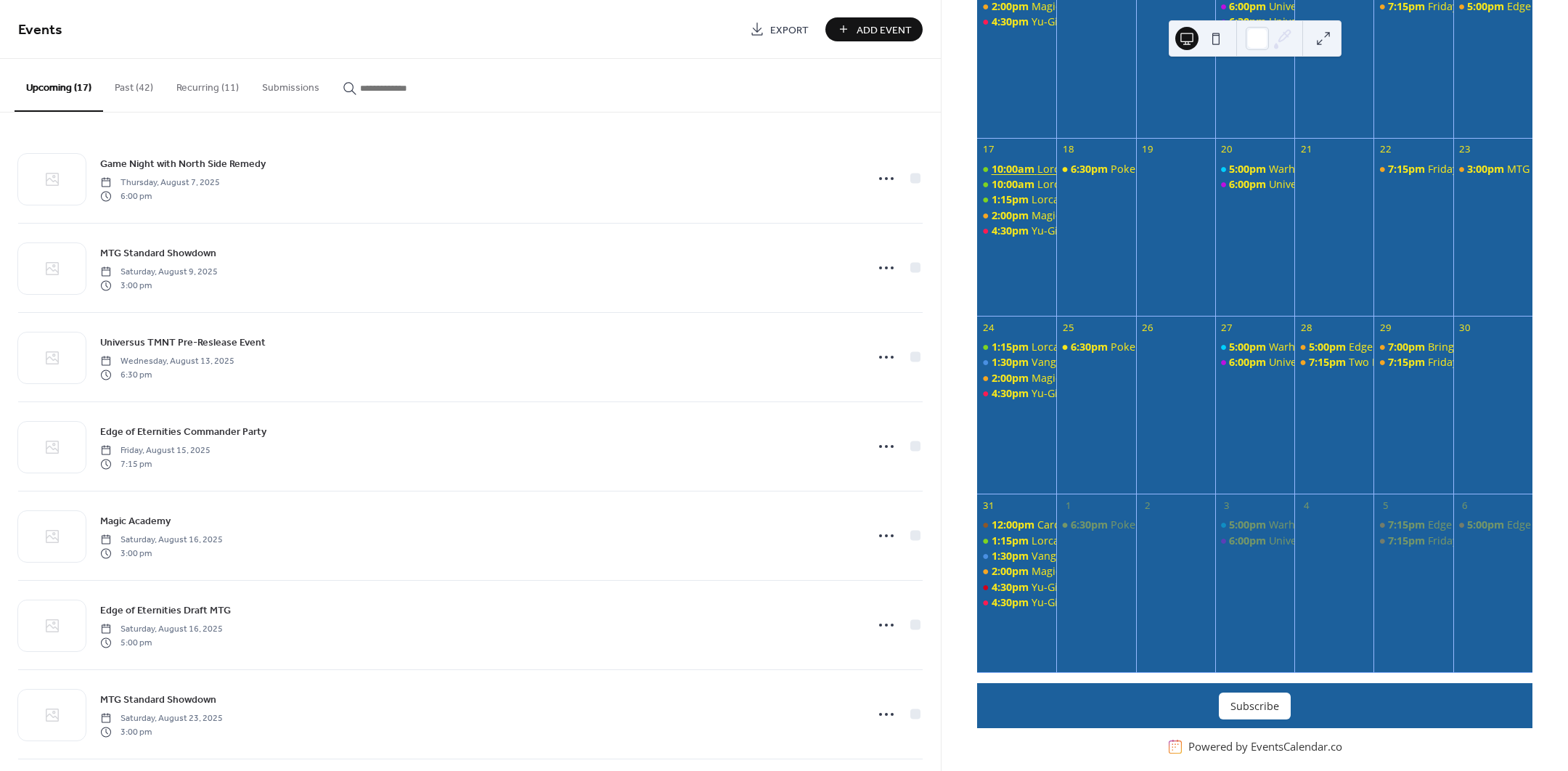 click on "Lorcana 1K Event" at bounding box center [1079, 169] 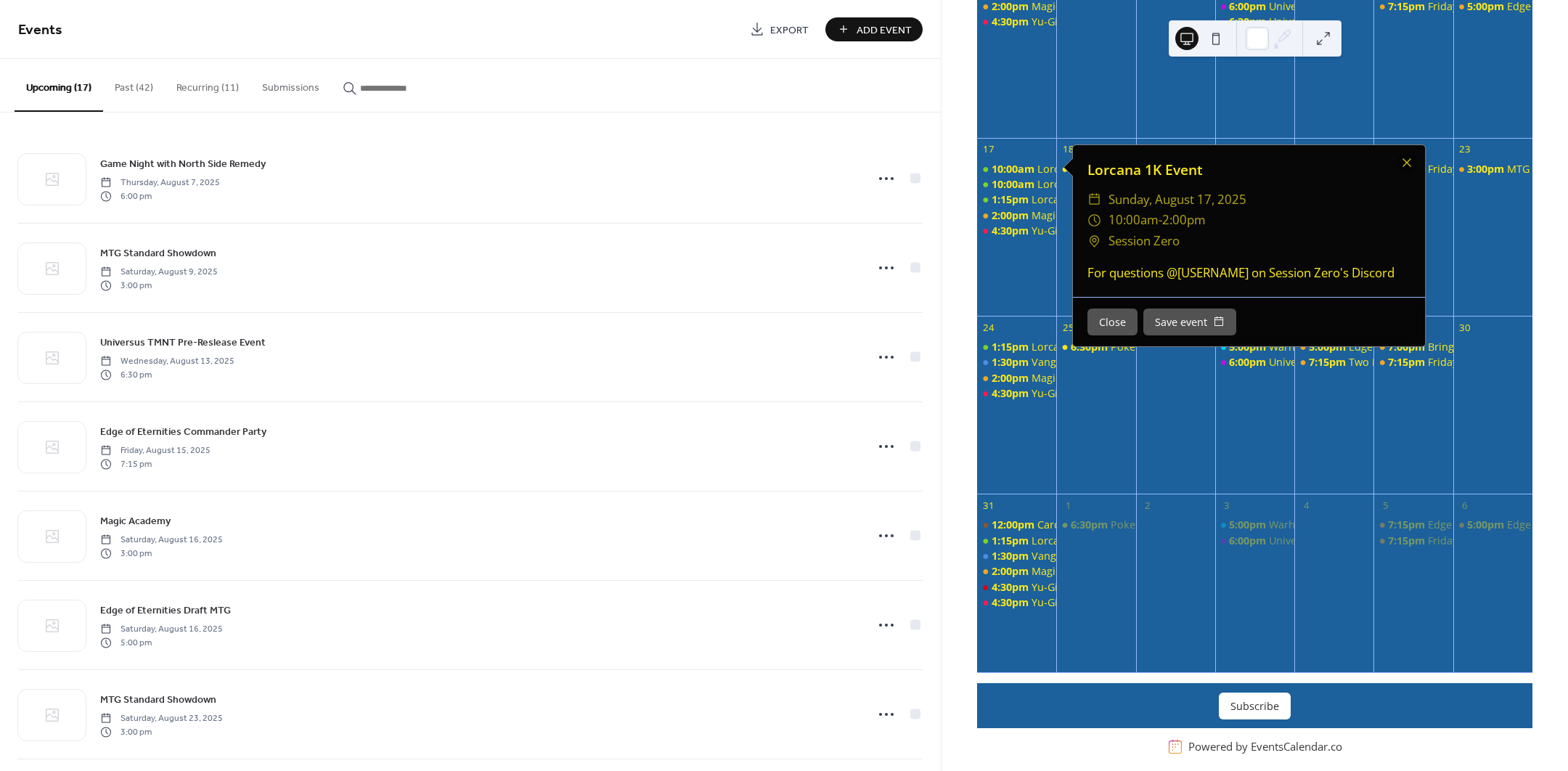 click on "Past (42)" at bounding box center [134, 84] 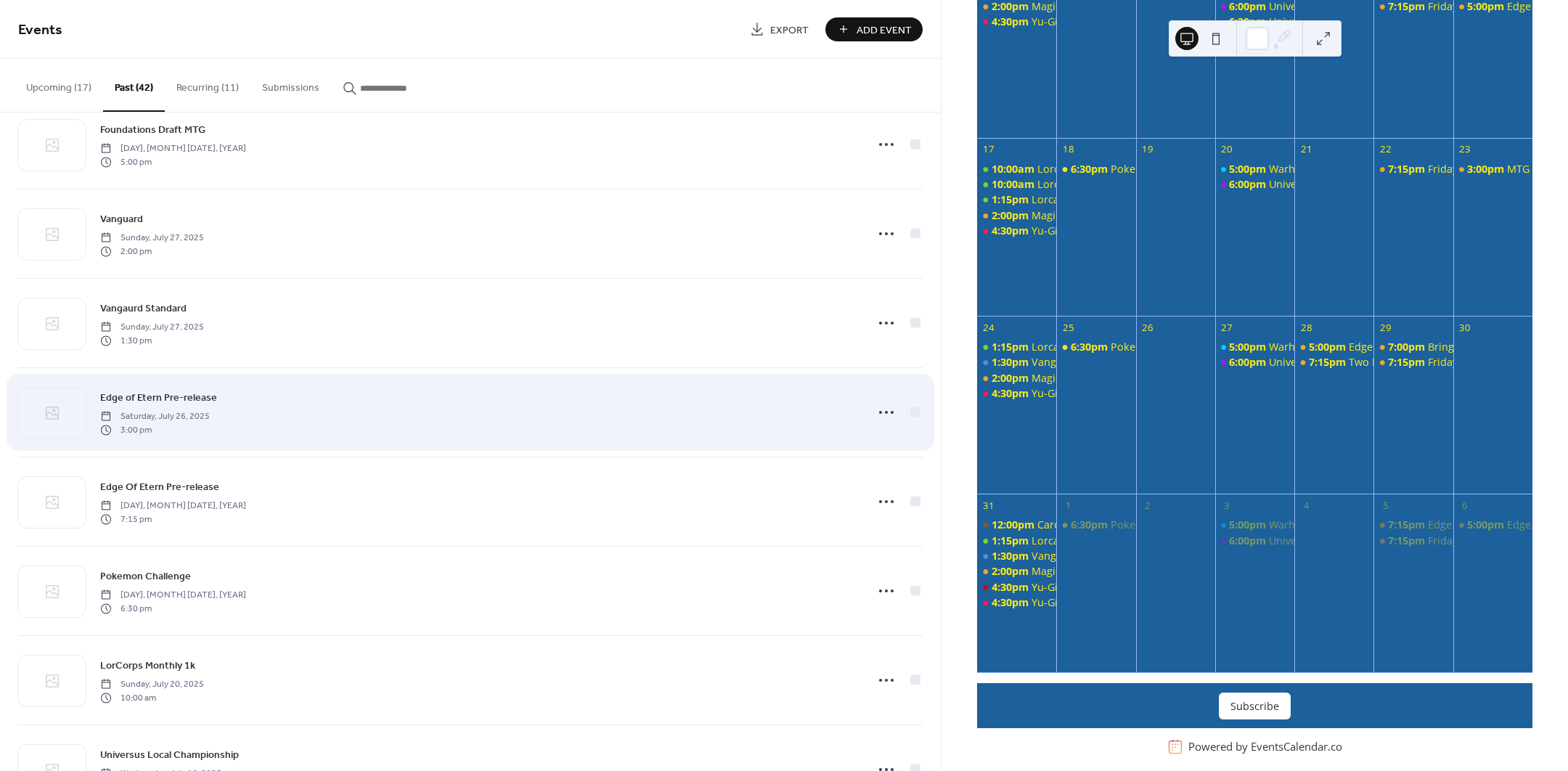 scroll, scrollTop: 91, scrollLeft: 0, axis: vertical 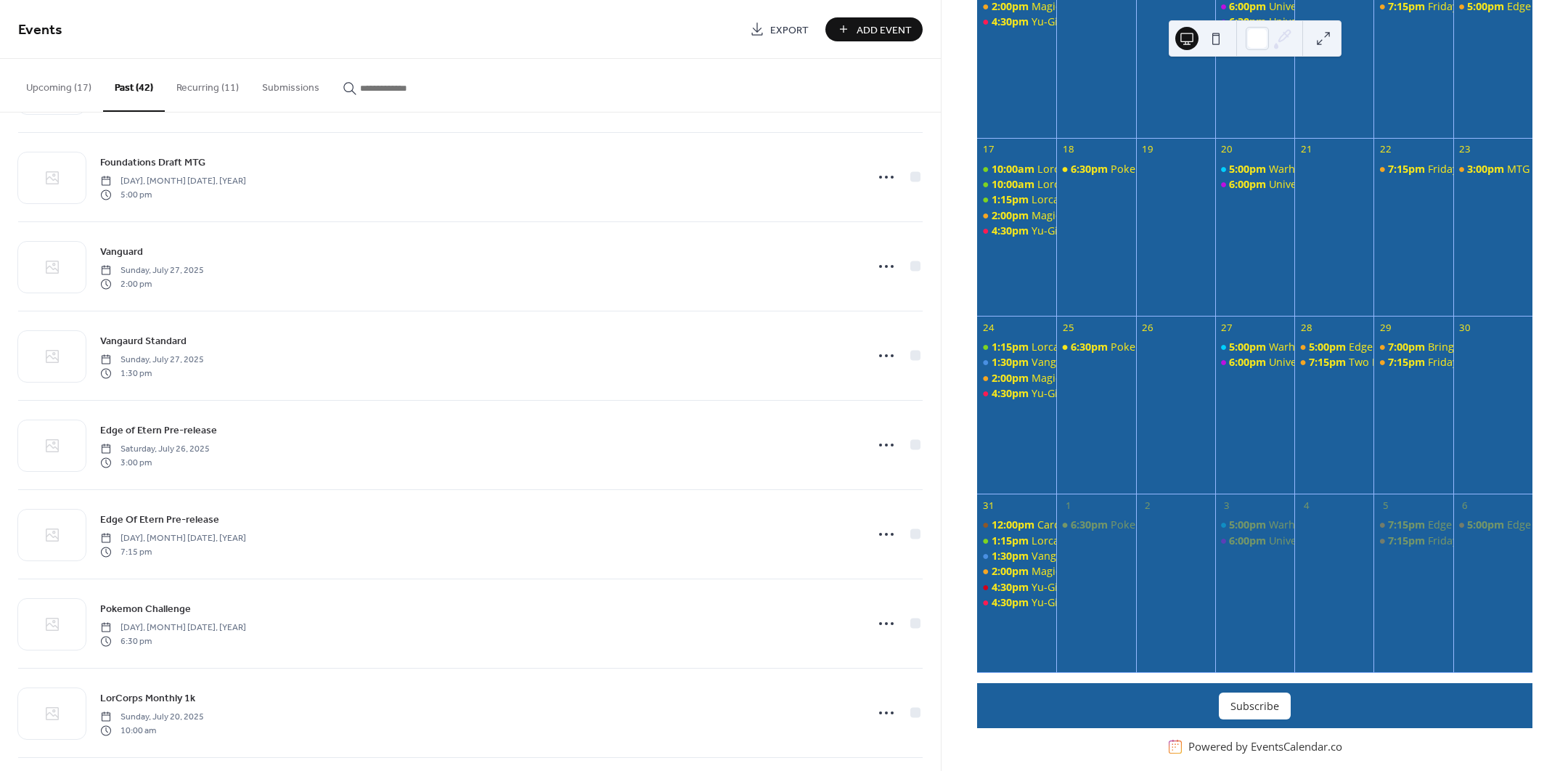 click on "Upcoming (17)" at bounding box center (59, 84) 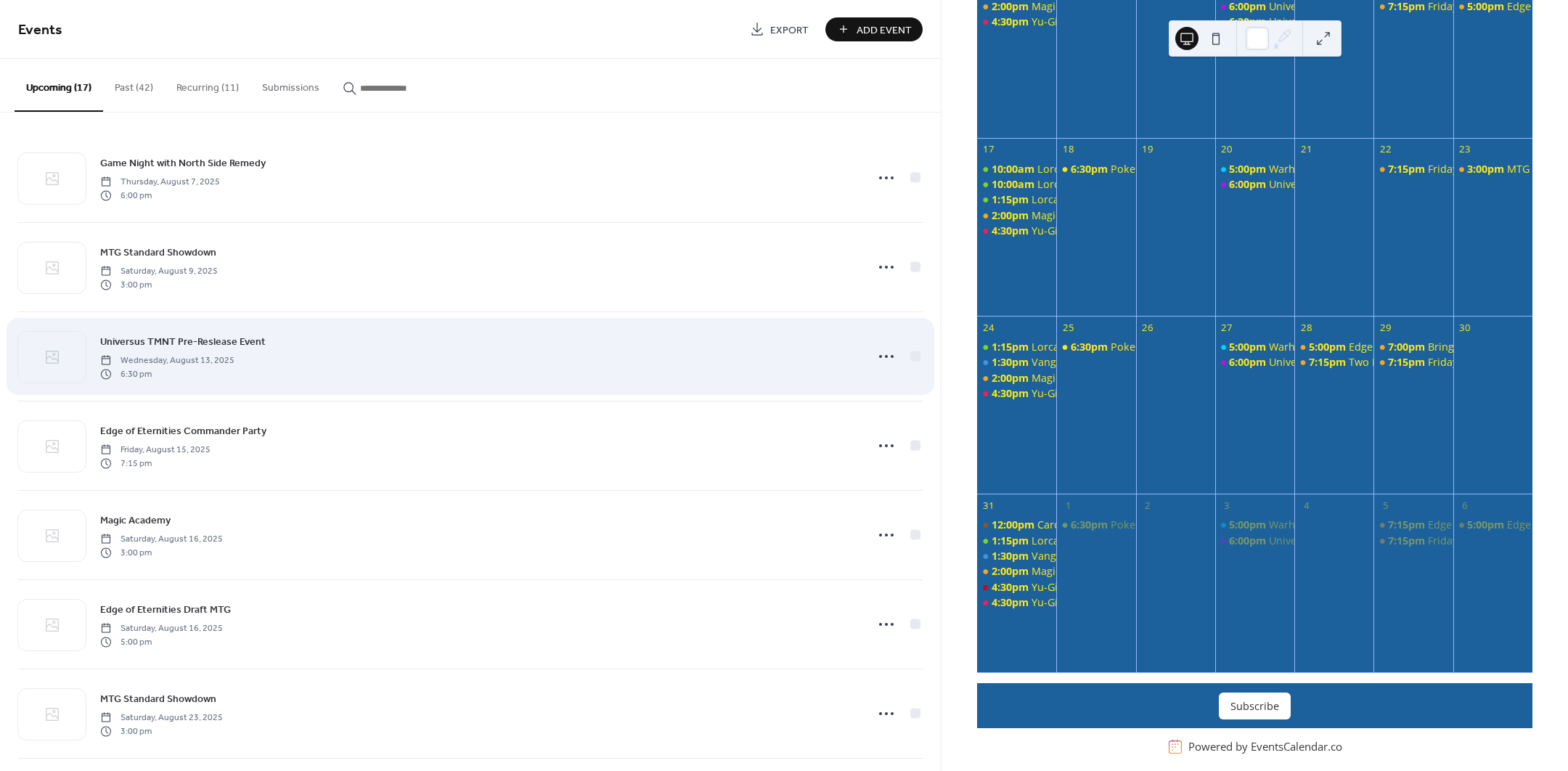 scroll, scrollTop: 0, scrollLeft: 0, axis: both 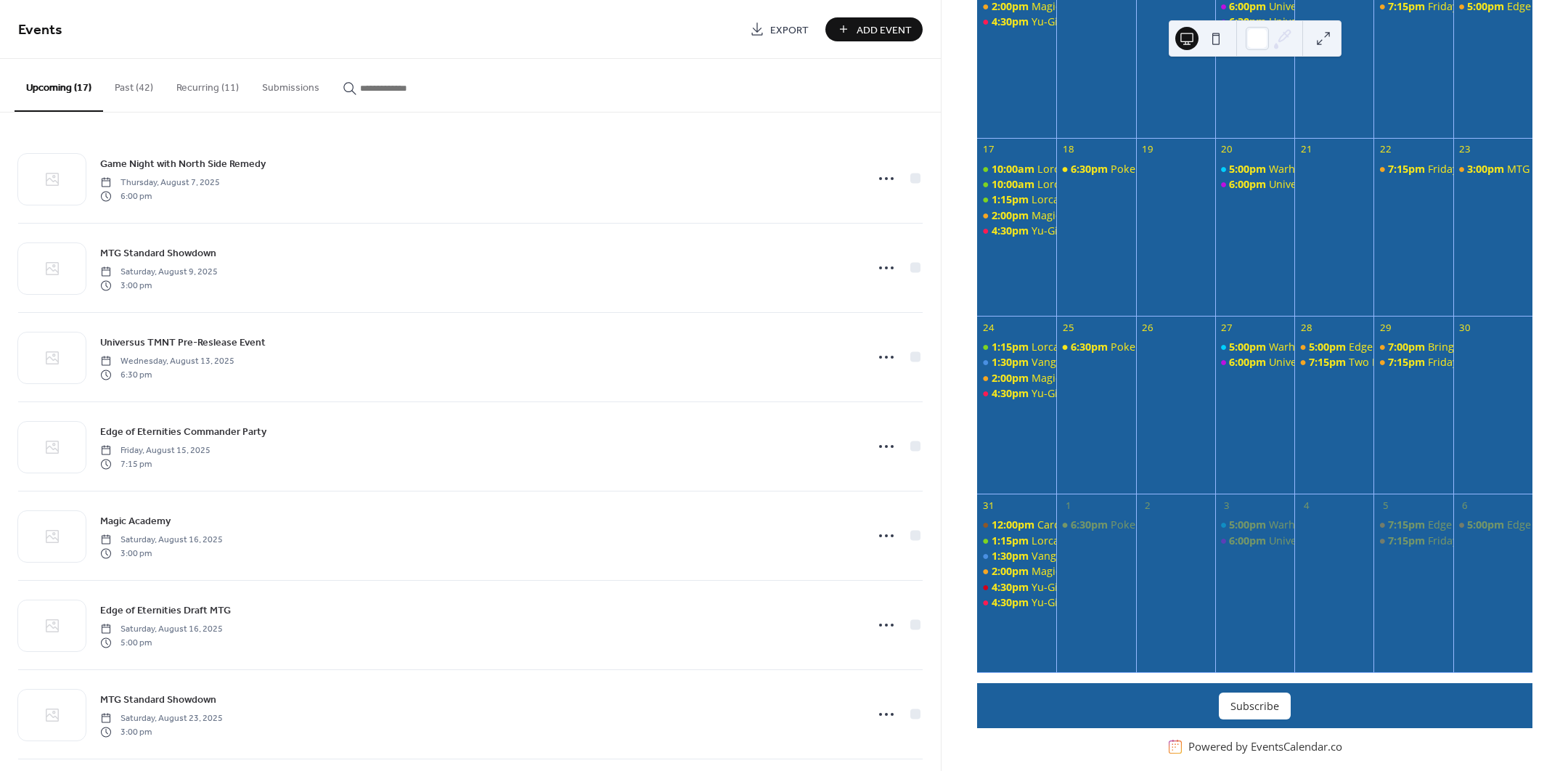 click at bounding box center [404, 88] 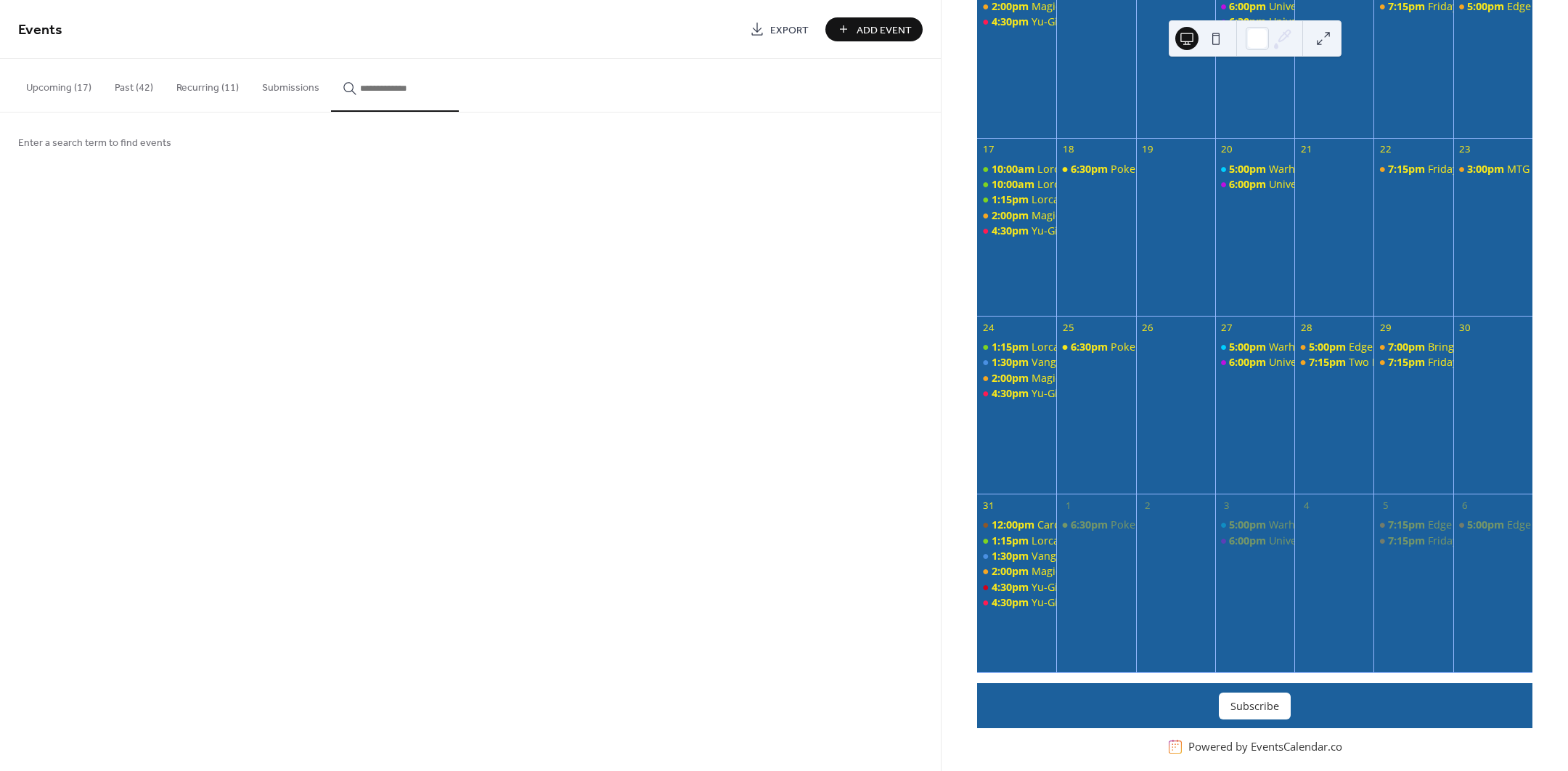 click on "Recurring (11)" at bounding box center (208, 84) 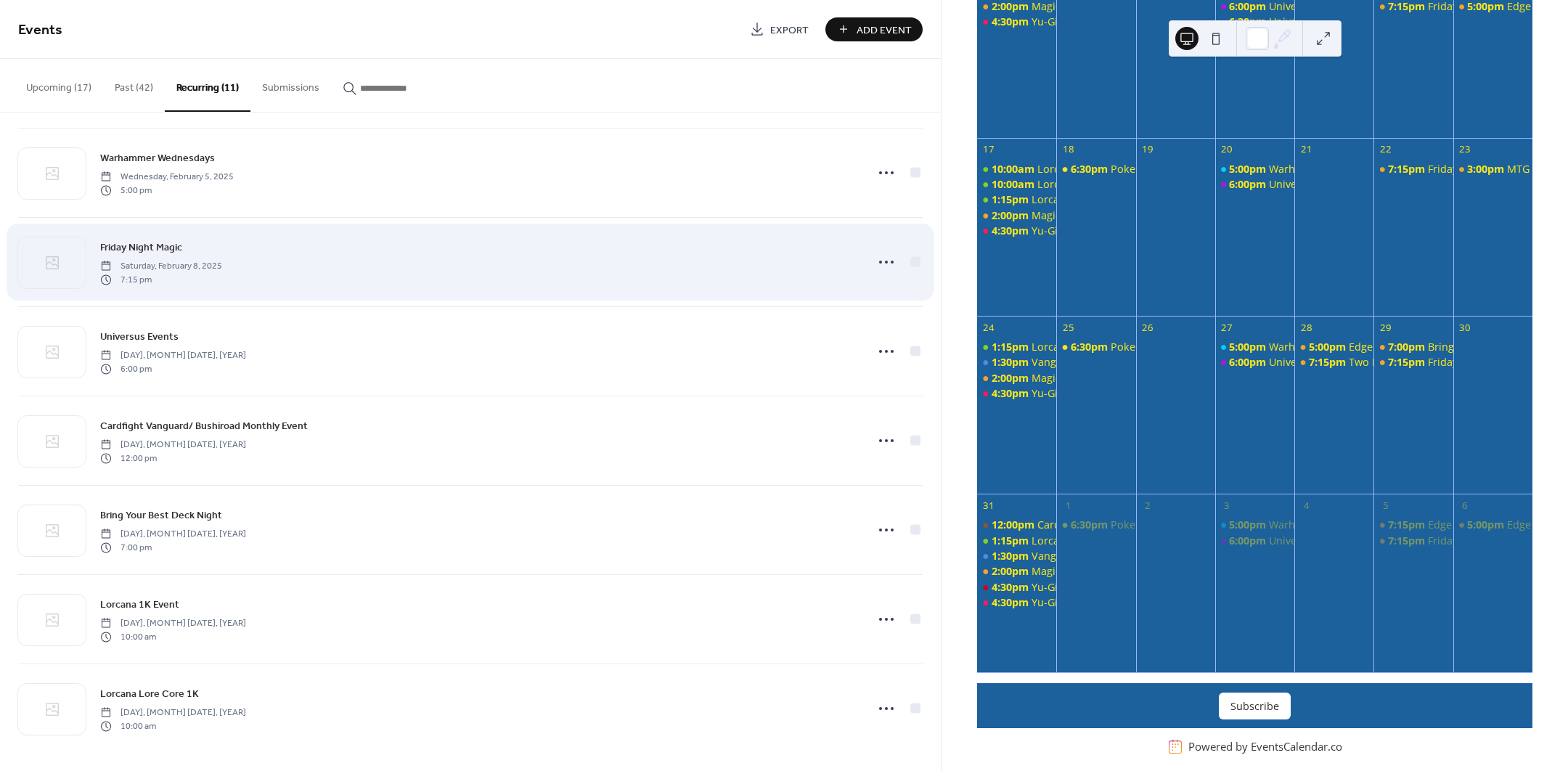 scroll, scrollTop: 367, scrollLeft: 0, axis: vertical 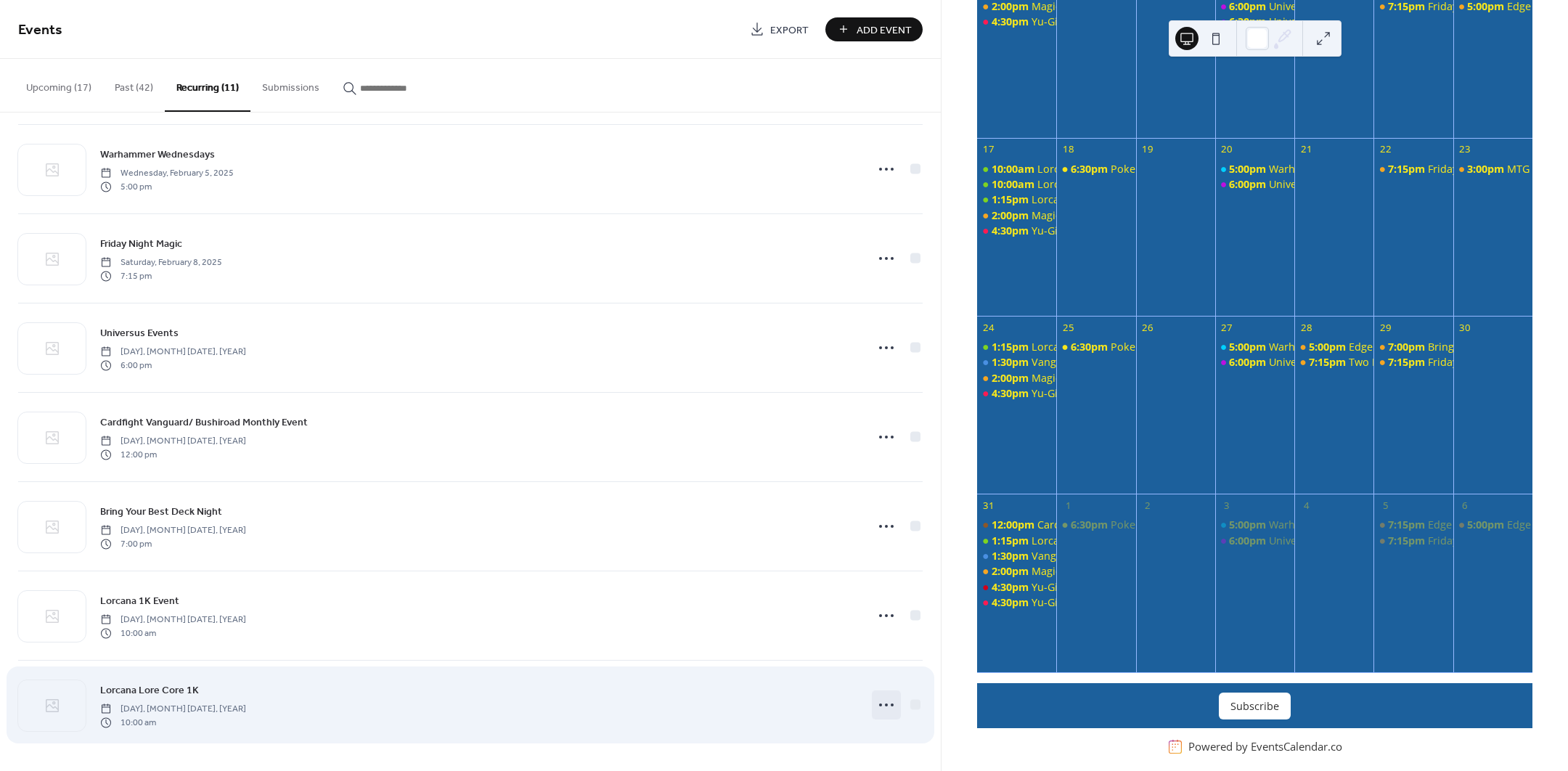 click 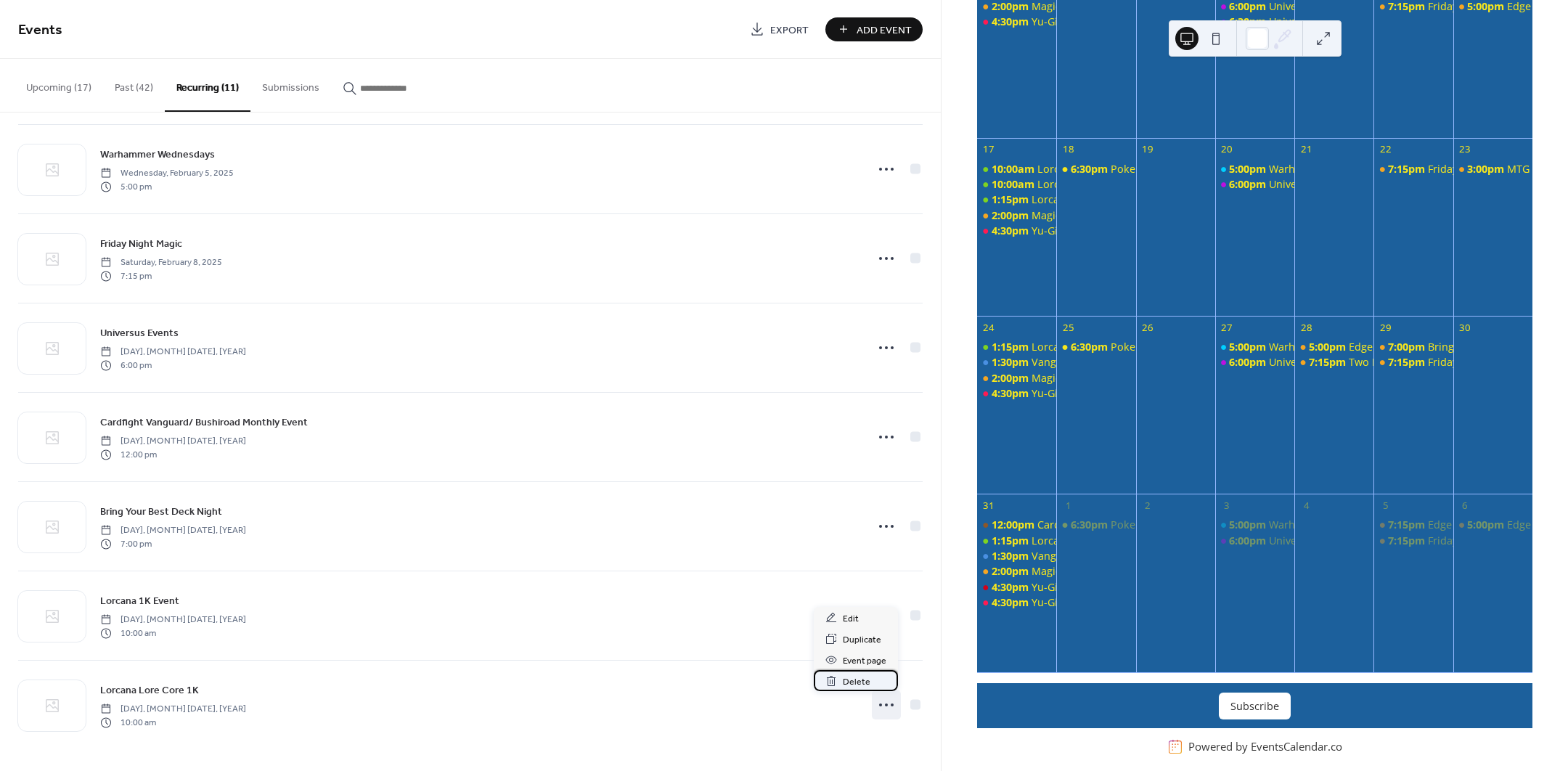 click on "Delete" at bounding box center (857, 682) 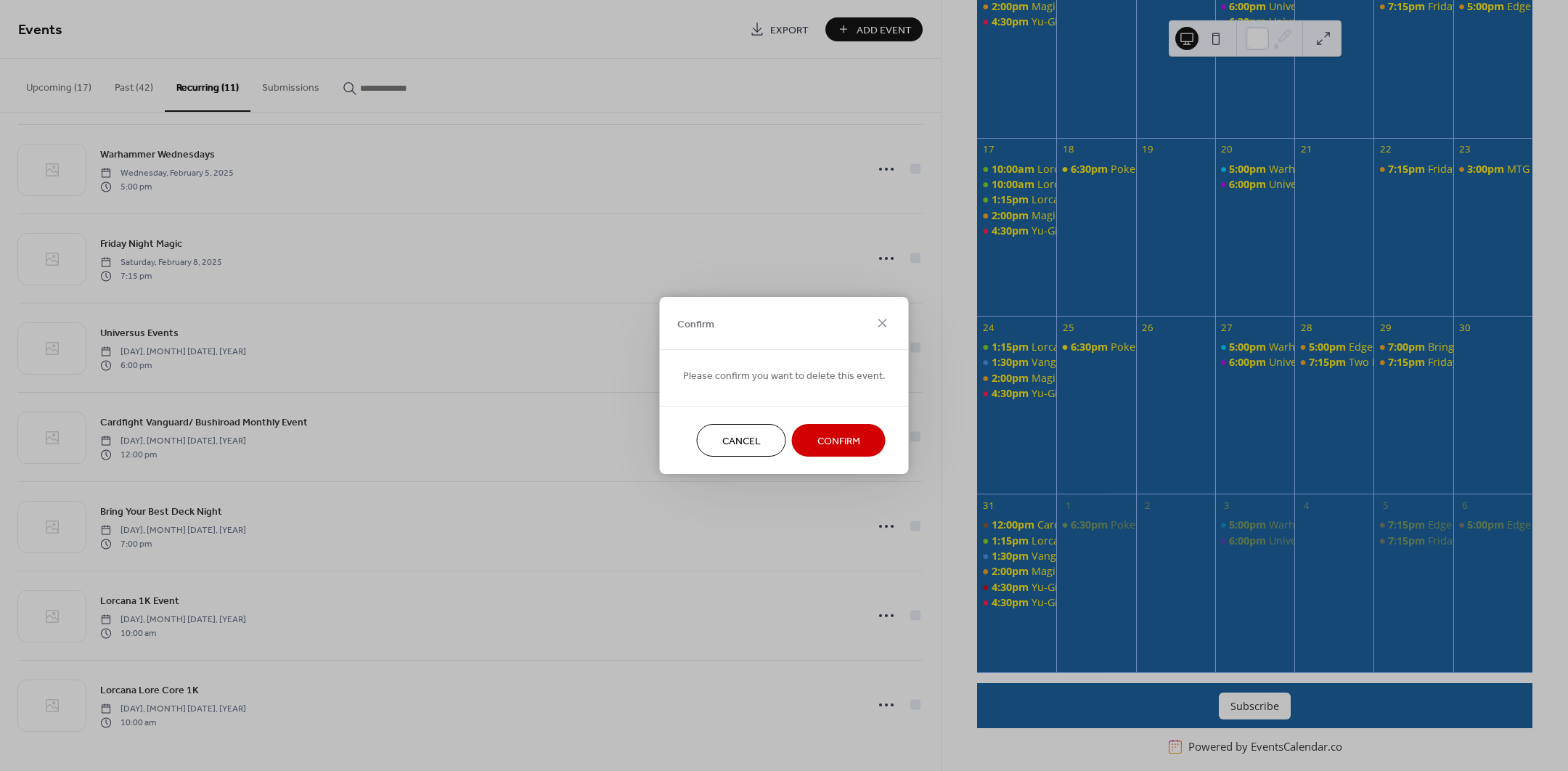 click on "Confirm" at bounding box center (838, 441) 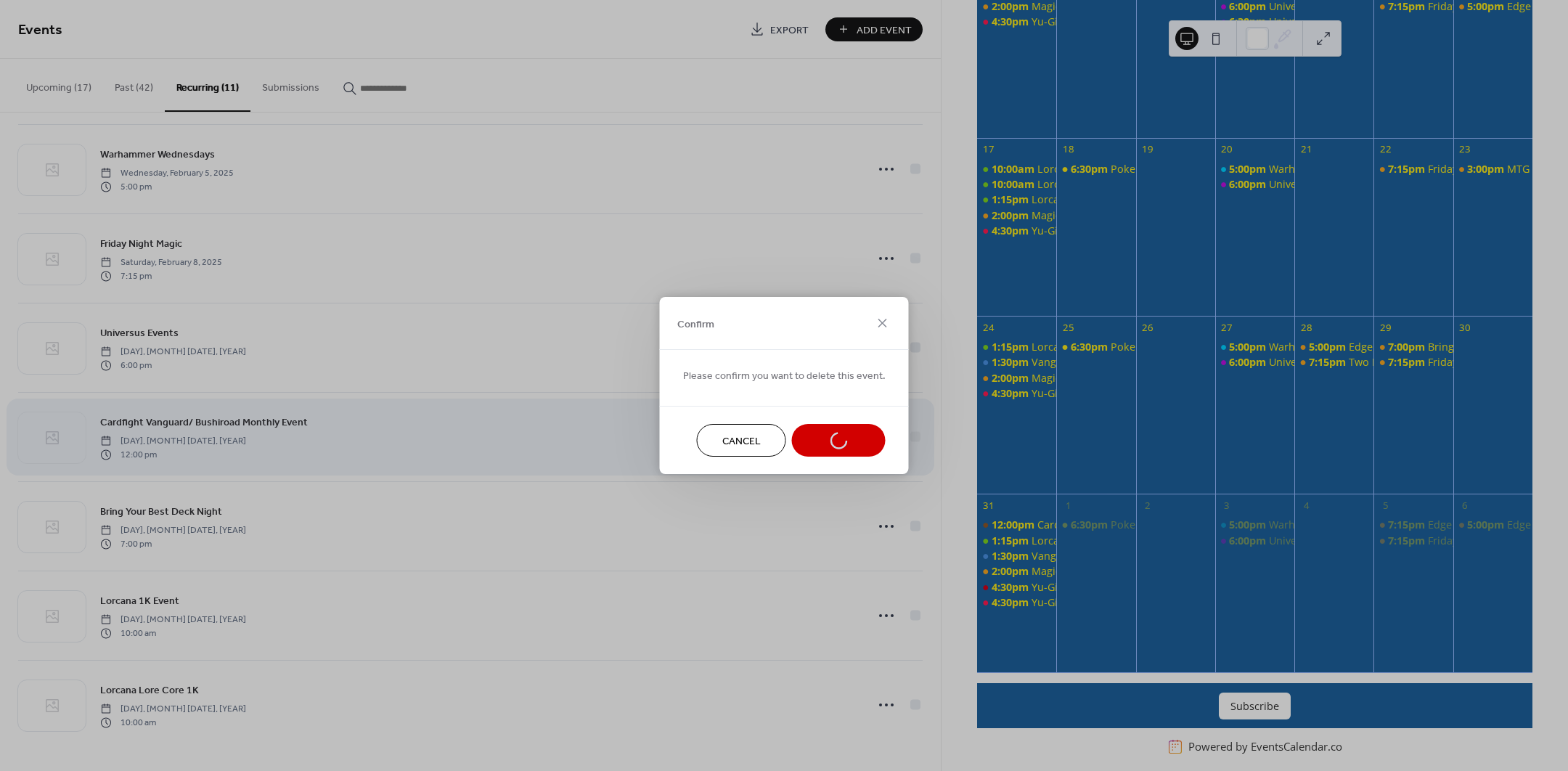 scroll, scrollTop: 278, scrollLeft: 0, axis: vertical 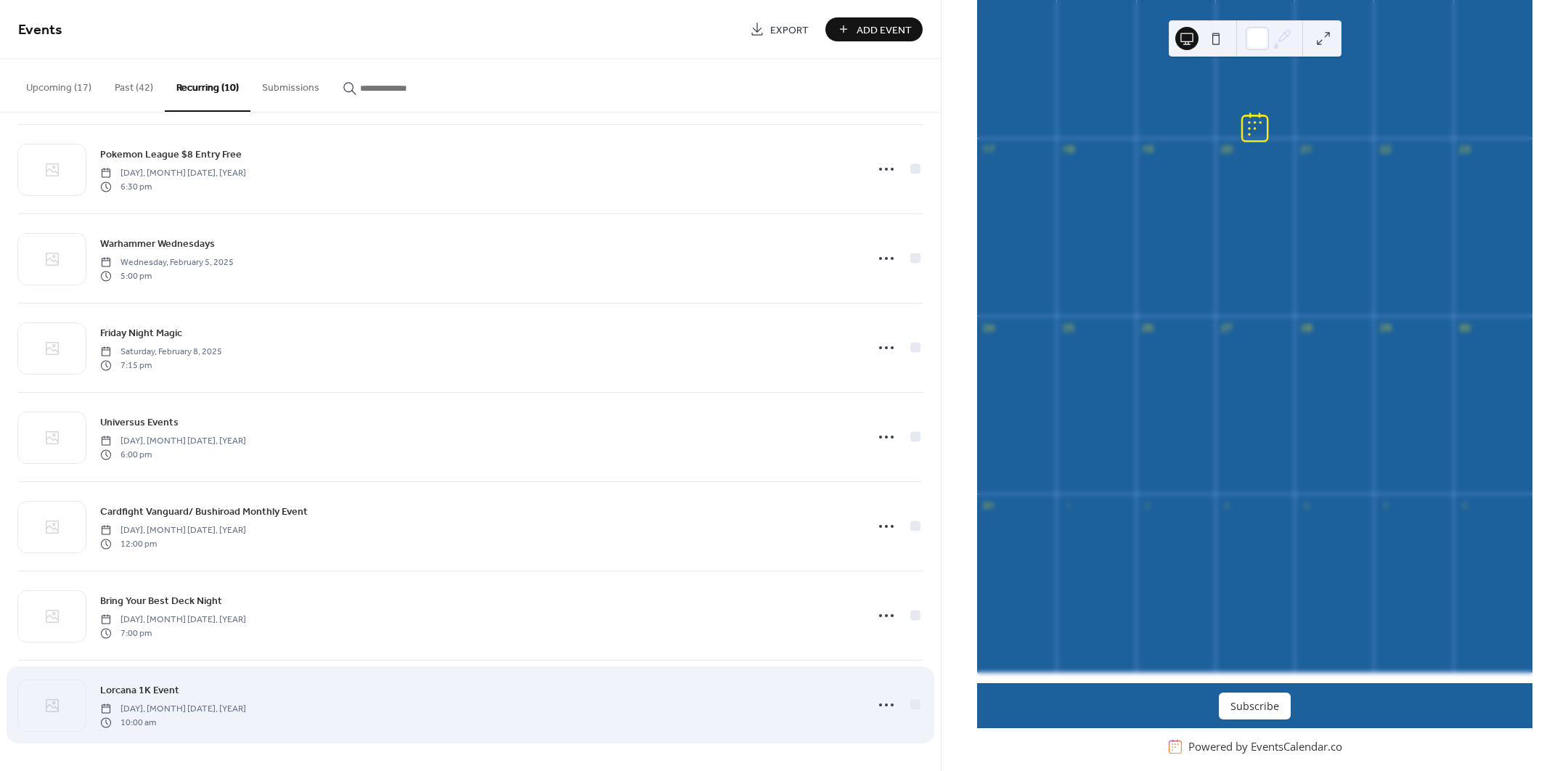 click on "Lorcana 1K Event Sunday, March 16, 2025 10:00 am" at bounding box center (478, 705) 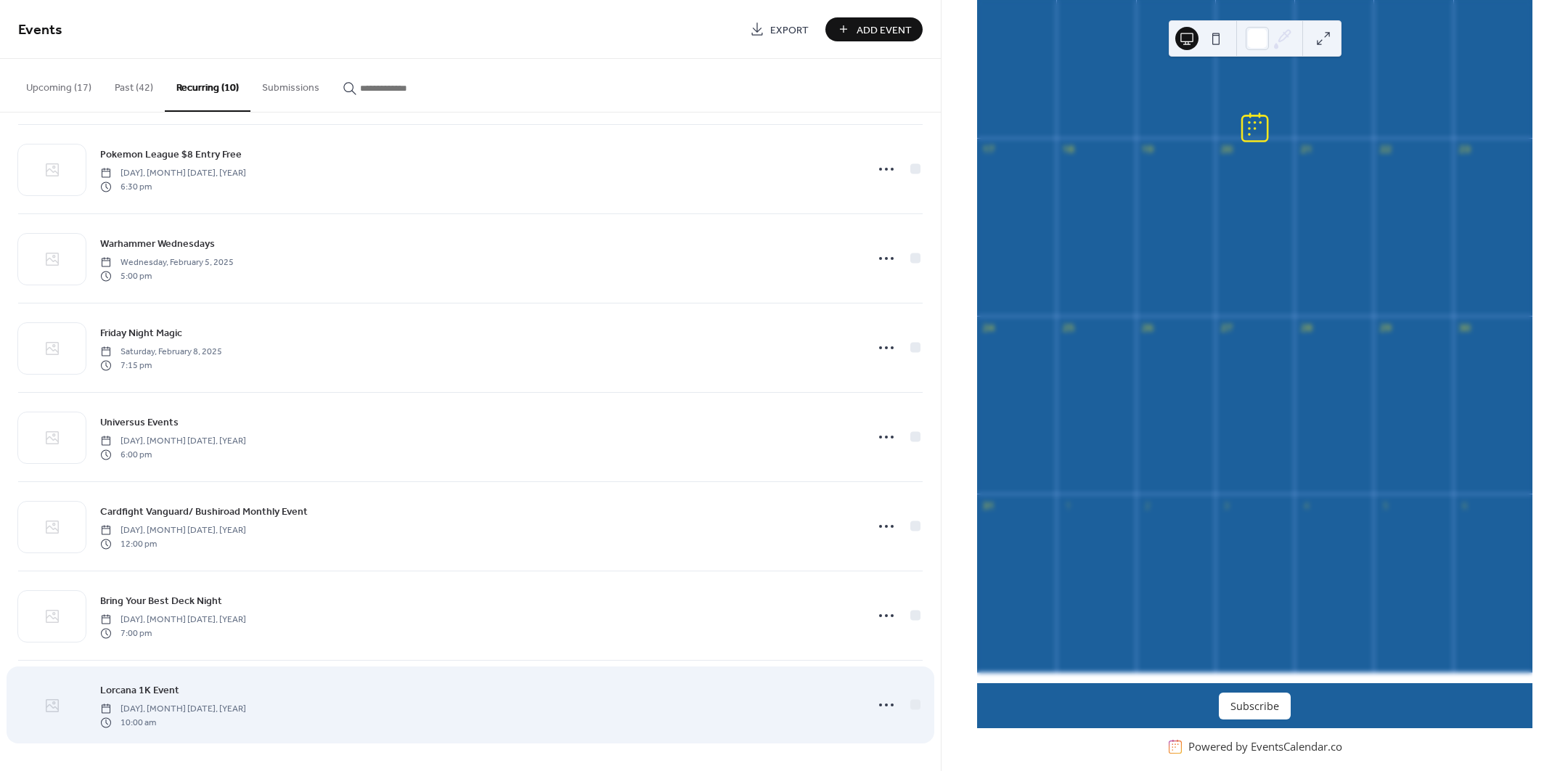 click 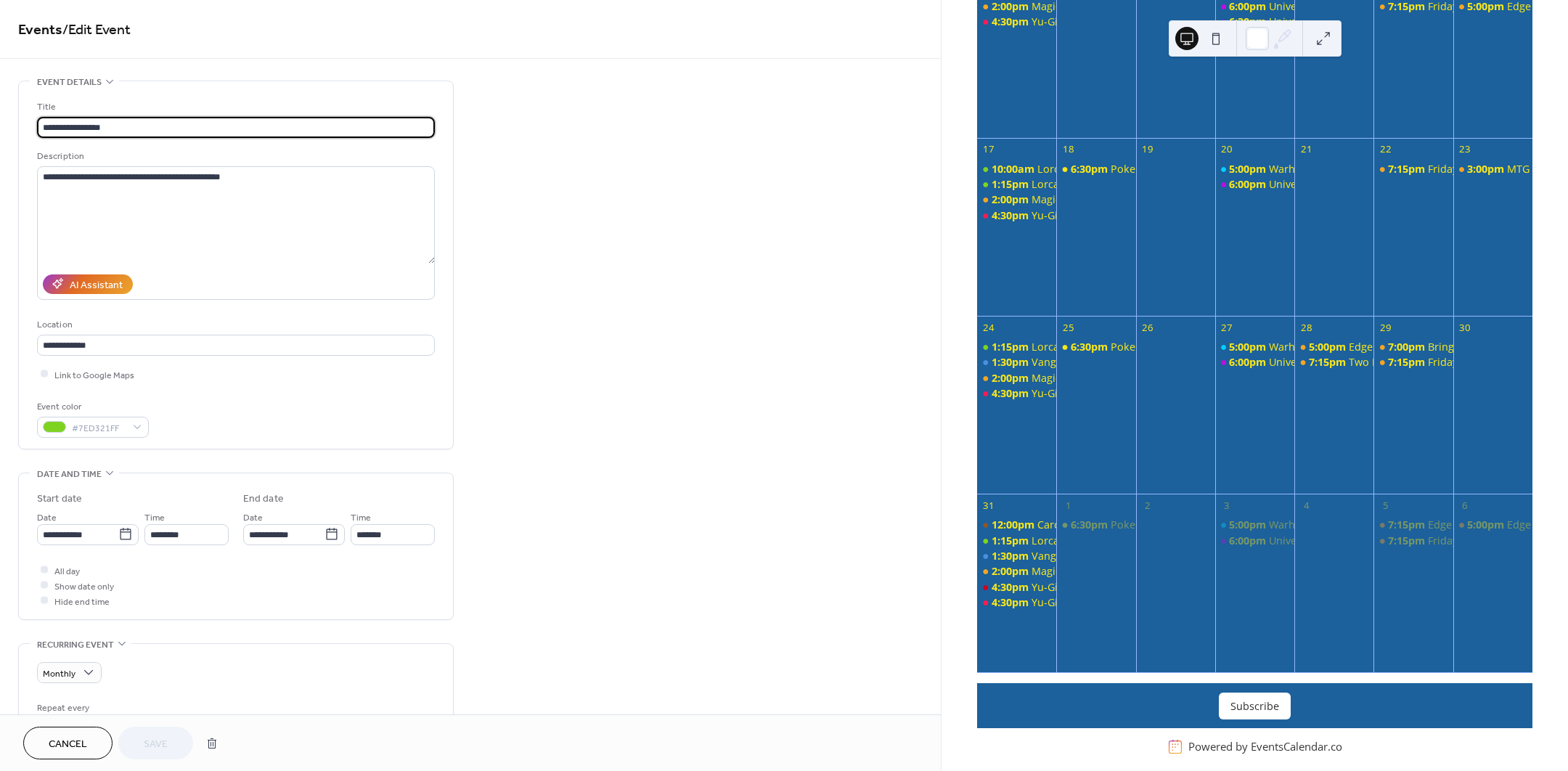 type on "**********" 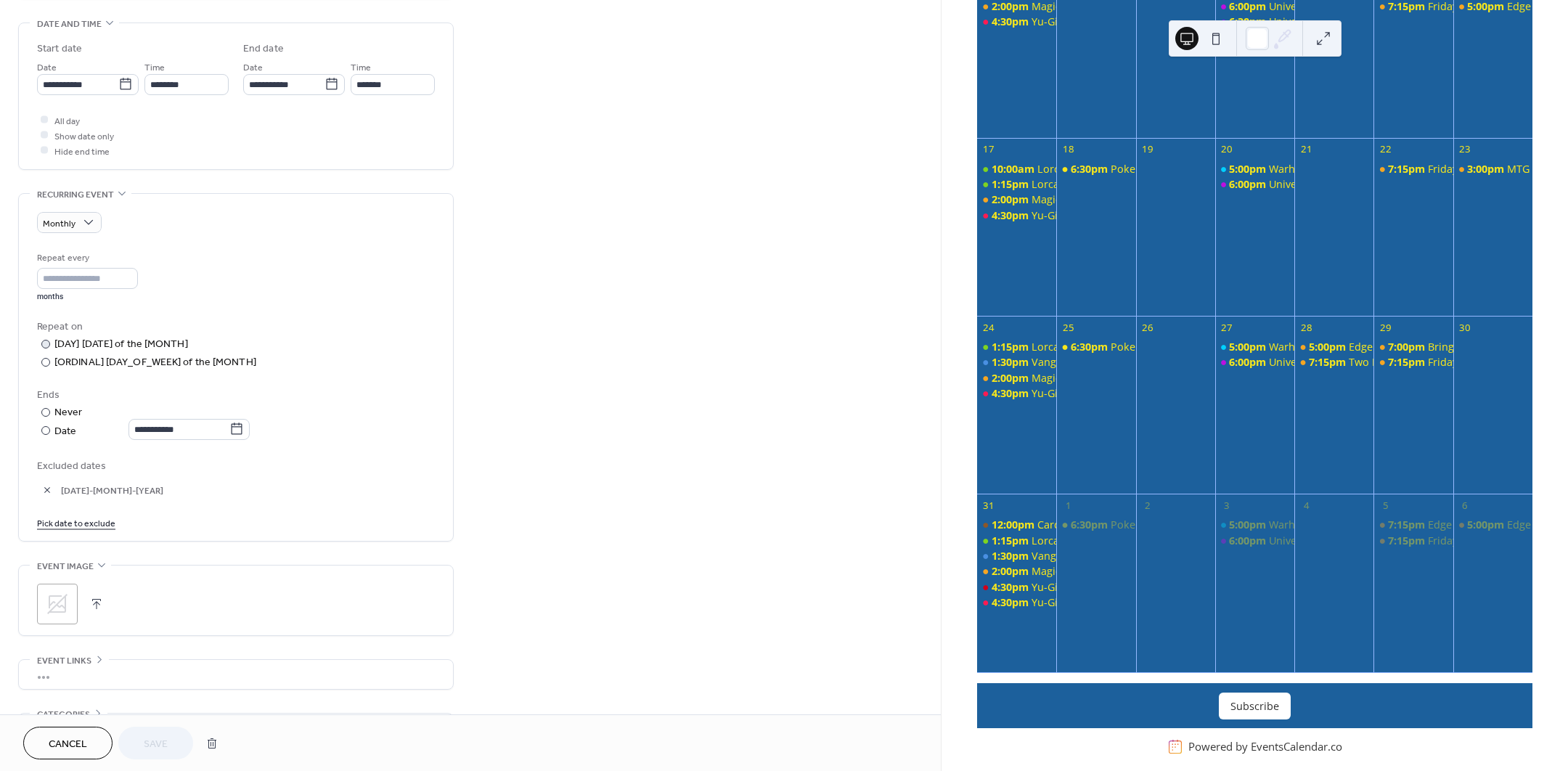scroll, scrollTop: 454, scrollLeft: 0, axis: vertical 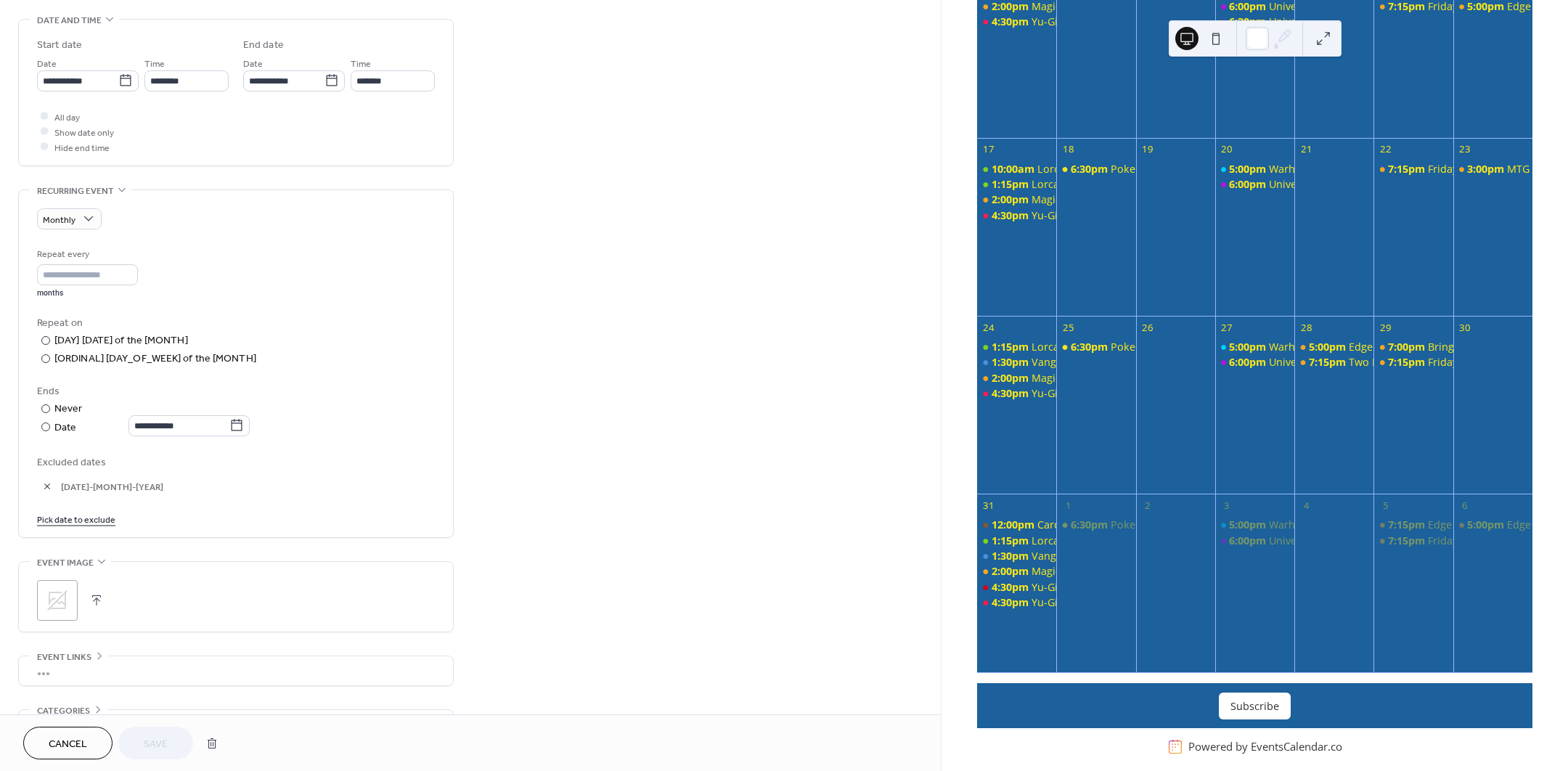click on "Pick date to exclude" at bounding box center (76, 518) 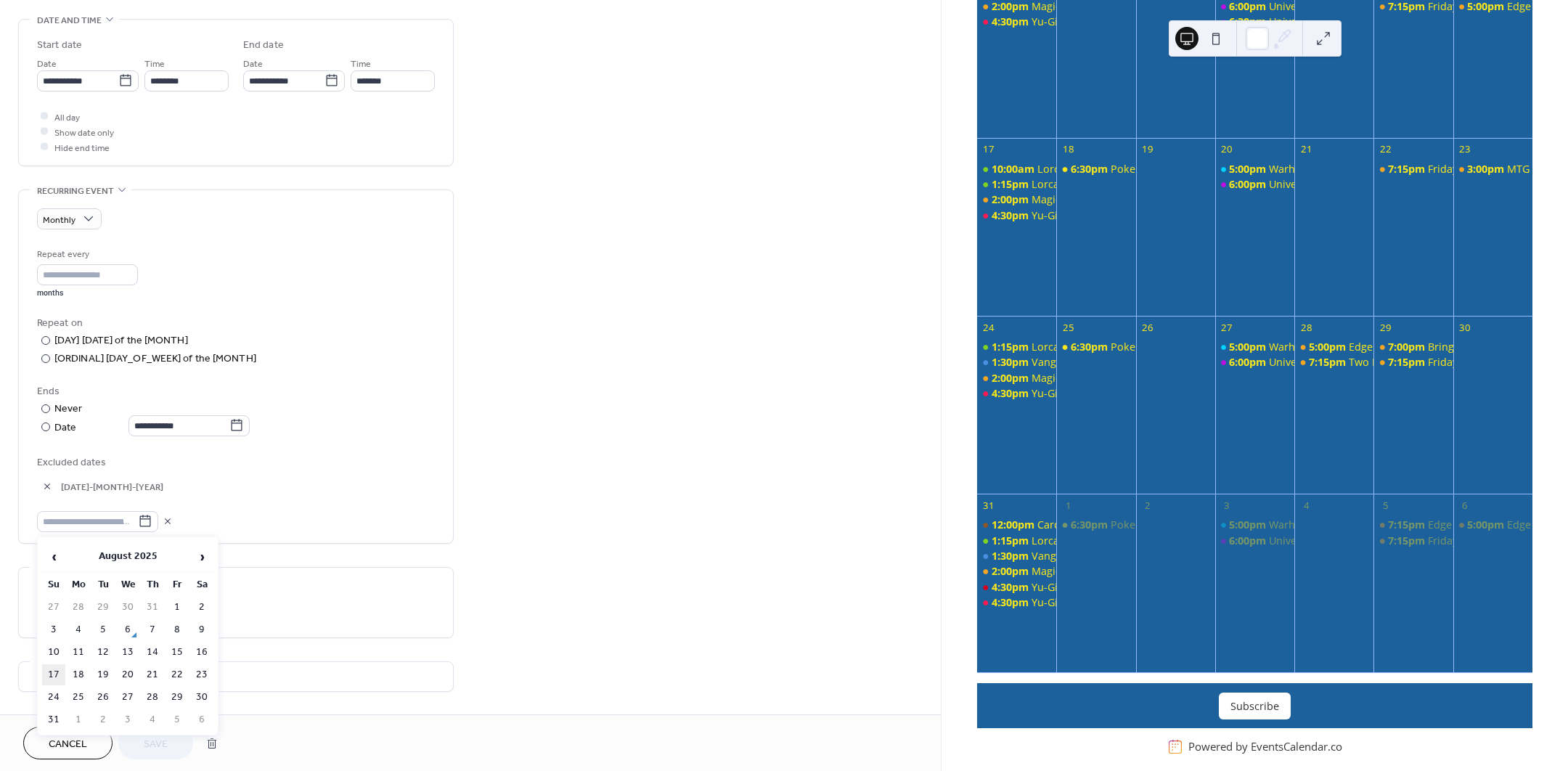 click on "17" at bounding box center (54, 674) 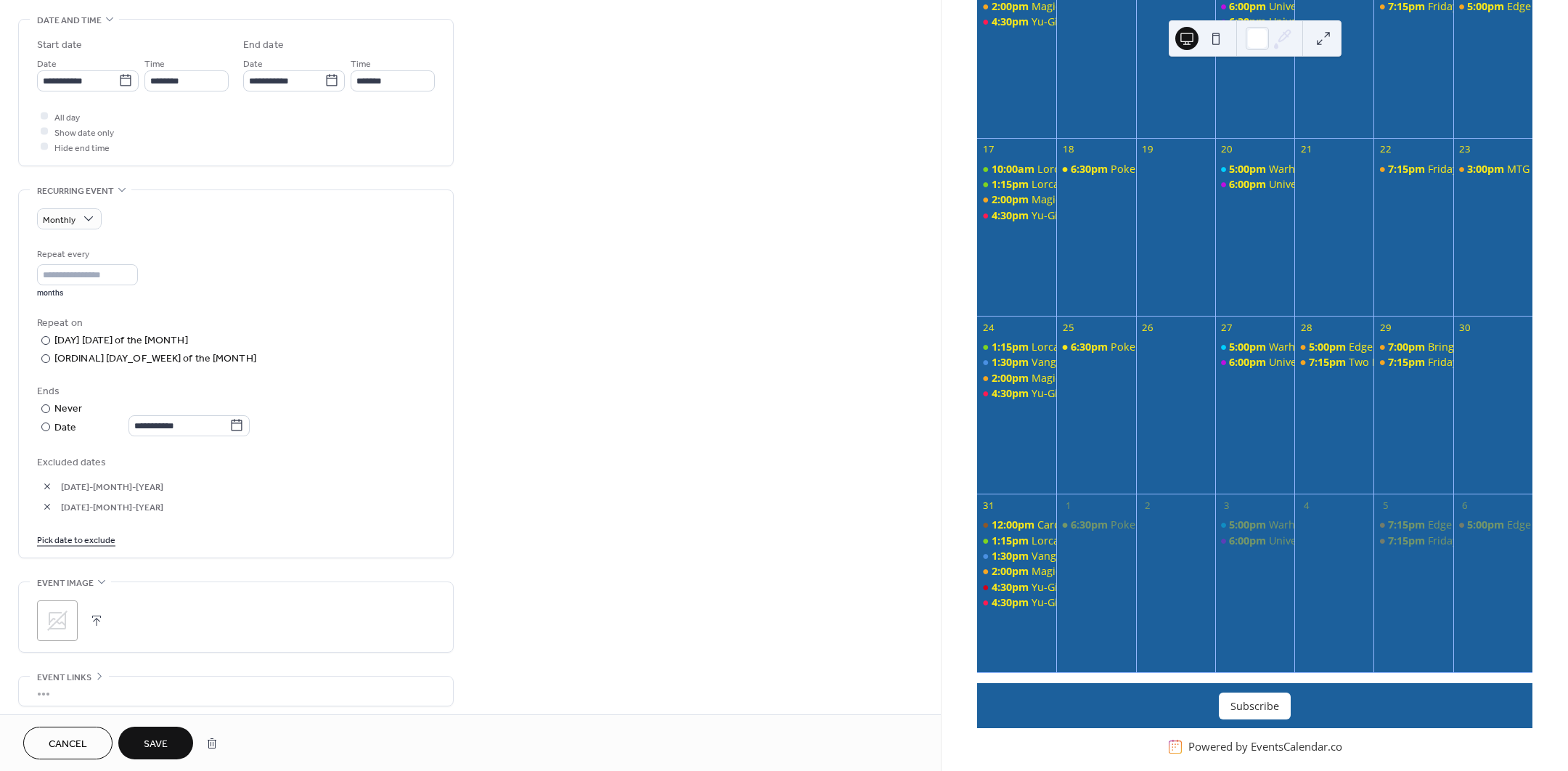 click on "Save" at bounding box center [155, 744] 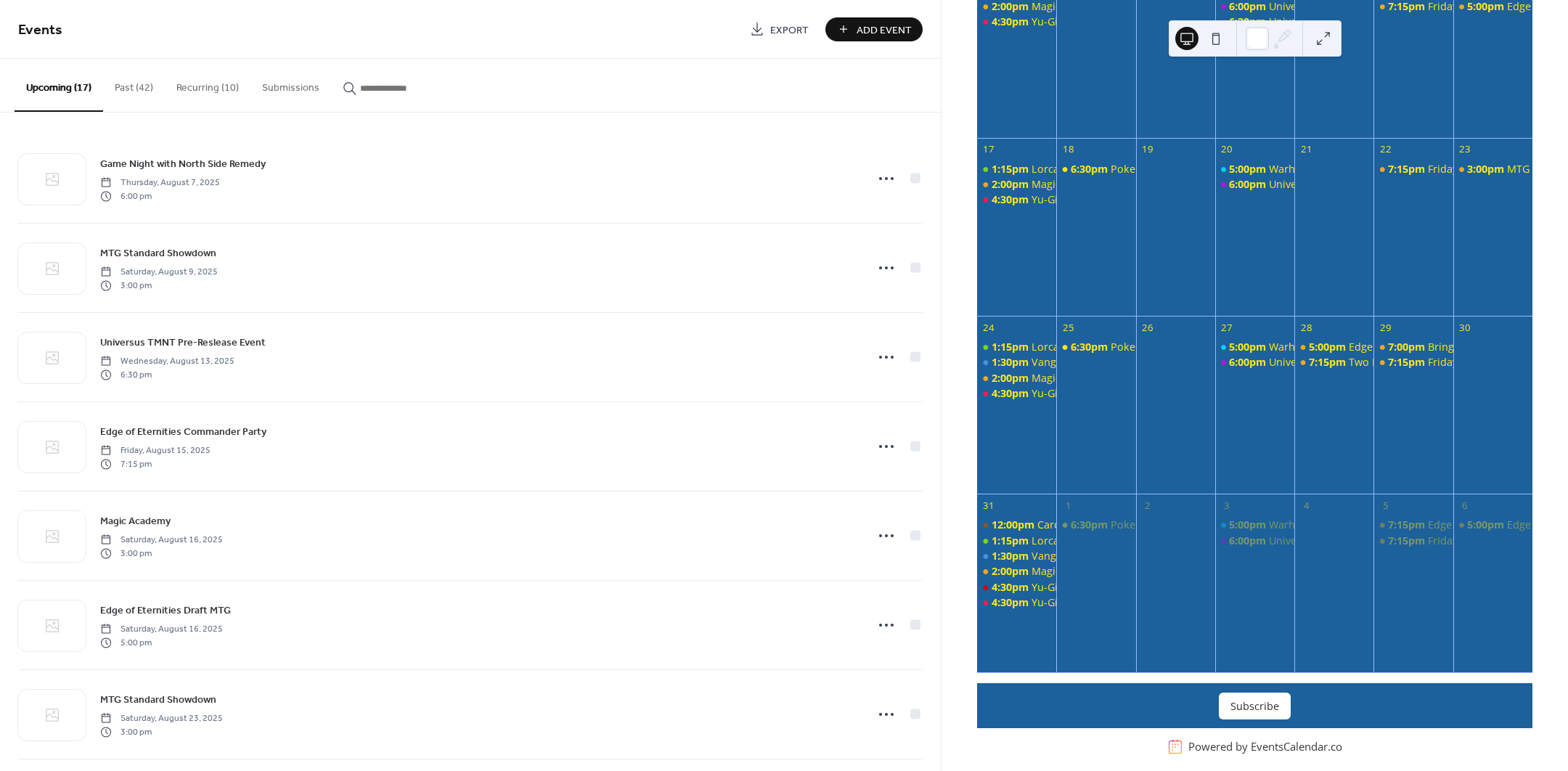 click on "Add Event" at bounding box center (884, 30) 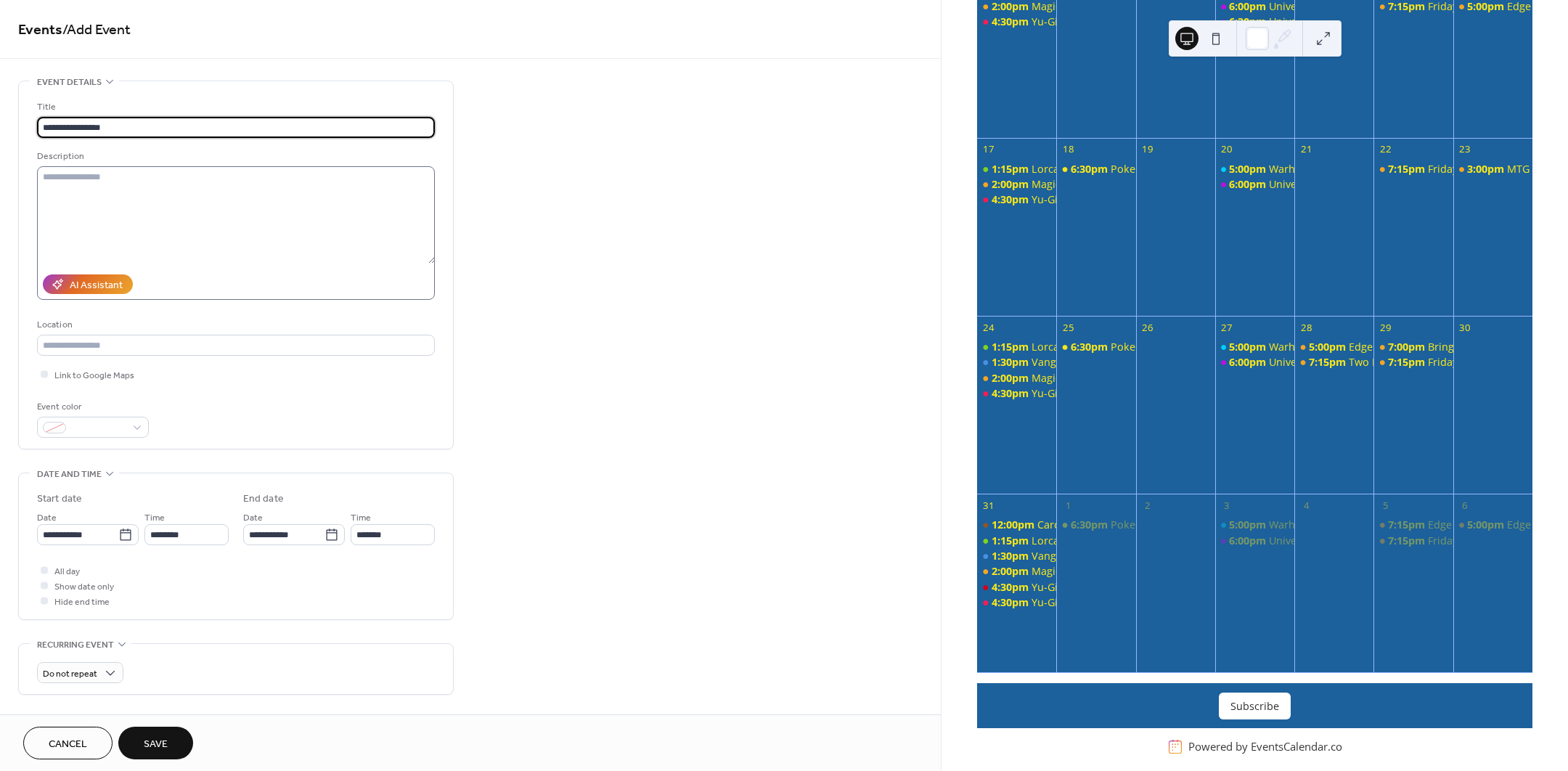 type on "**********" 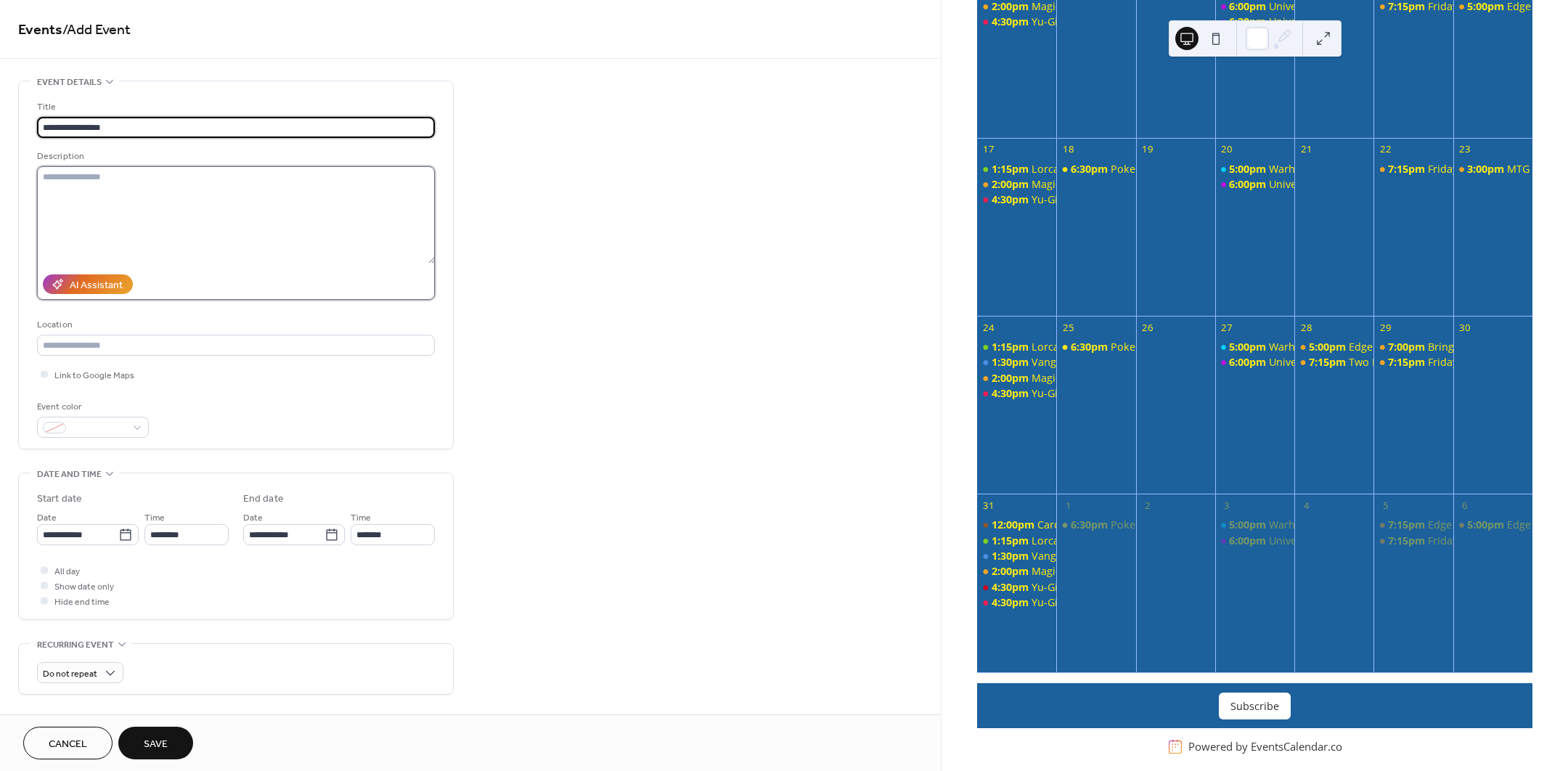 click at bounding box center [236, 215] 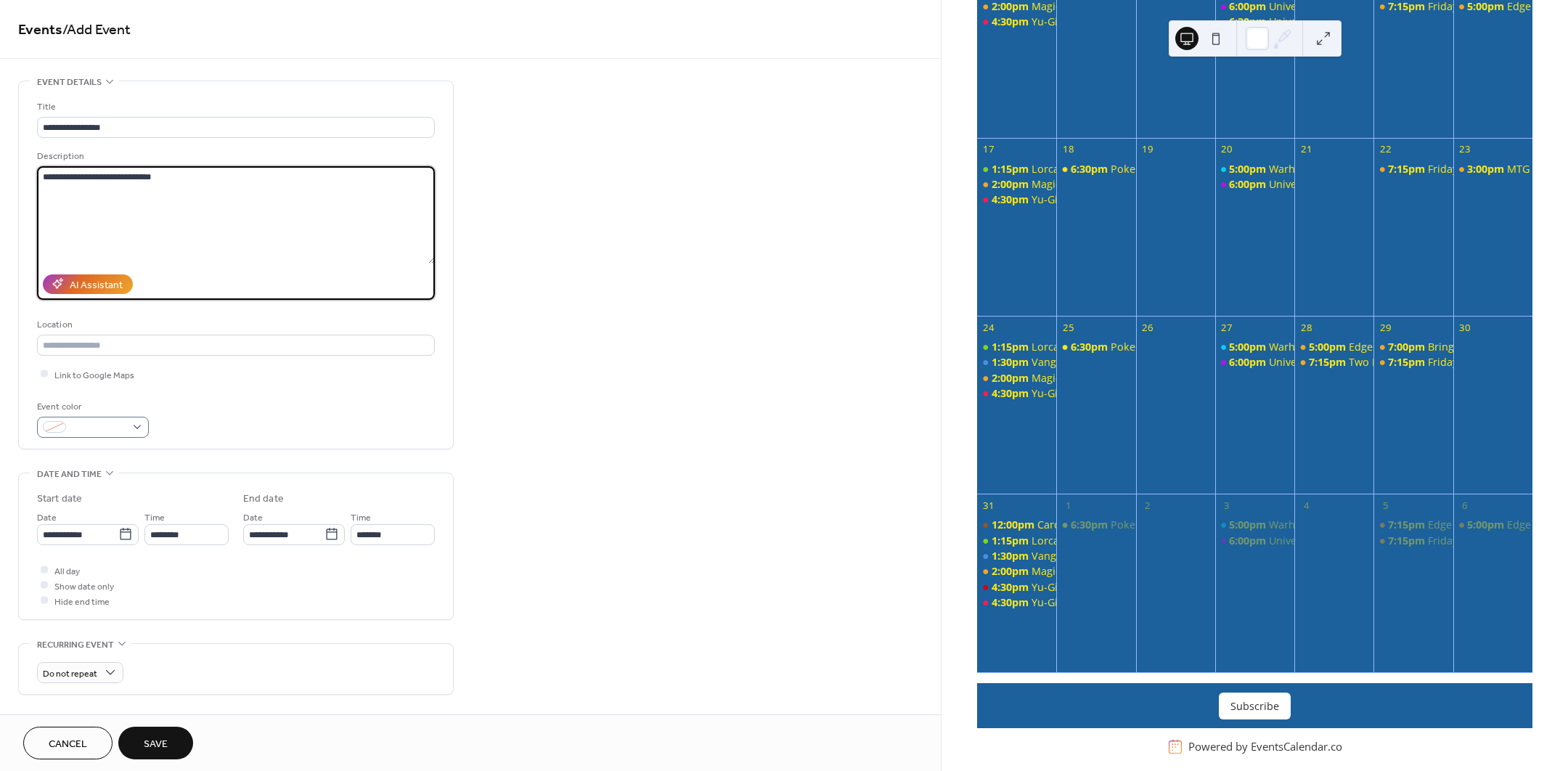 type on "**********" 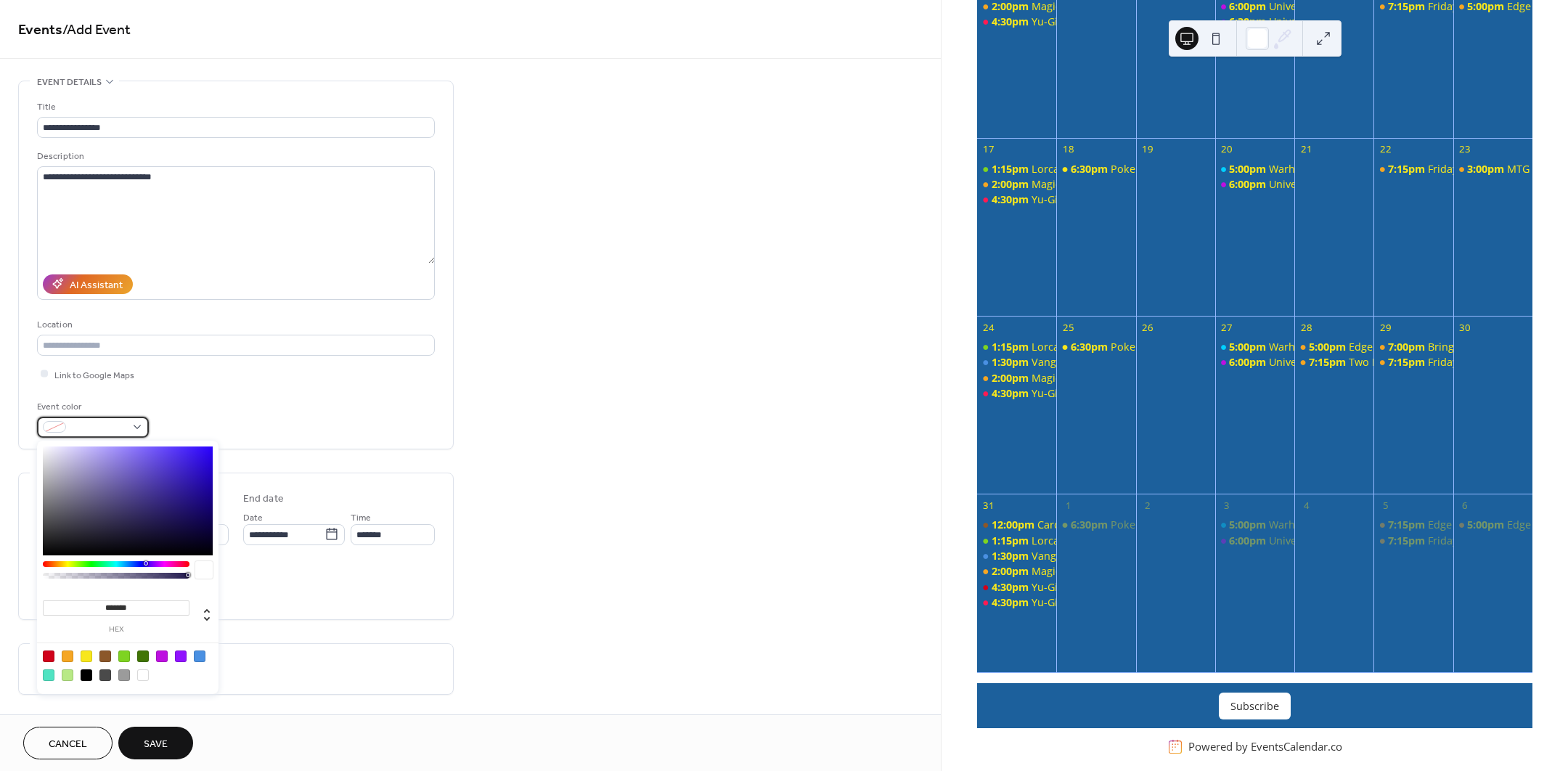click at bounding box center (99, 428) 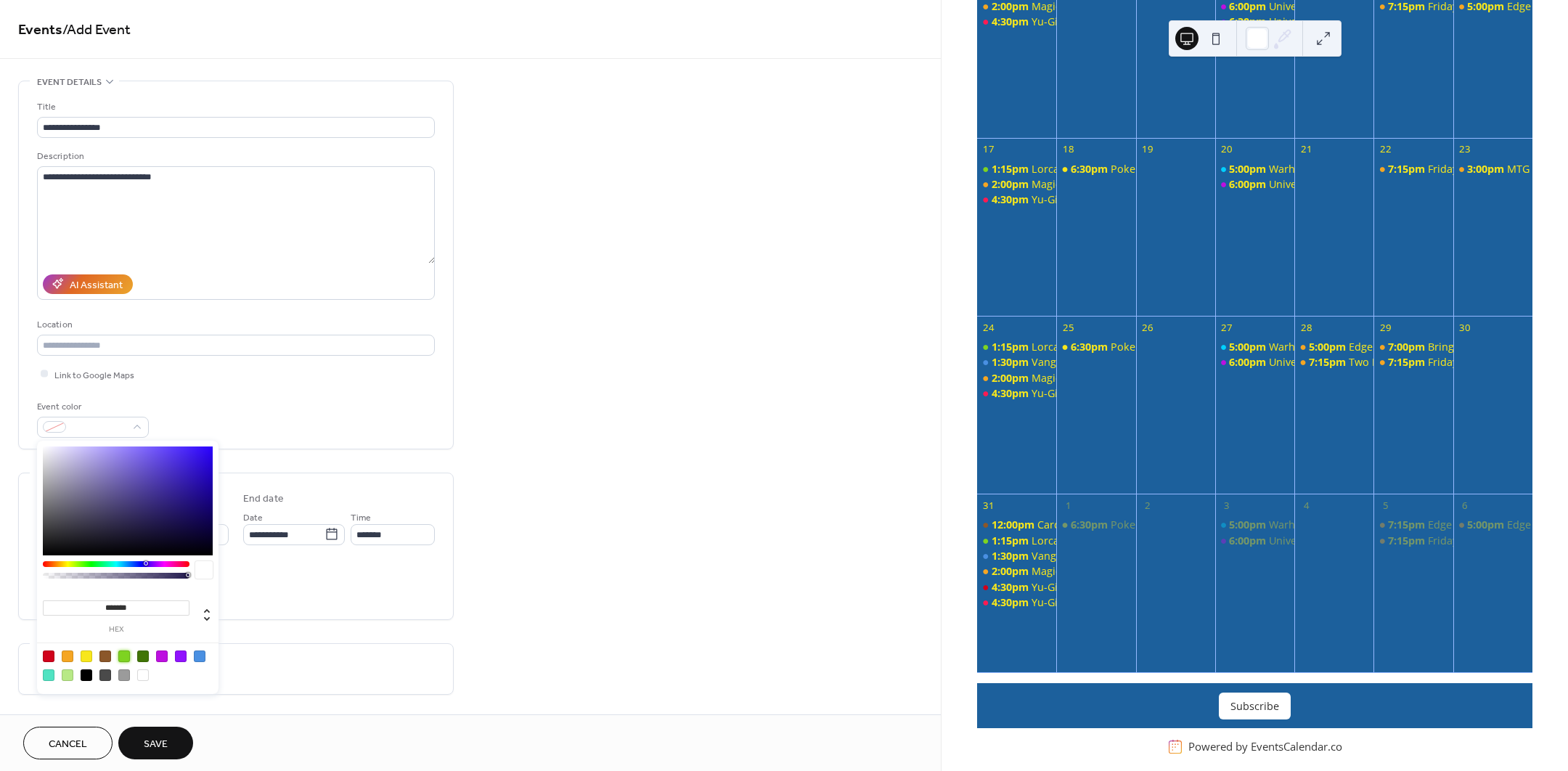 click at bounding box center [124, 656] 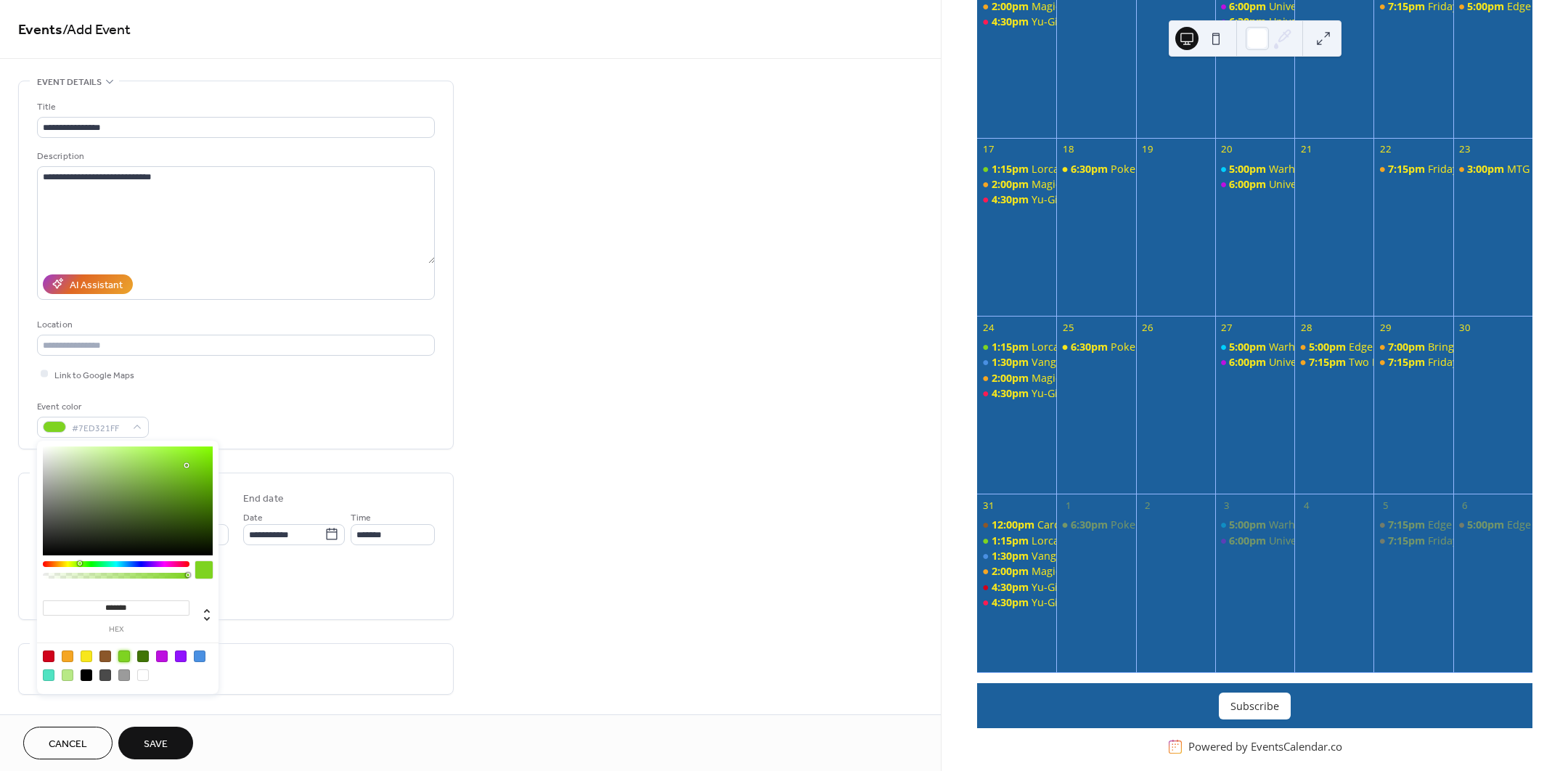 click on "All day Show date only Hide end time" at bounding box center (236, 585) 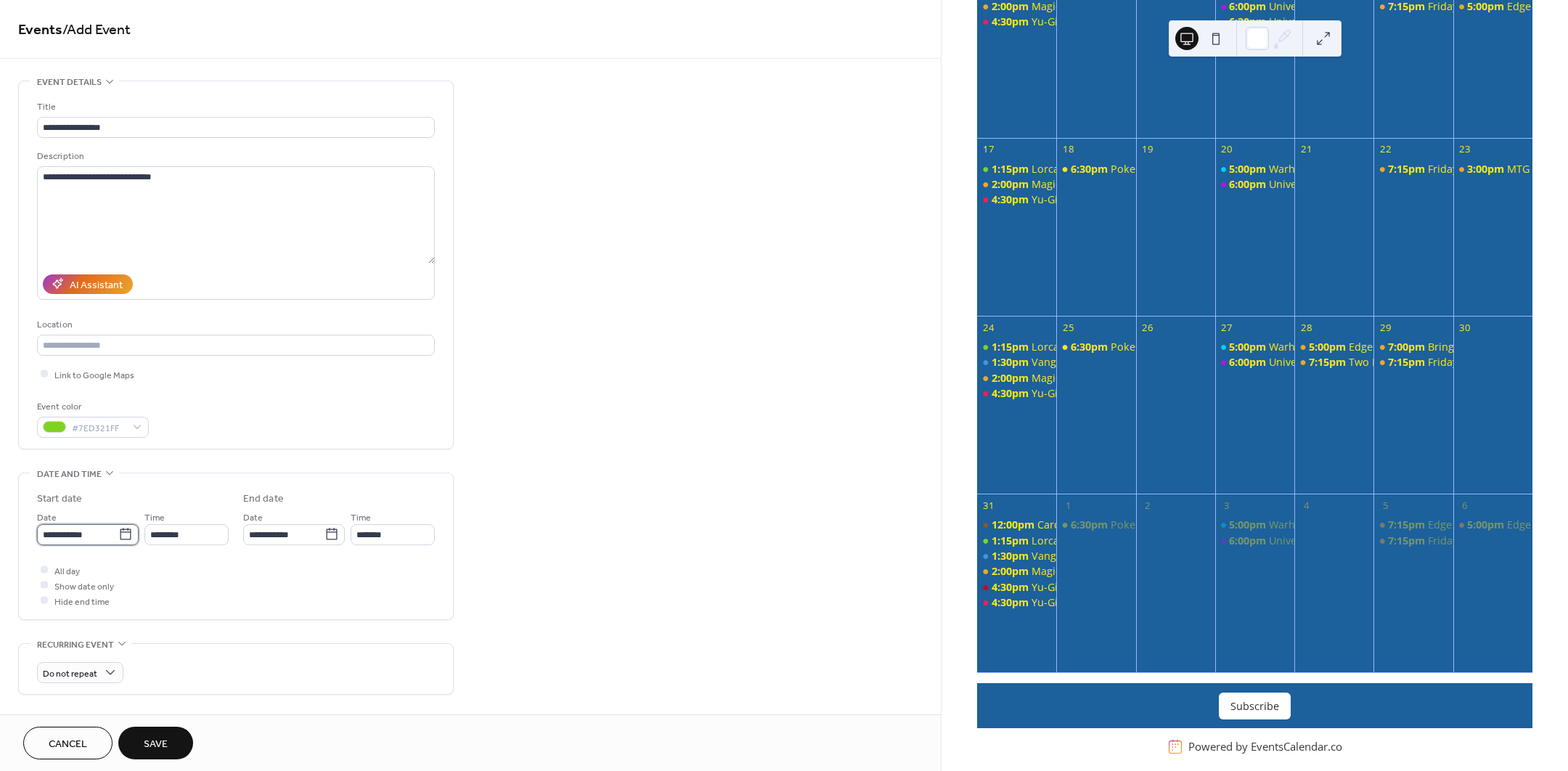 click on "**********" at bounding box center (78, 534) 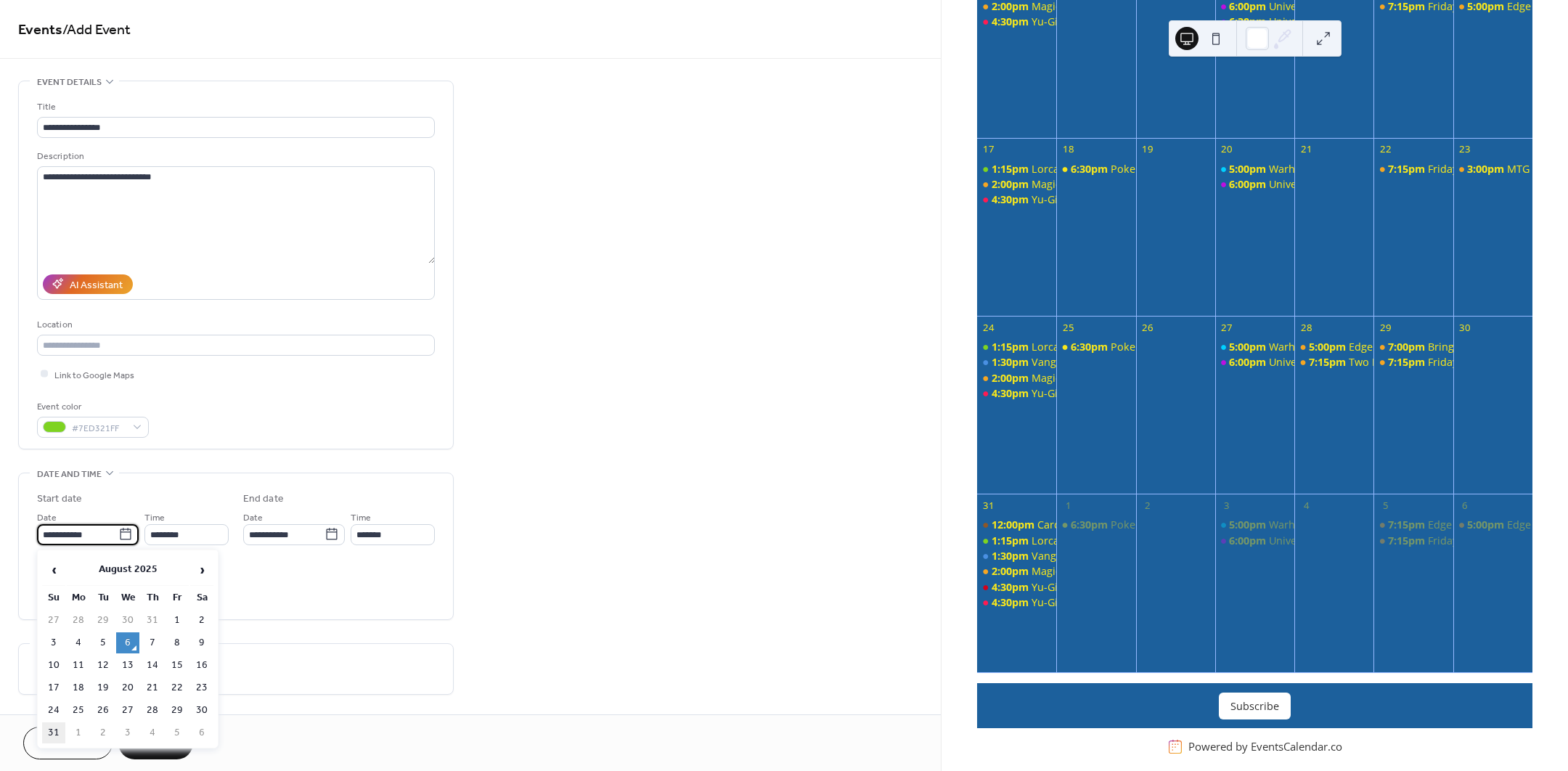 click on "31" at bounding box center (54, 733) 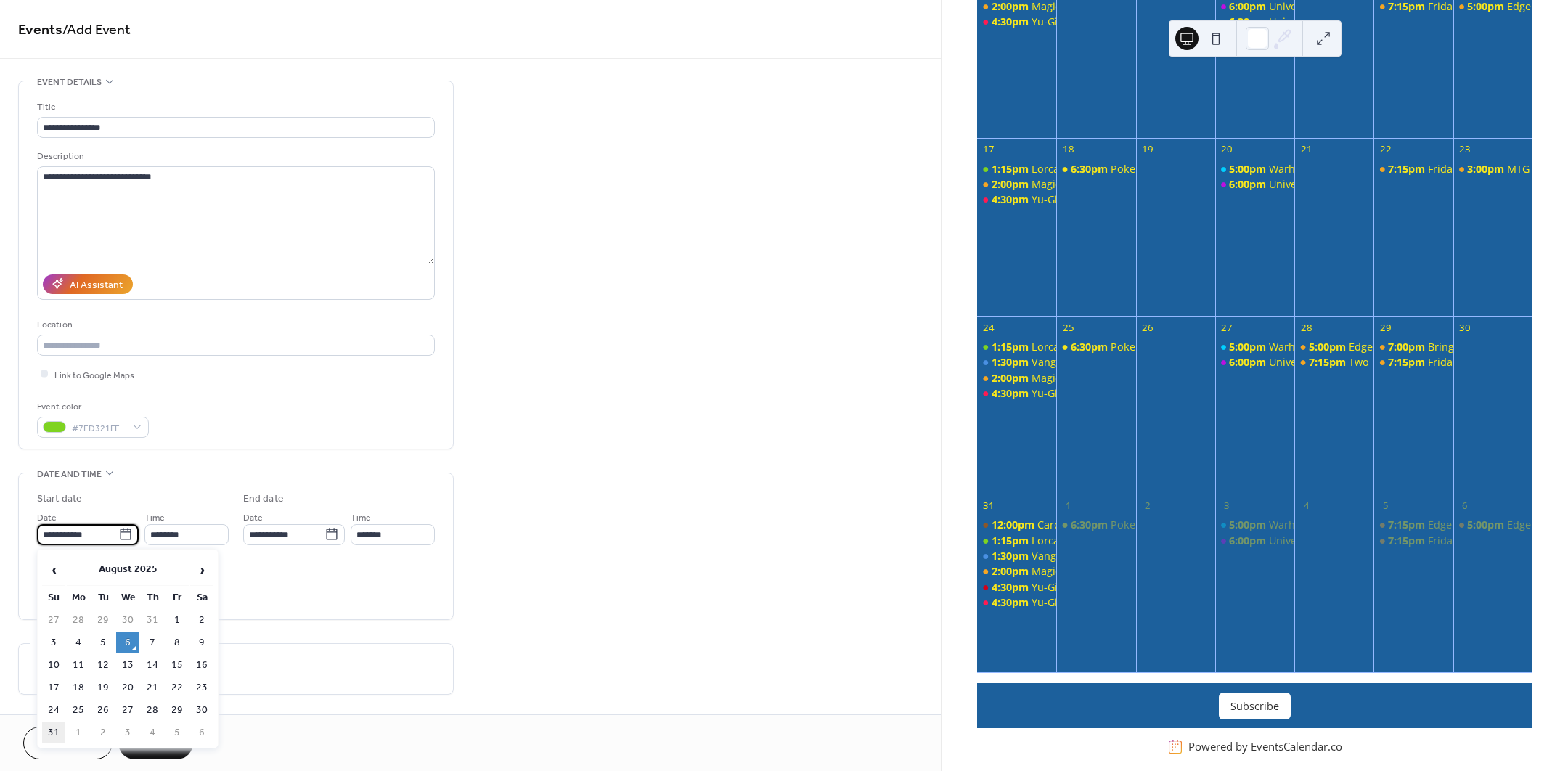 type on "**********" 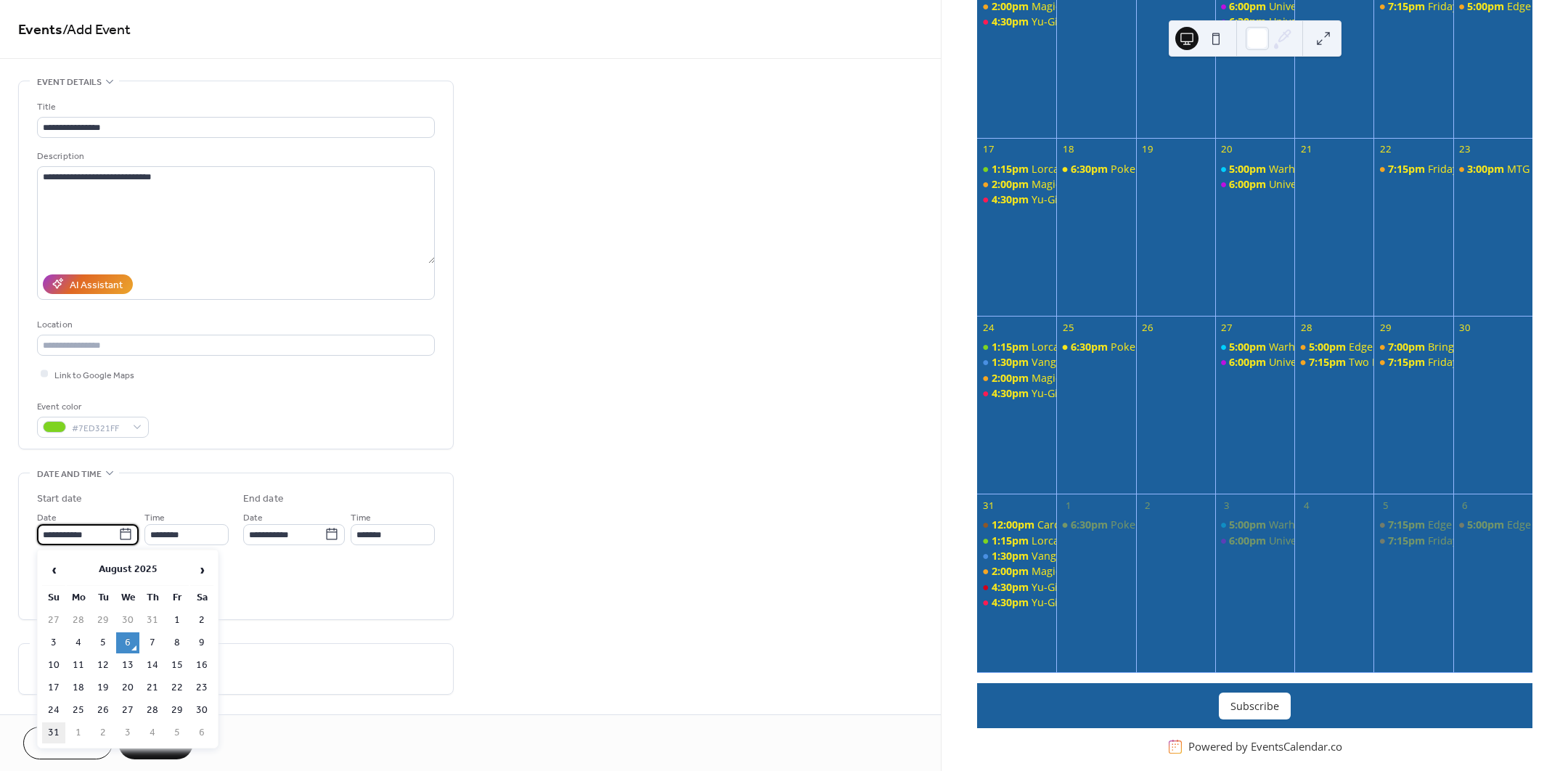 type on "**********" 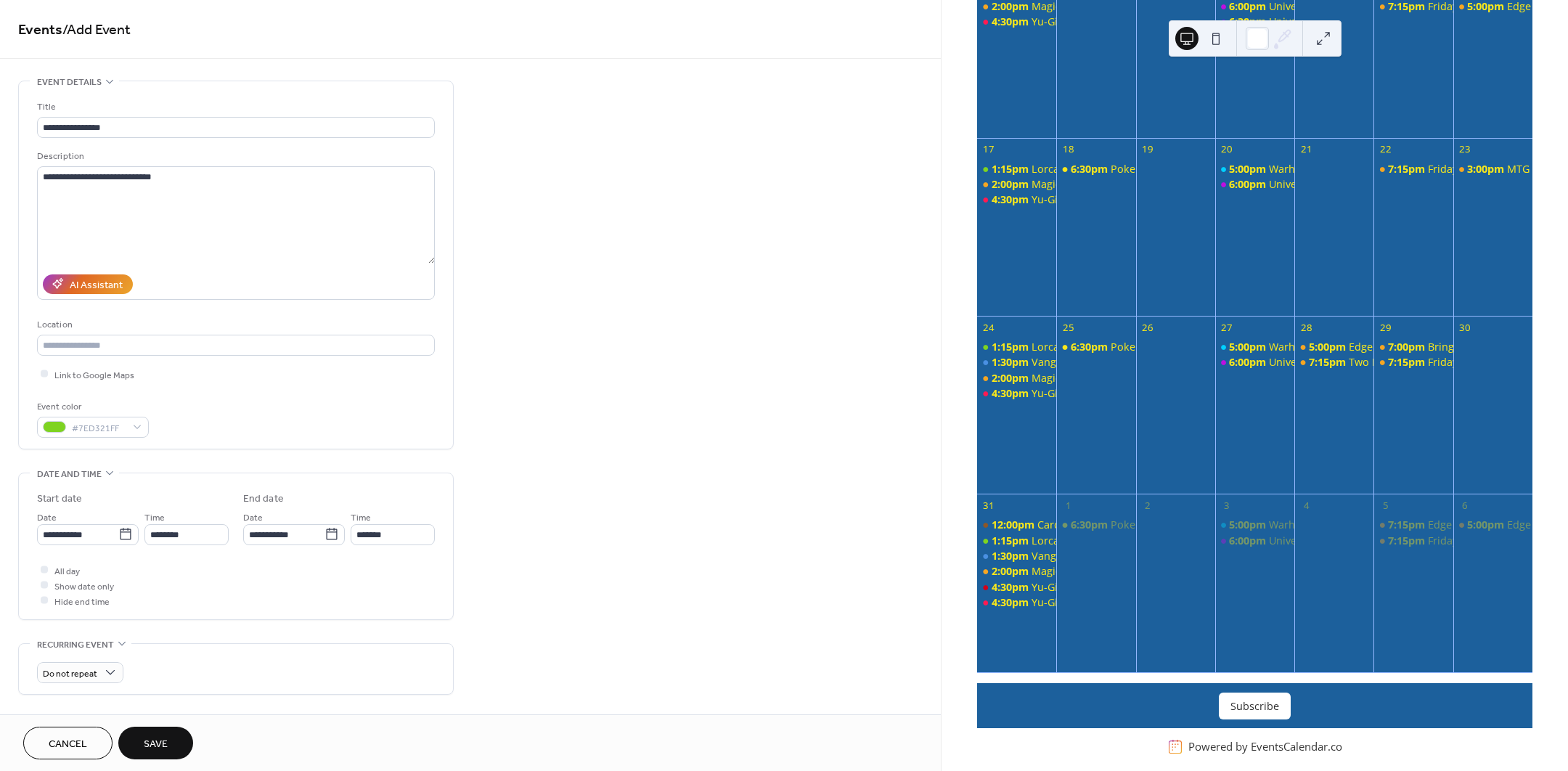 click on "Time ********" at bounding box center [187, 527] 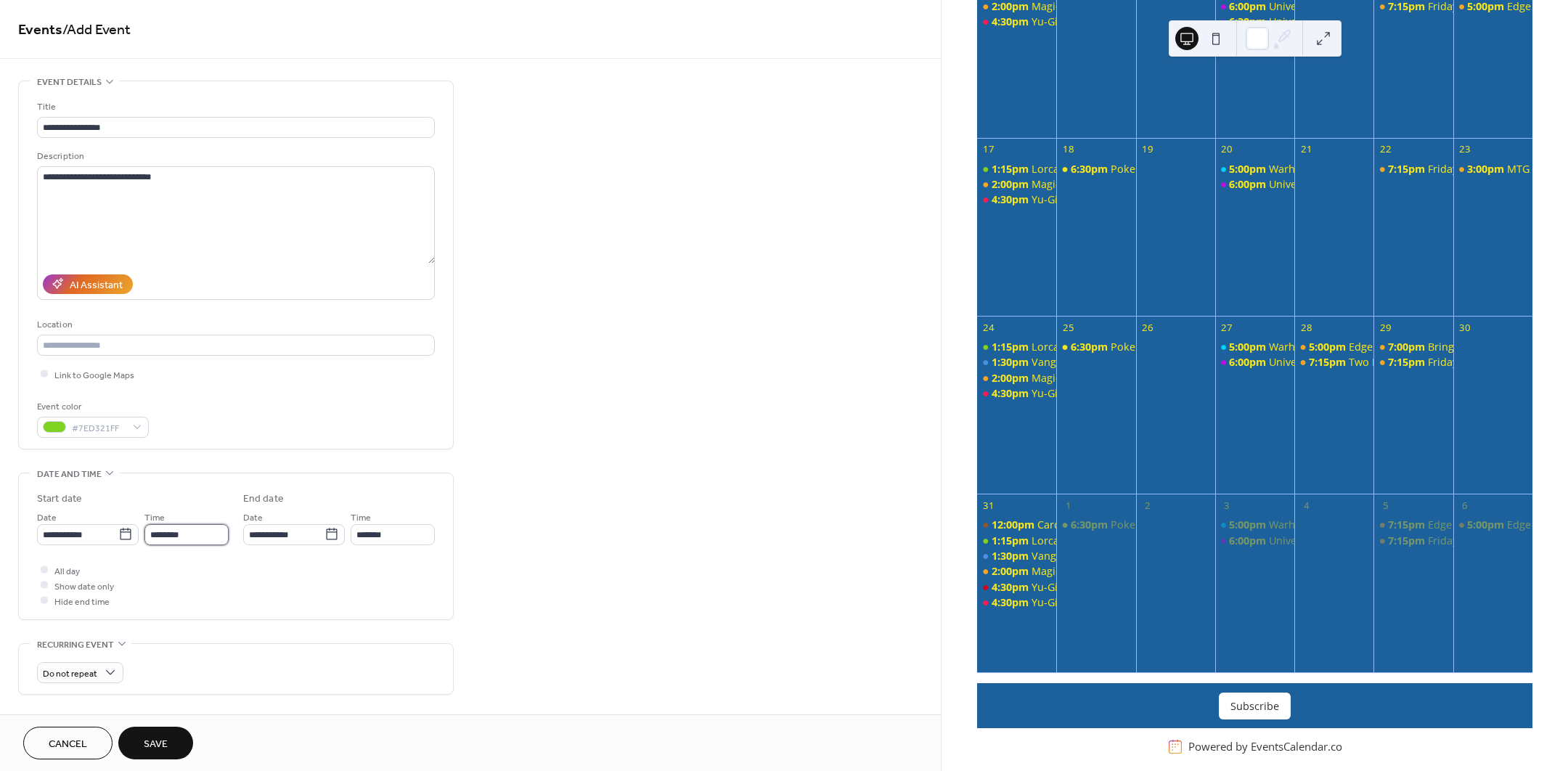 click on "********" at bounding box center [187, 534] 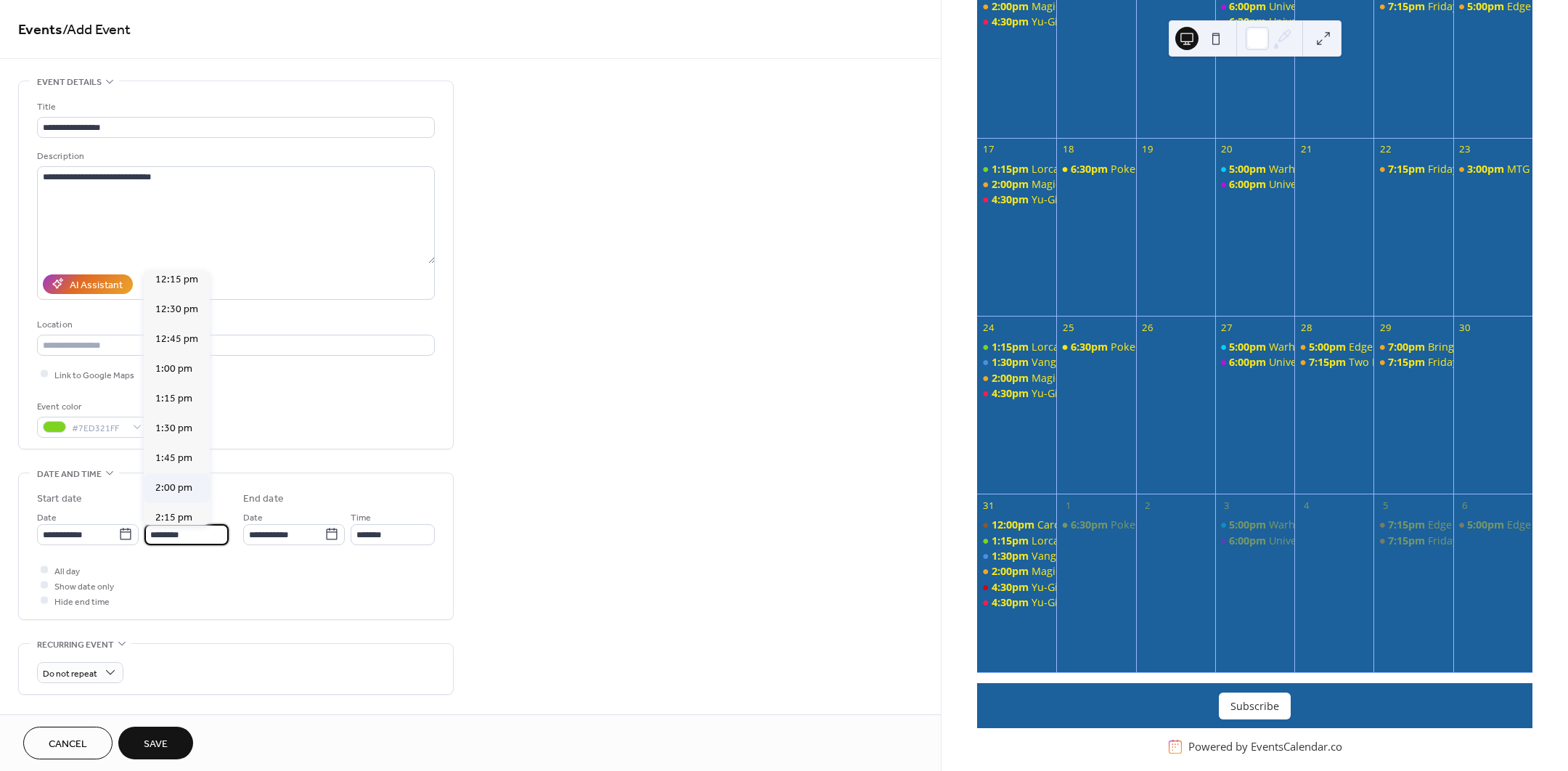 scroll, scrollTop: 1466, scrollLeft: 0, axis: vertical 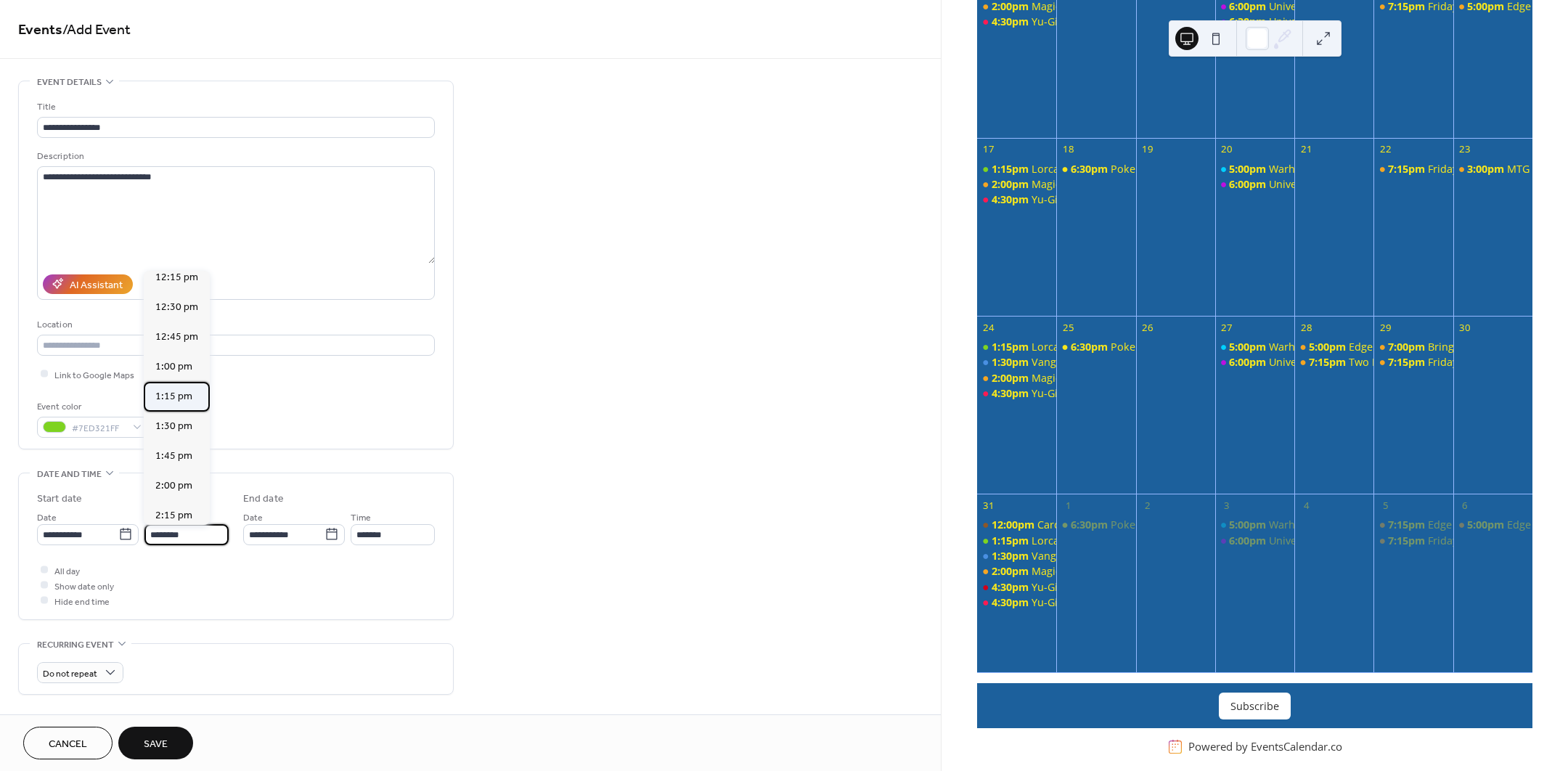 click on "1:15 pm" at bounding box center (173, 396) 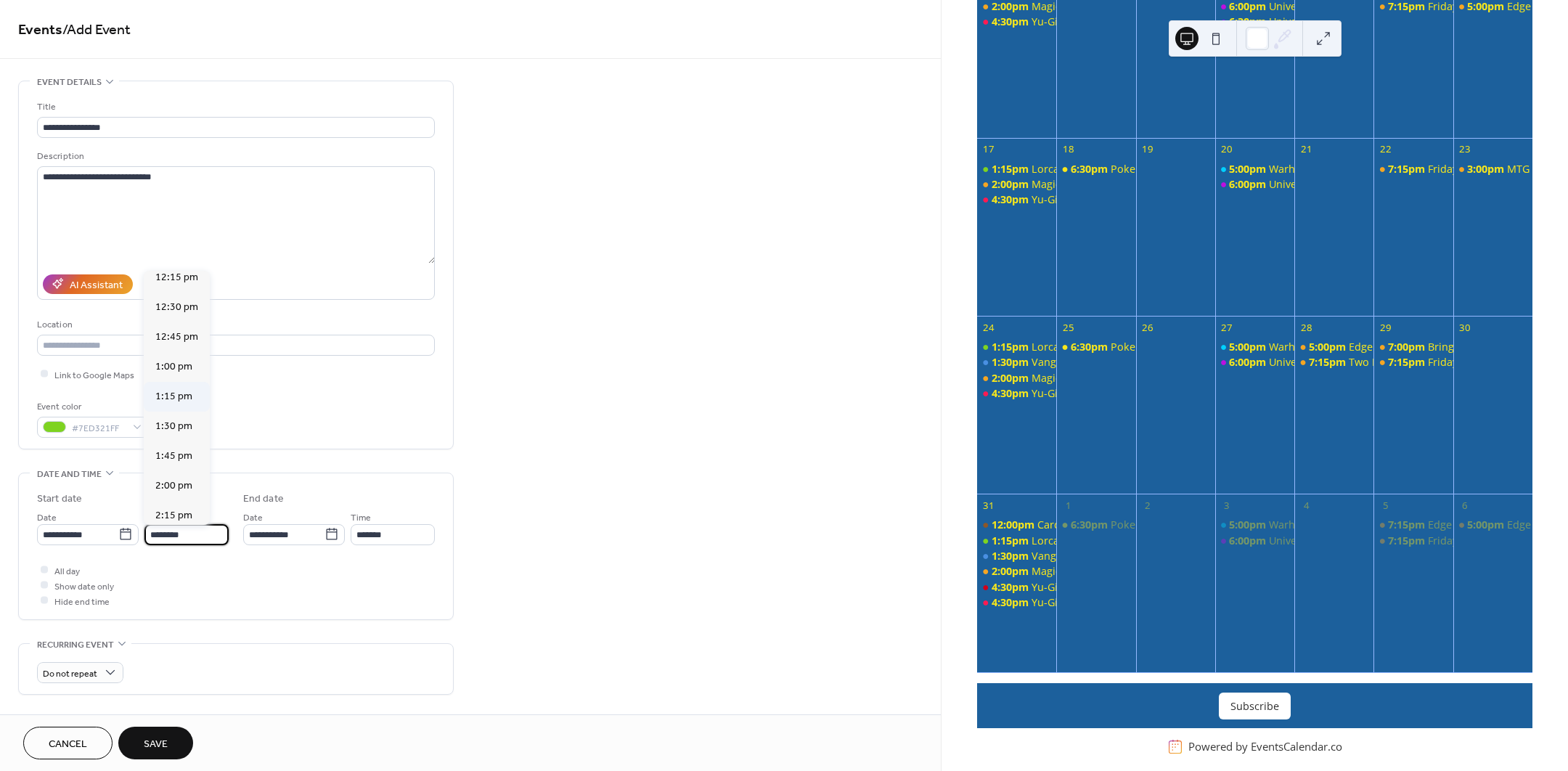 type on "*******" 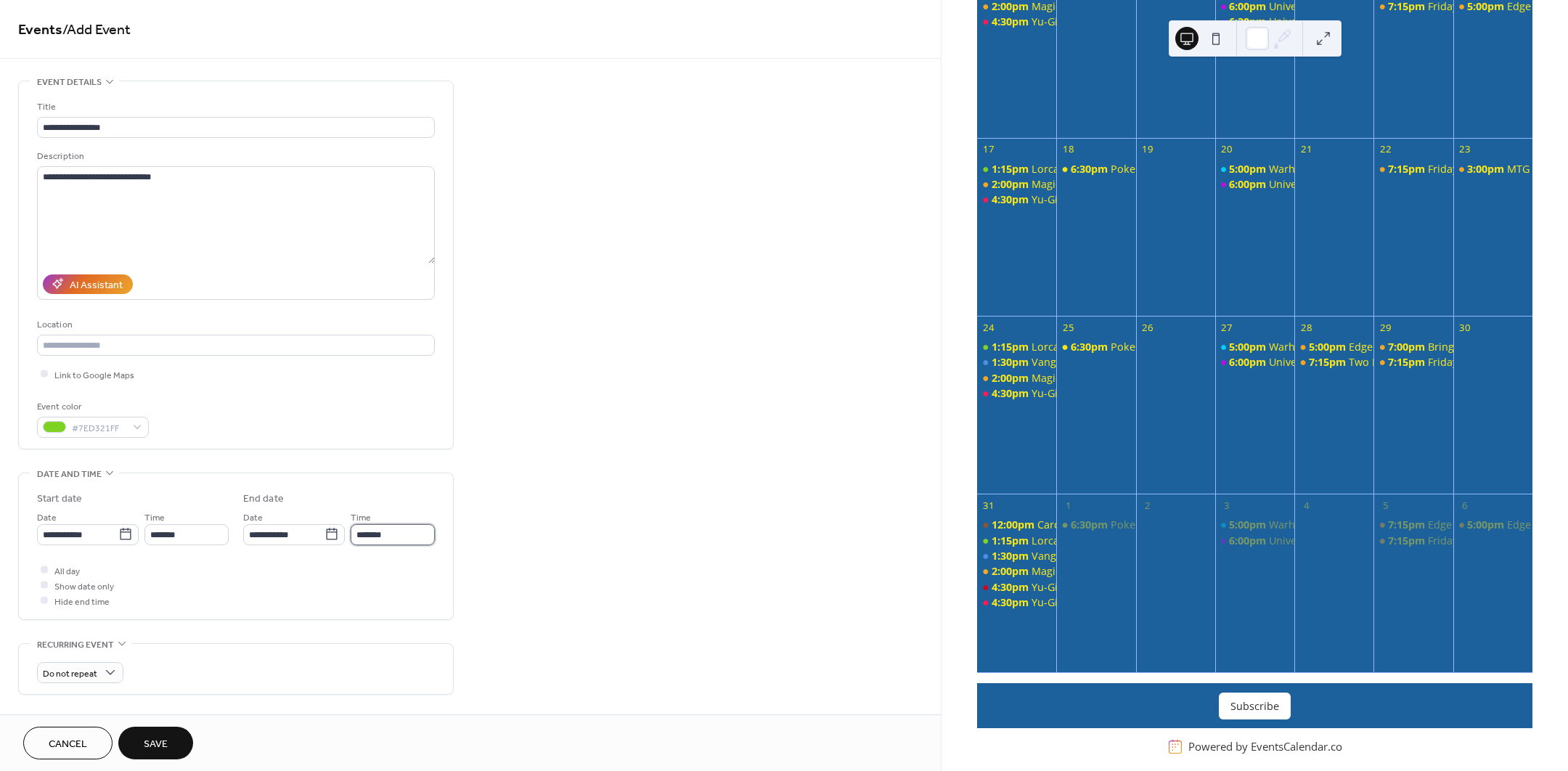click on "*******" at bounding box center (393, 534) 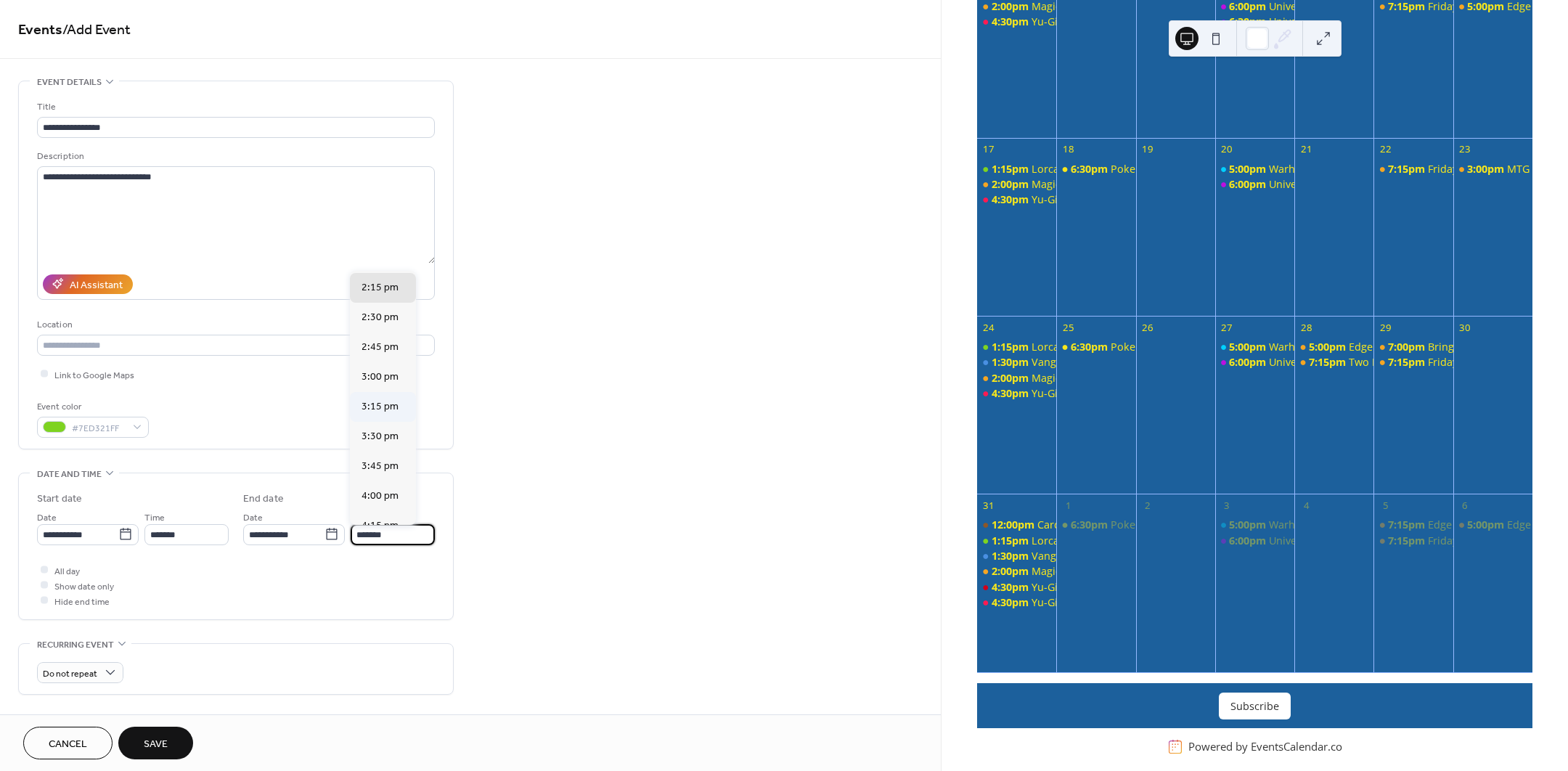 scroll, scrollTop: 91, scrollLeft: 0, axis: vertical 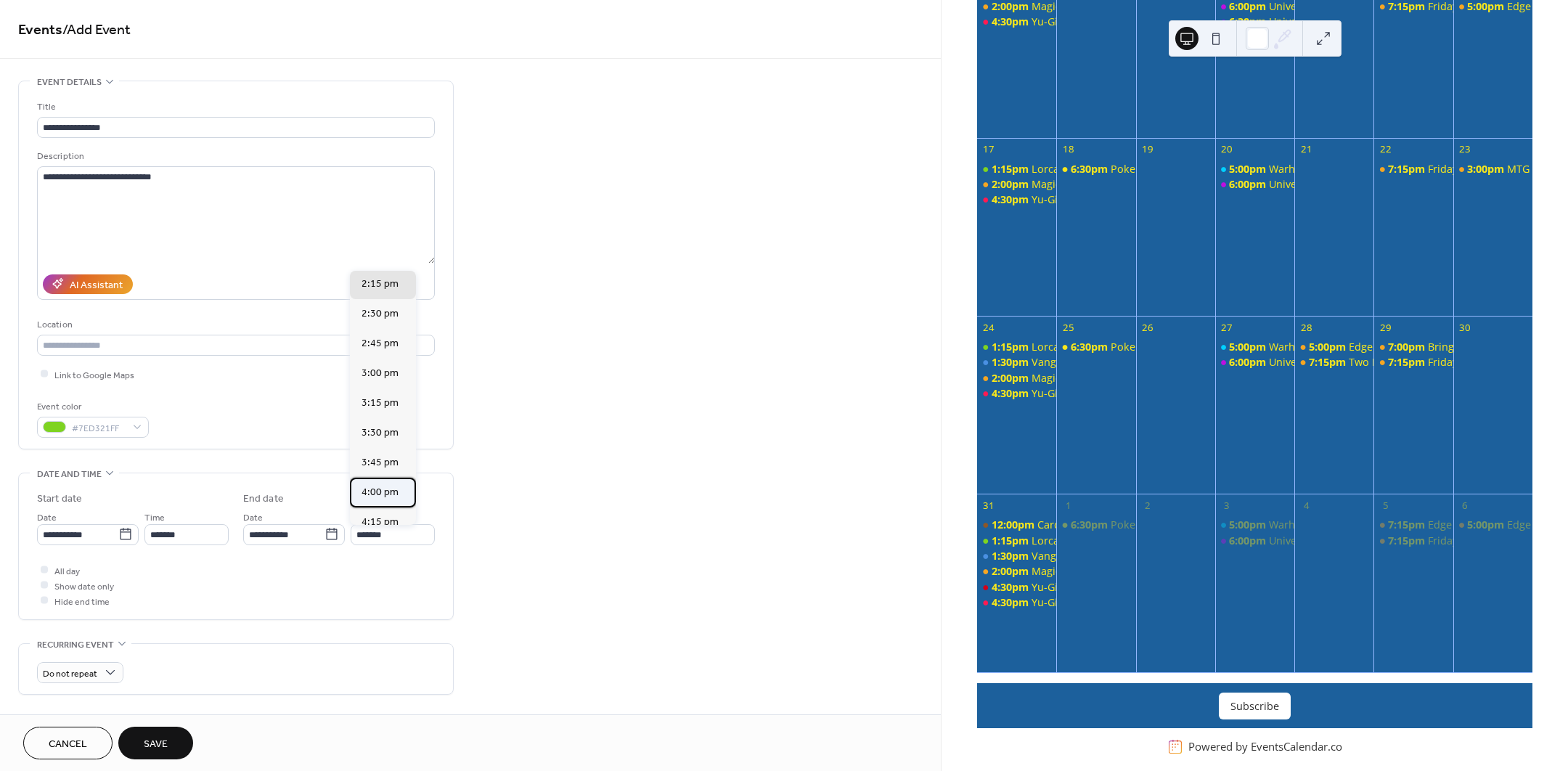 click on "4:00 pm" at bounding box center [380, 491] 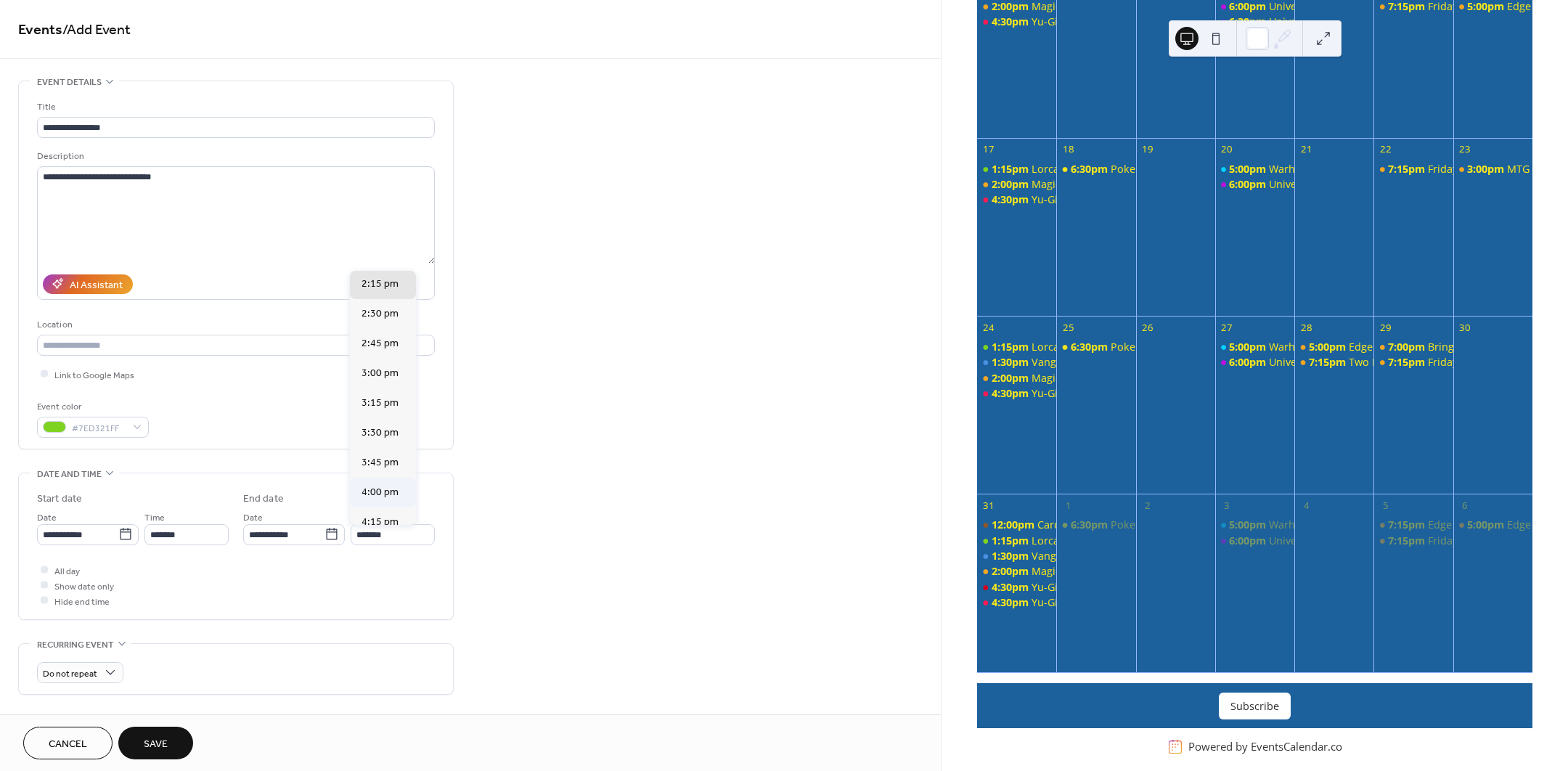 type on "*******" 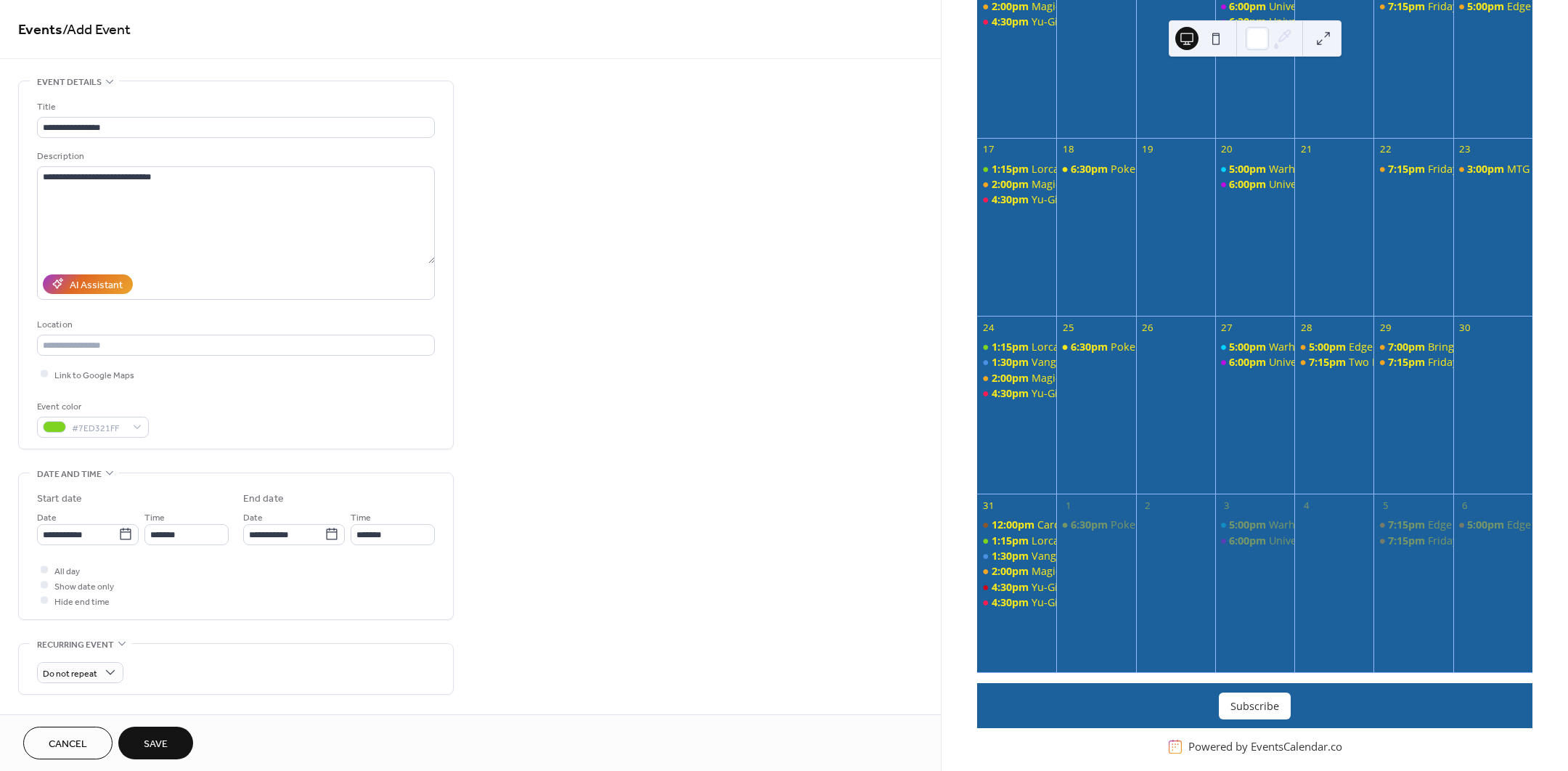 click on "All day Show date only Hide end time" at bounding box center [236, 585] 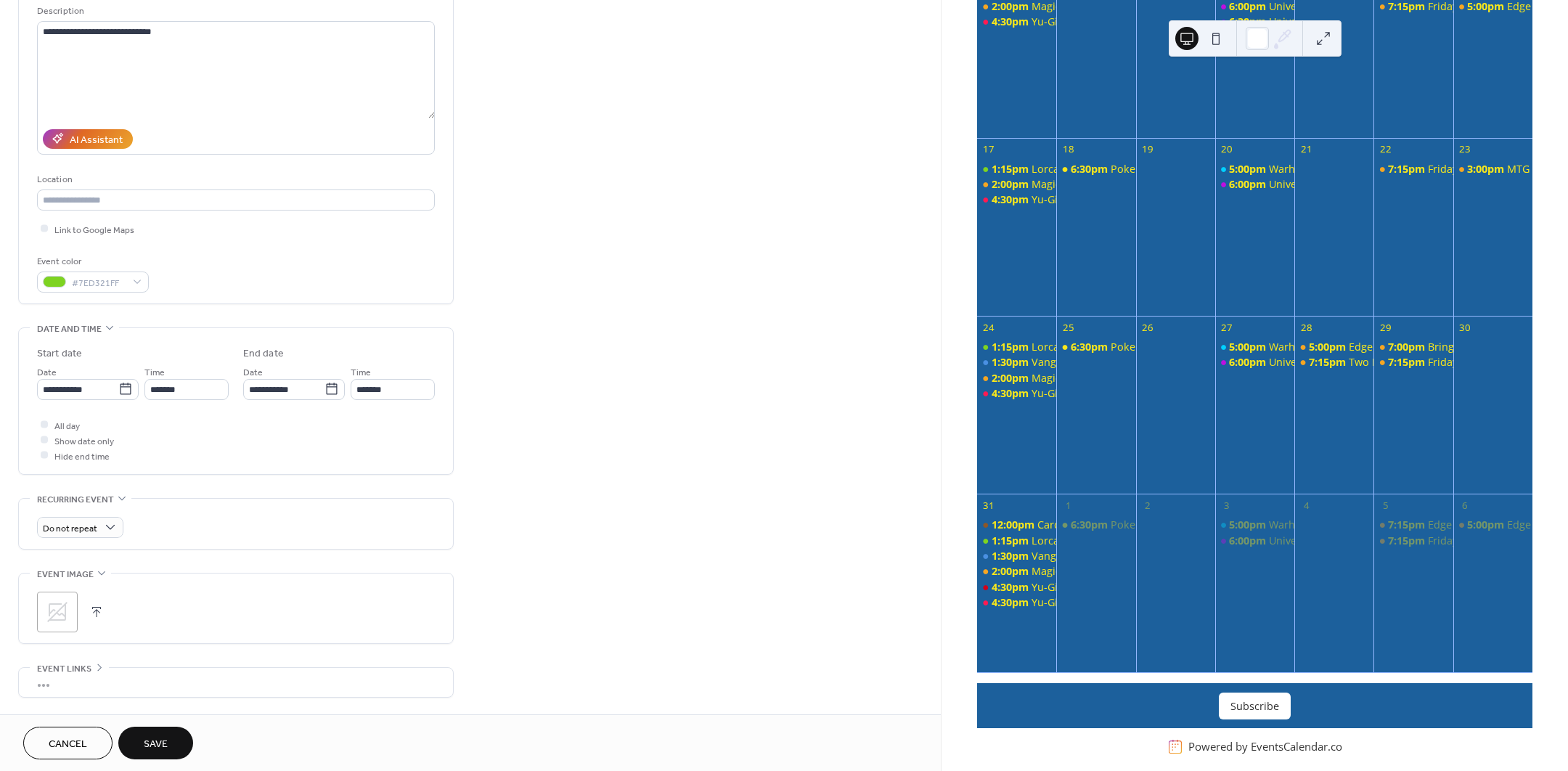 scroll, scrollTop: 255, scrollLeft: 0, axis: vertical 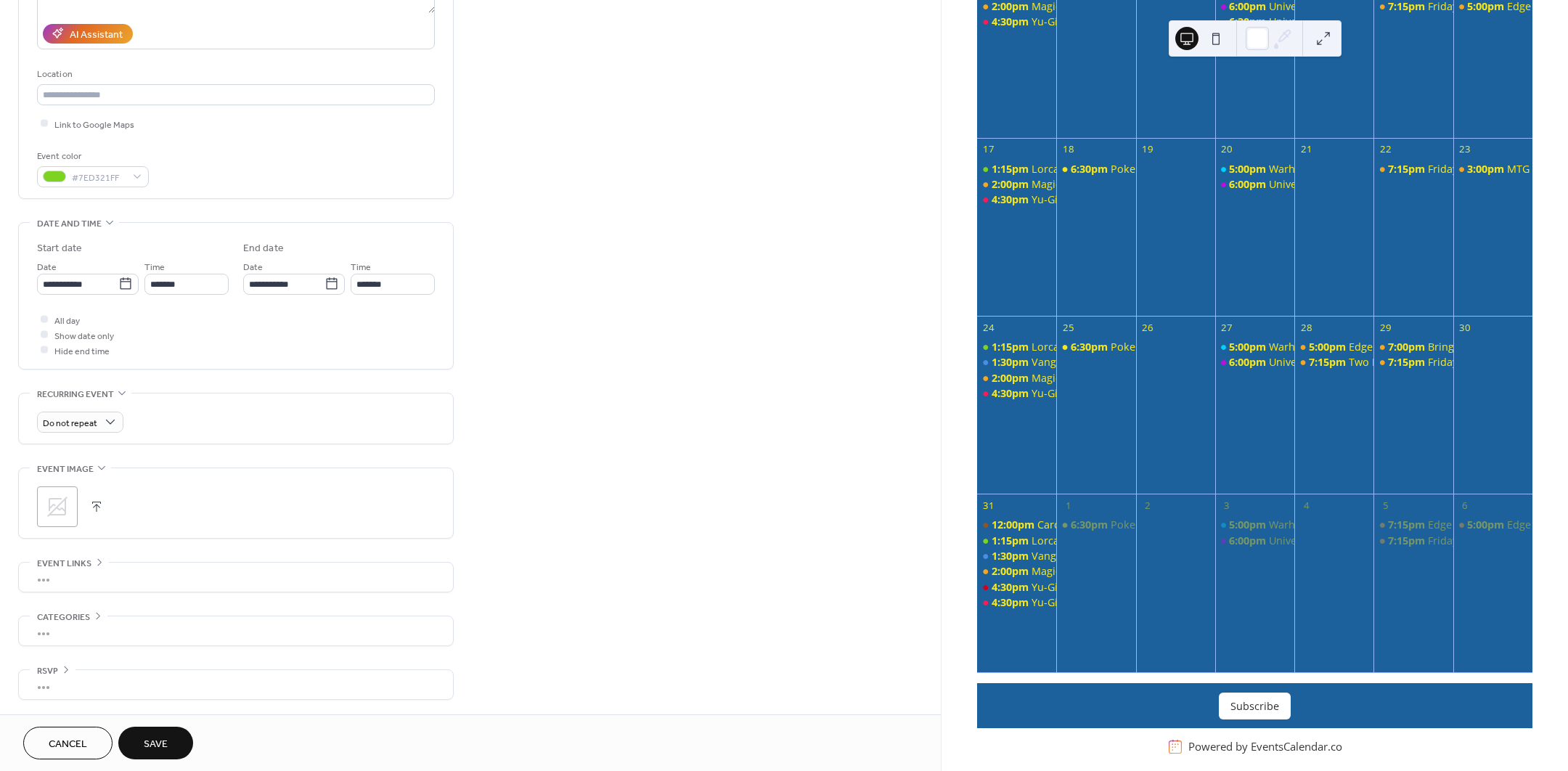 click on "Save" at bounding box center (155, 744) 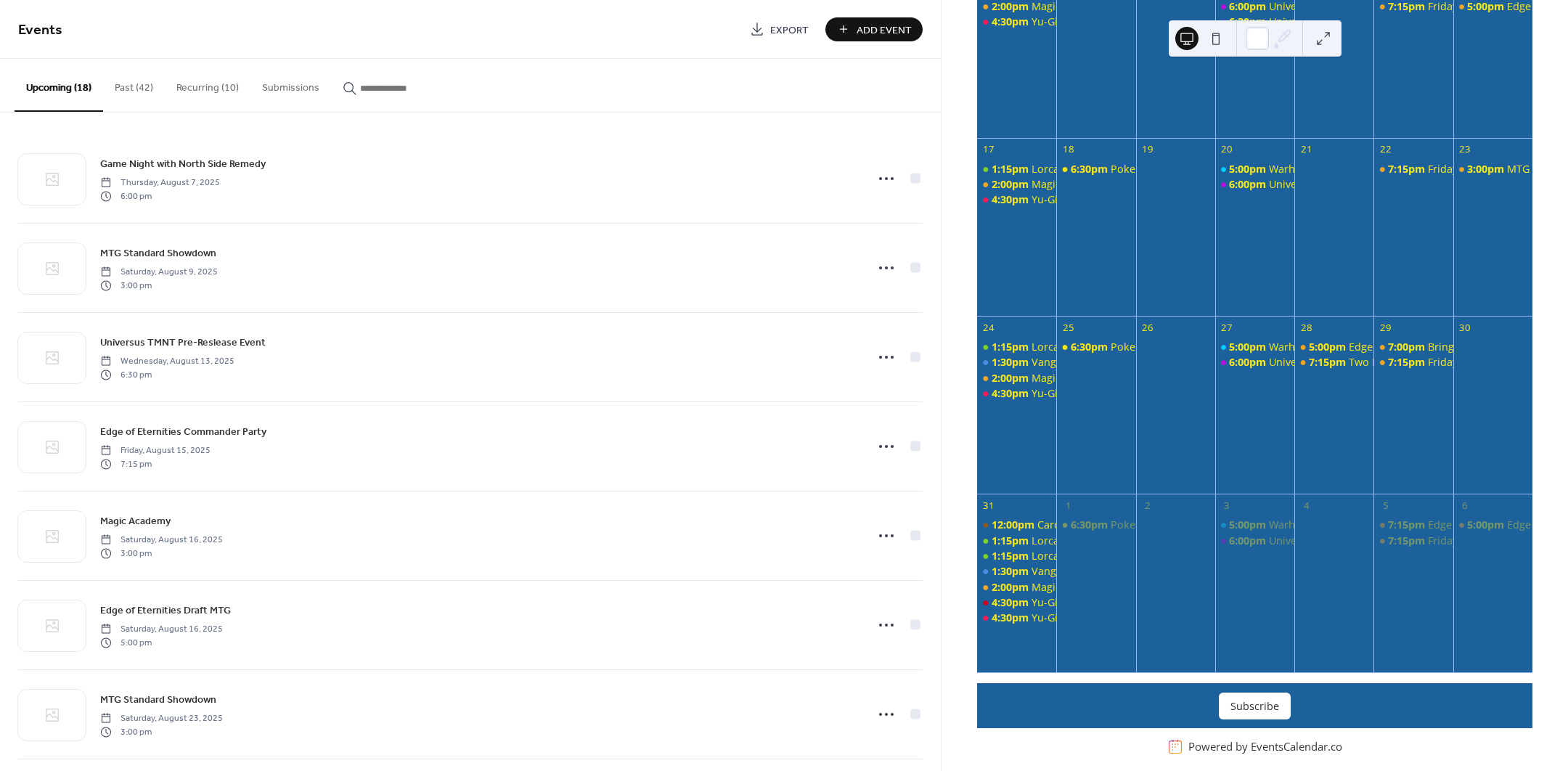 click on "Add Event" at bounding box center (884, 30) 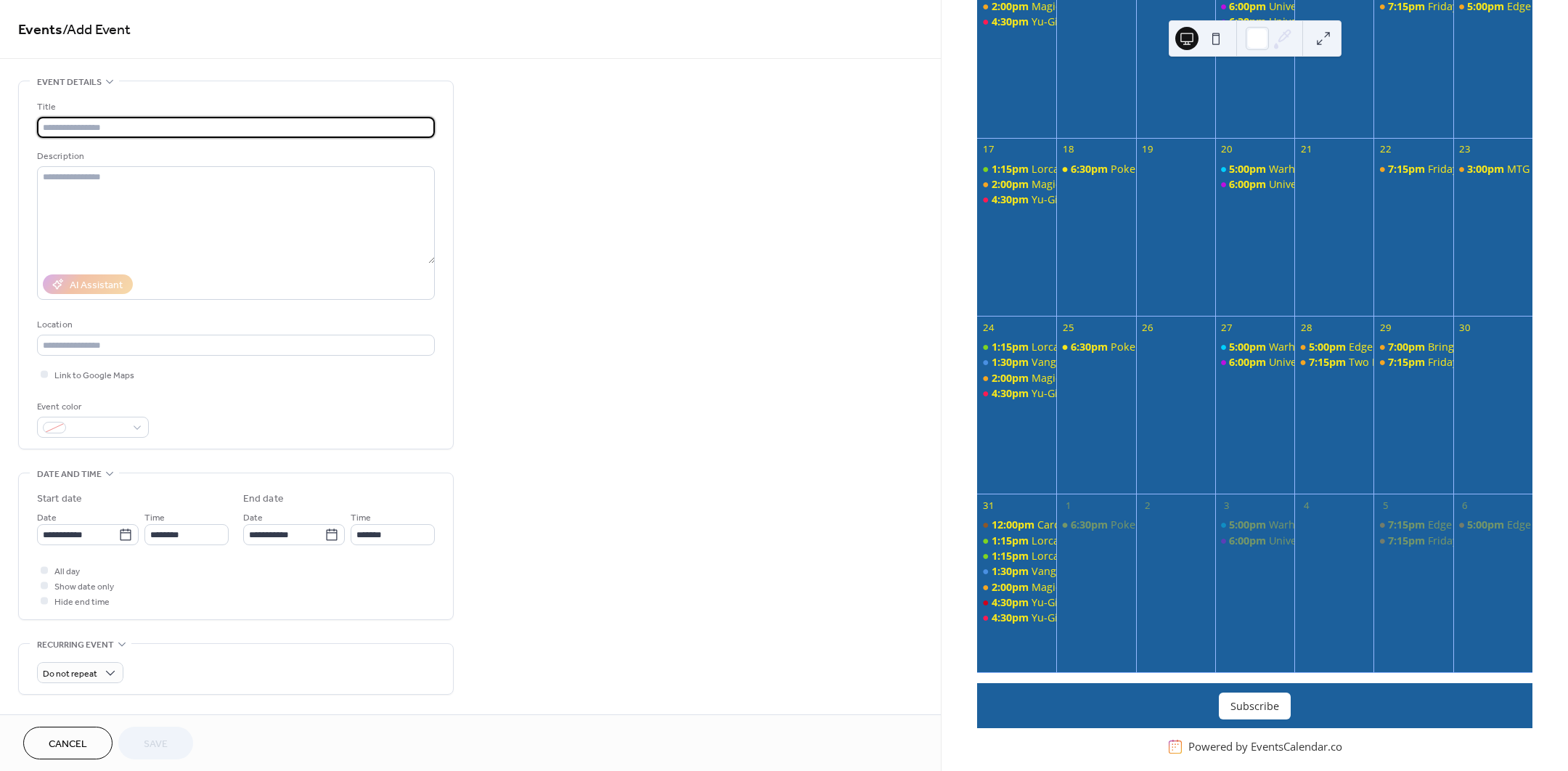 type on "*" 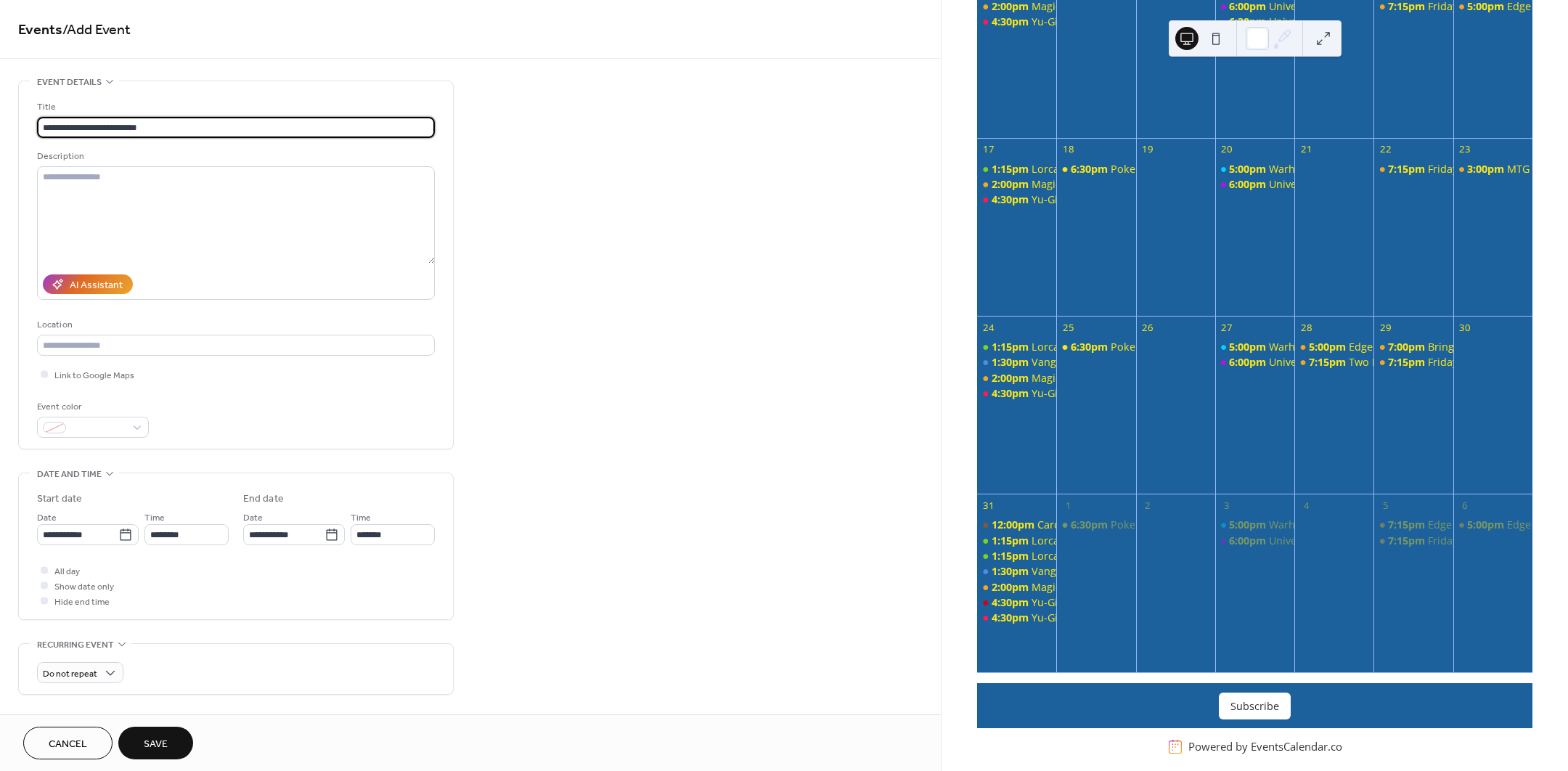 type on "**********" 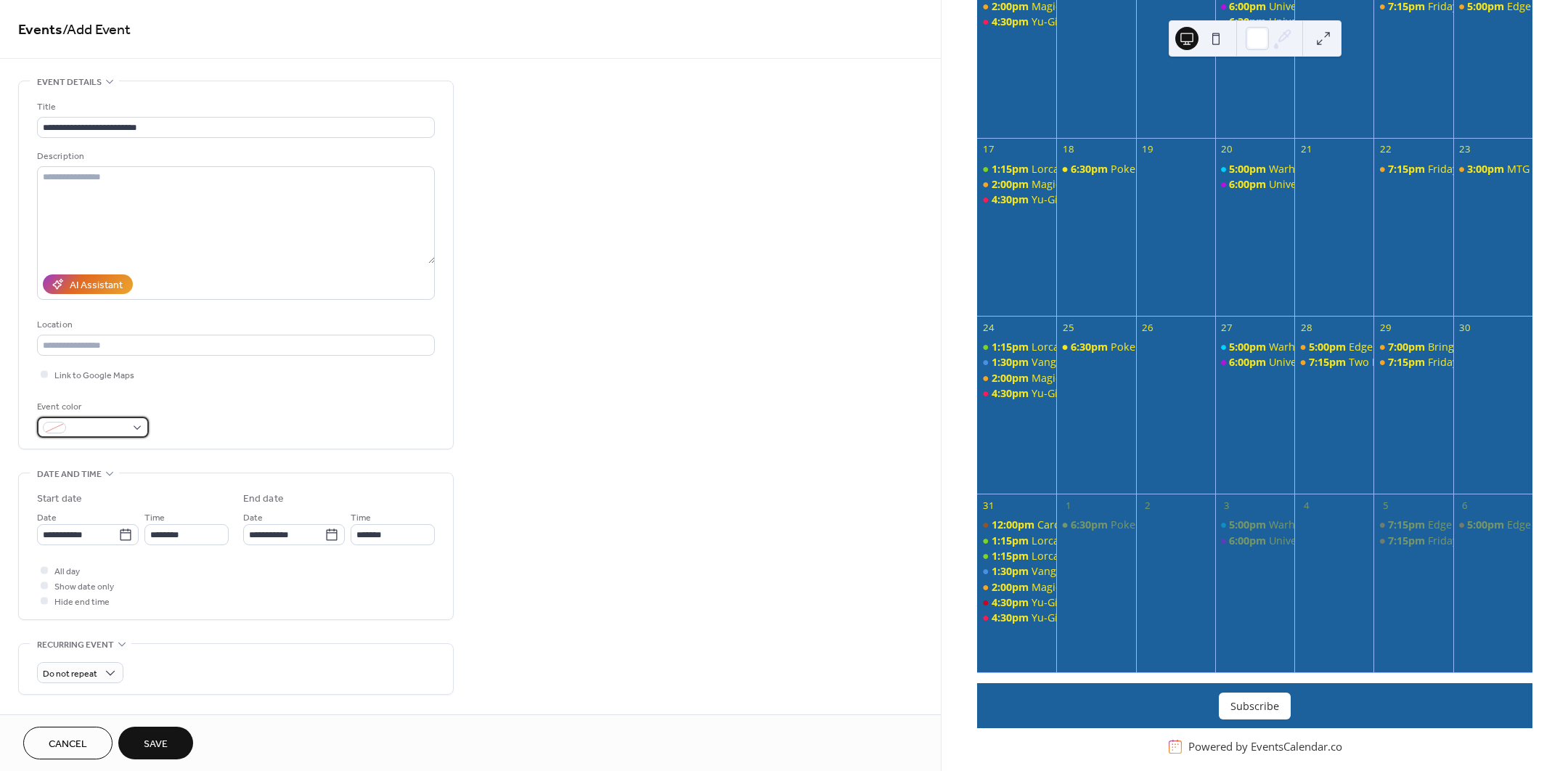 click at bounding box center [99, 428] 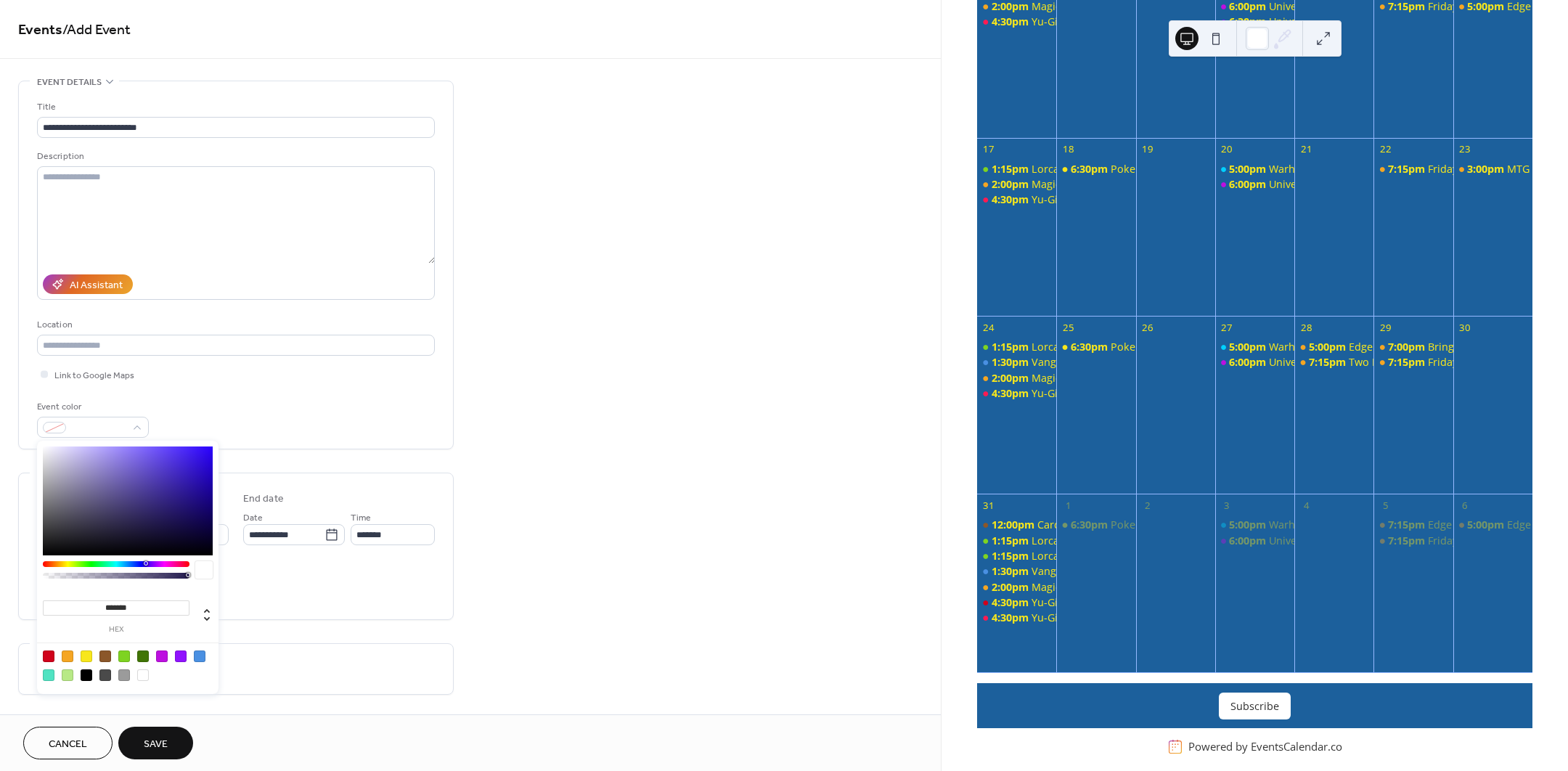 click at bounding box center [124, 656] 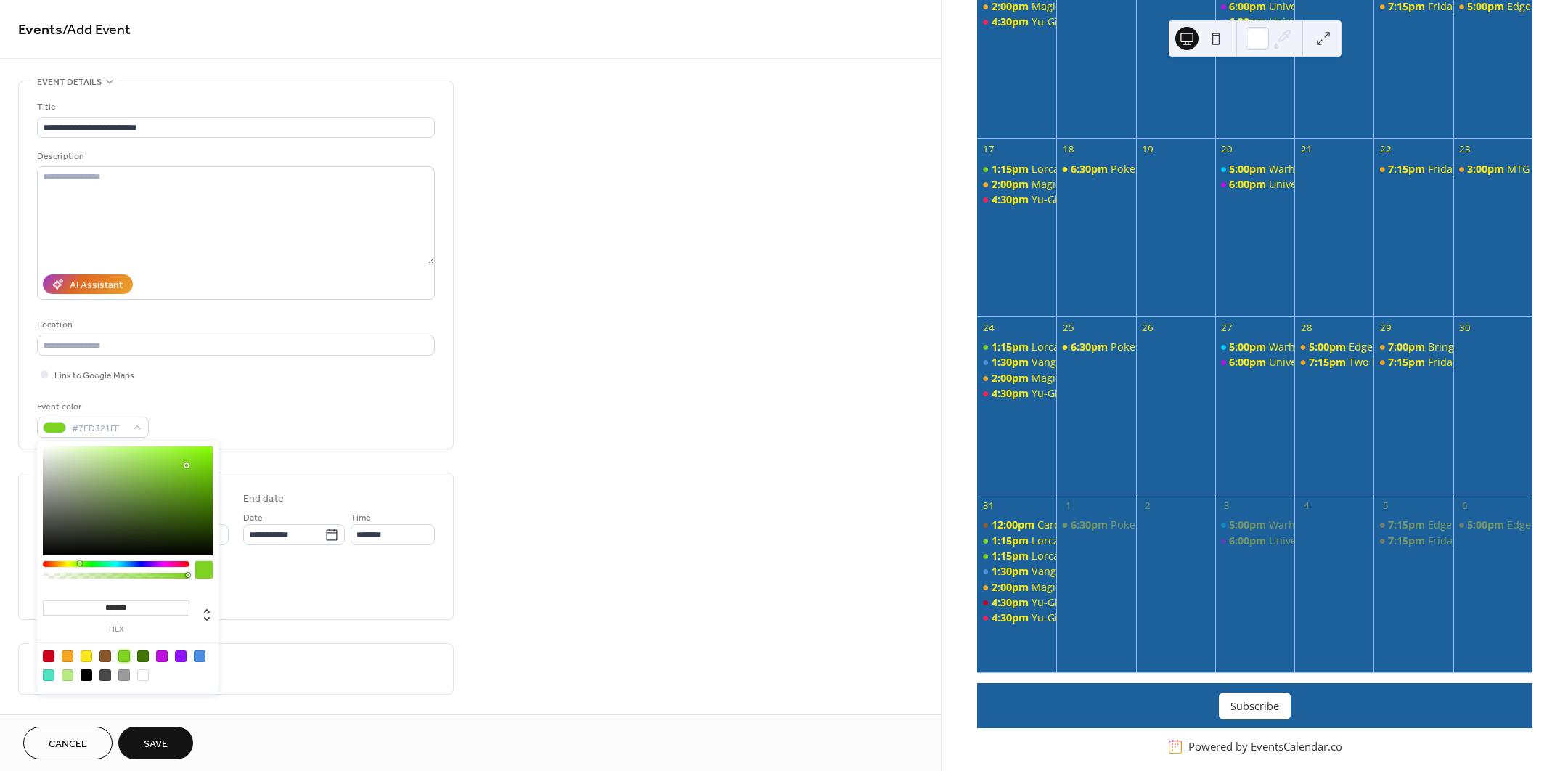 click on "All day Show date only Hide end time" at bounding box center [236, 585] 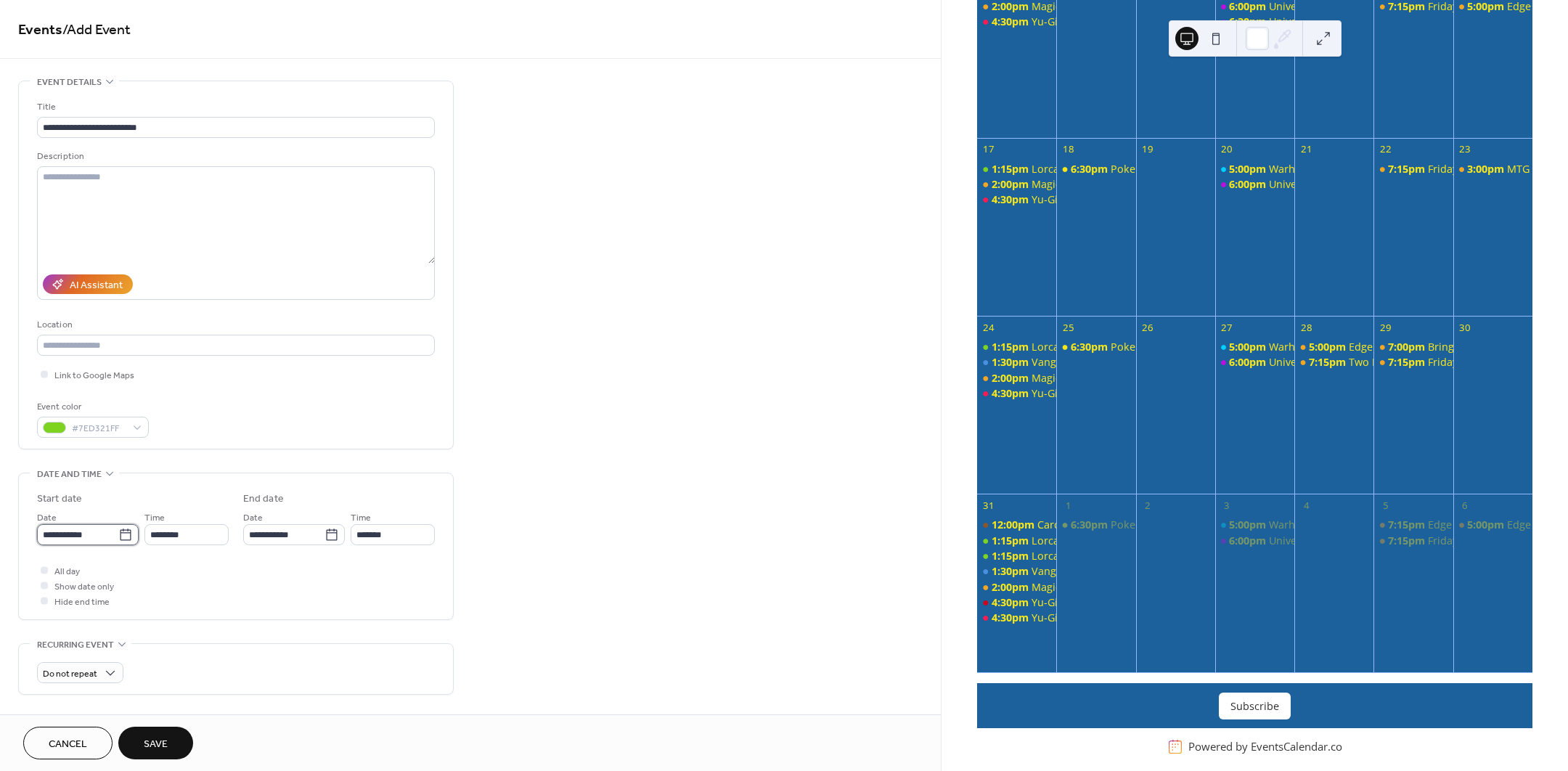 click on "**********" at bounding box center [78, 534] 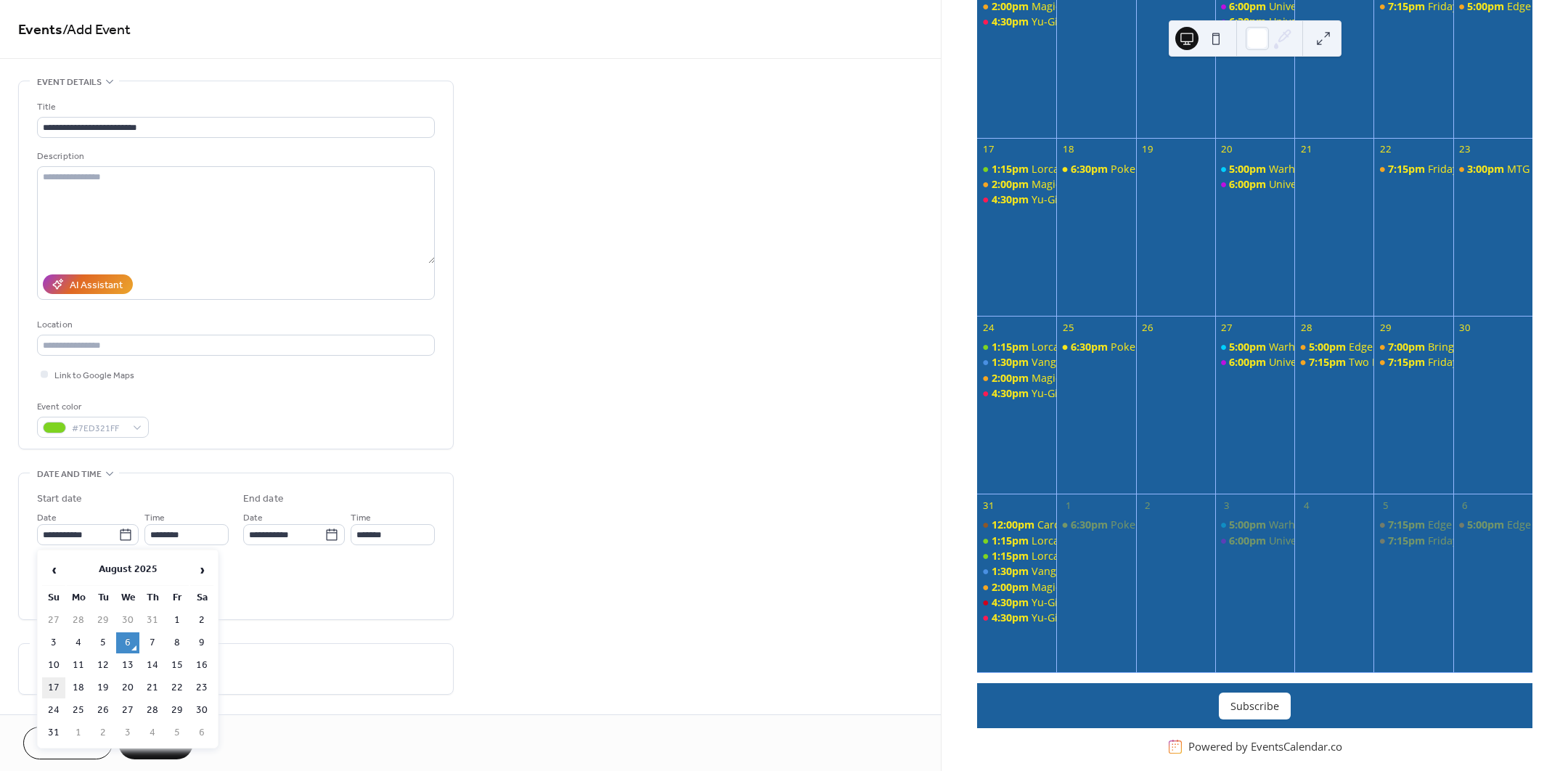 click on "17" at bounding box center (54, 688) 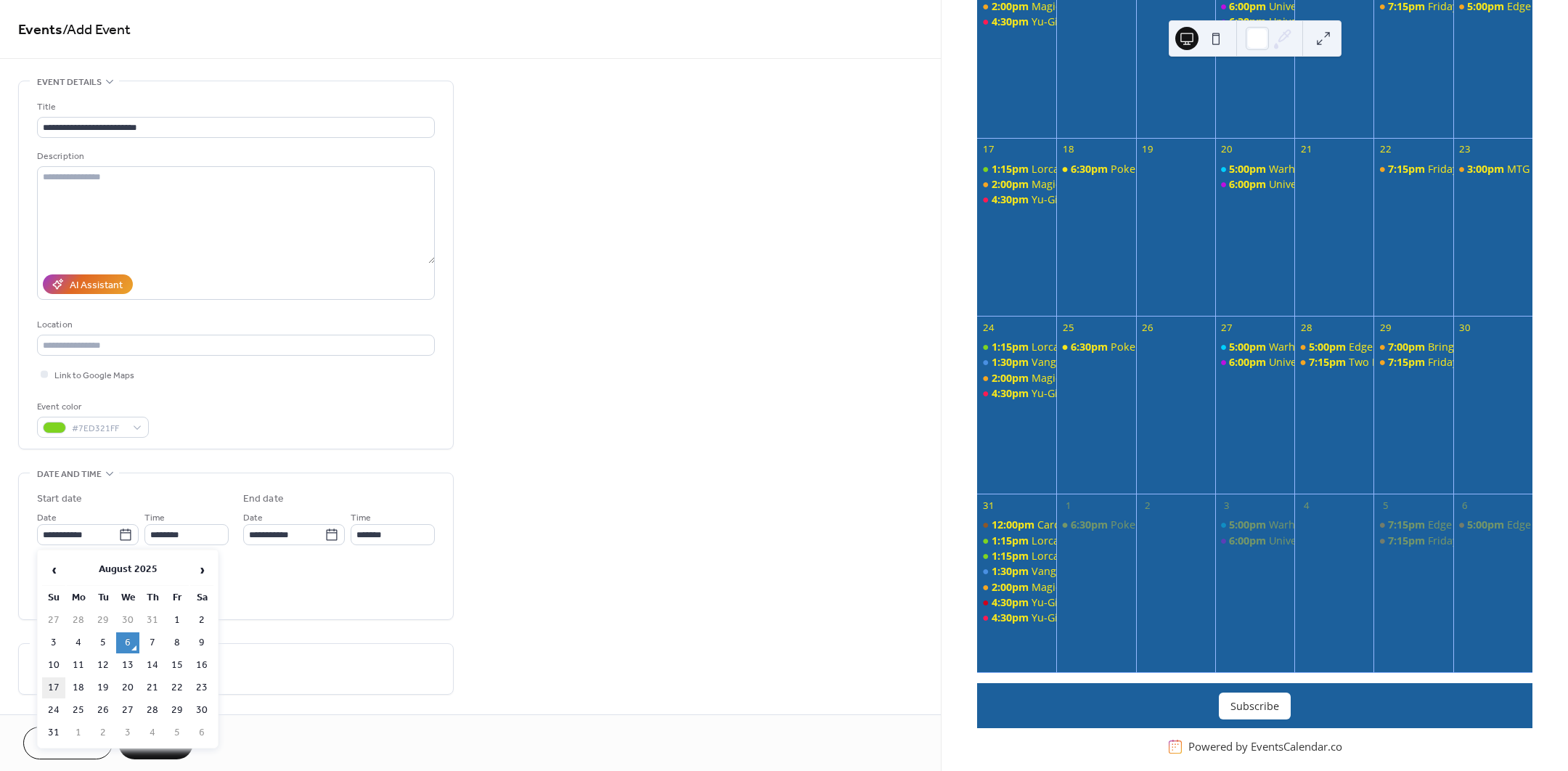 type on "**********" 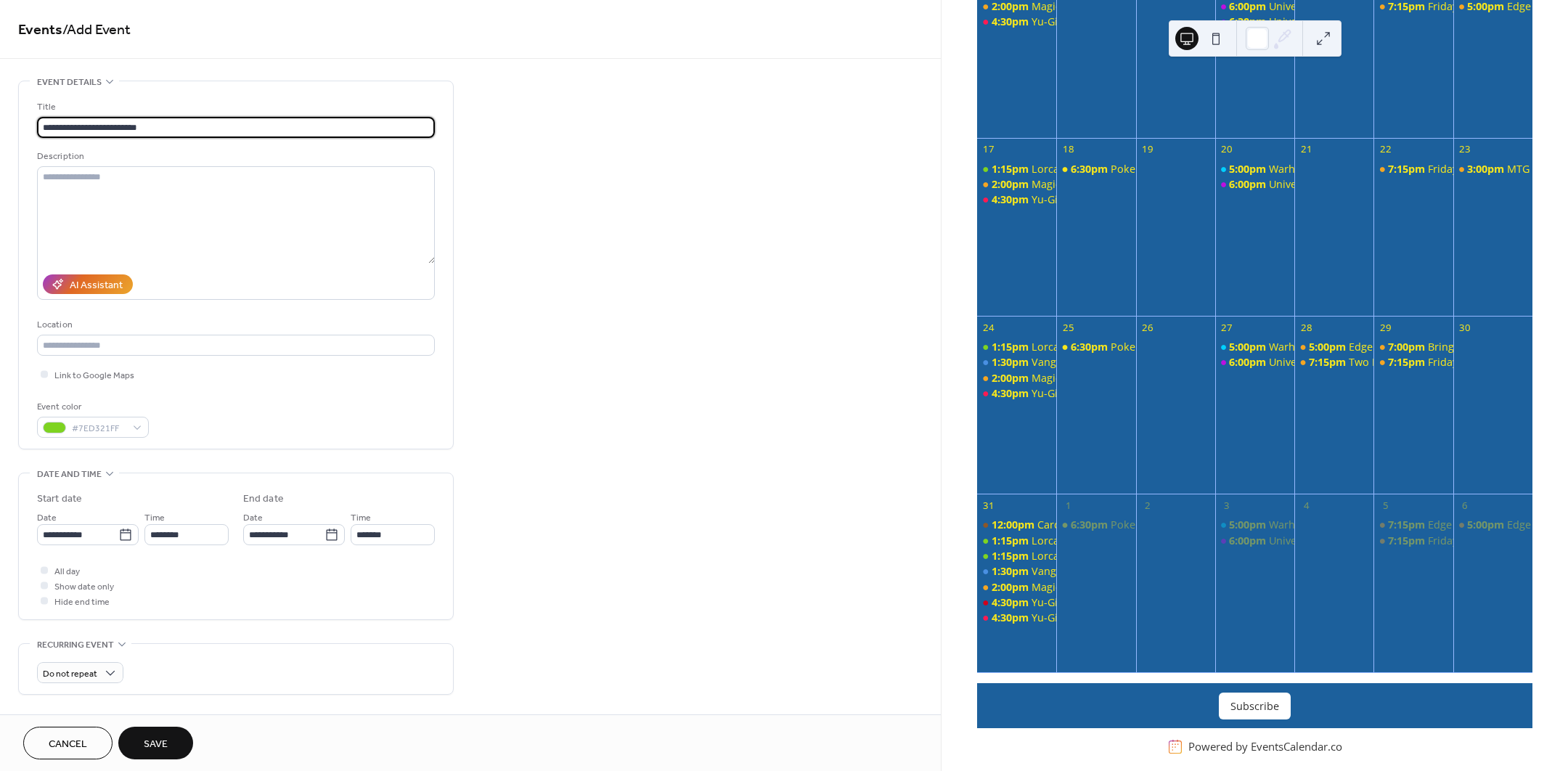 click on "**********" at bounding box center (236, 127) 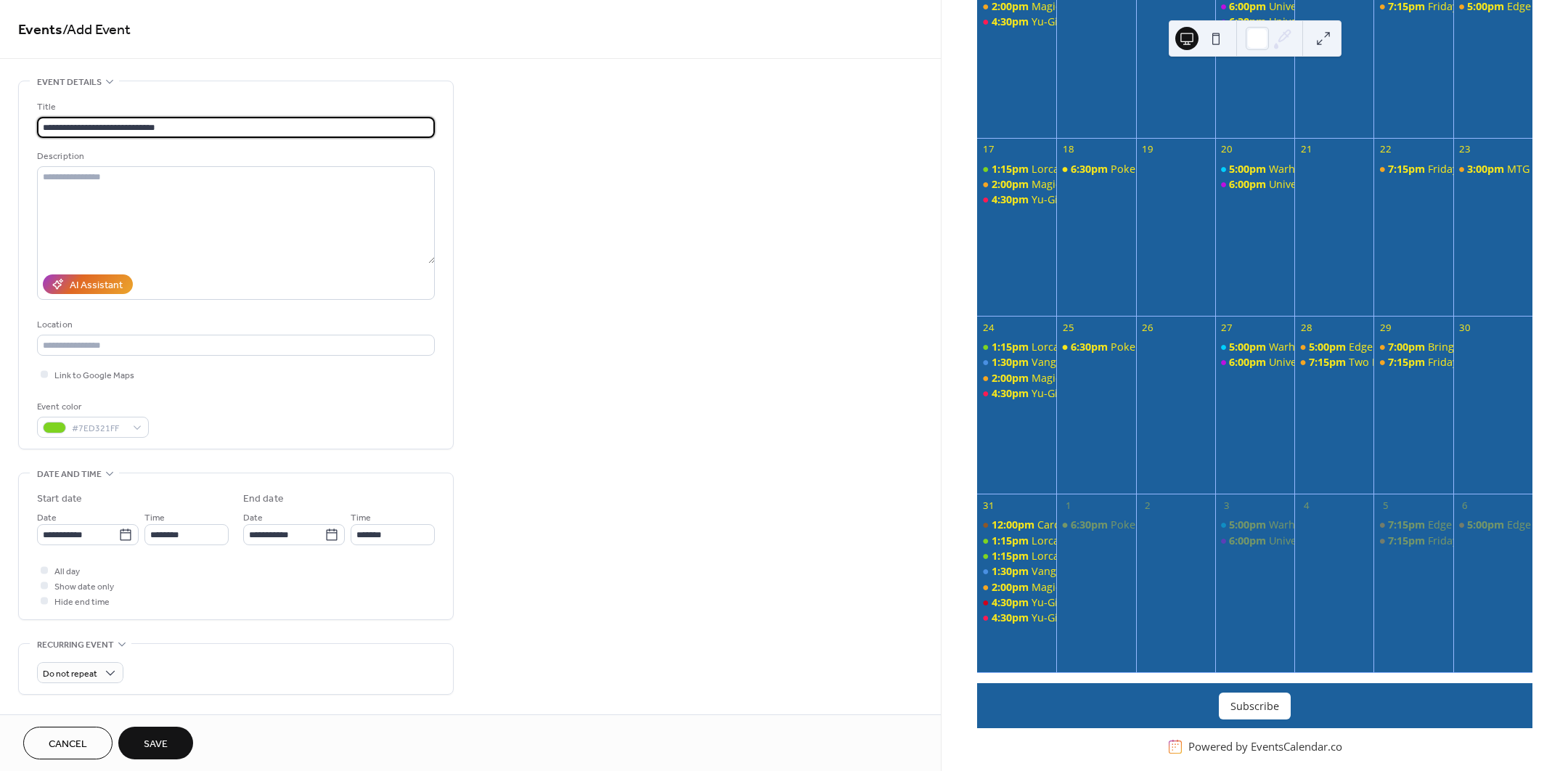 type on "**********" 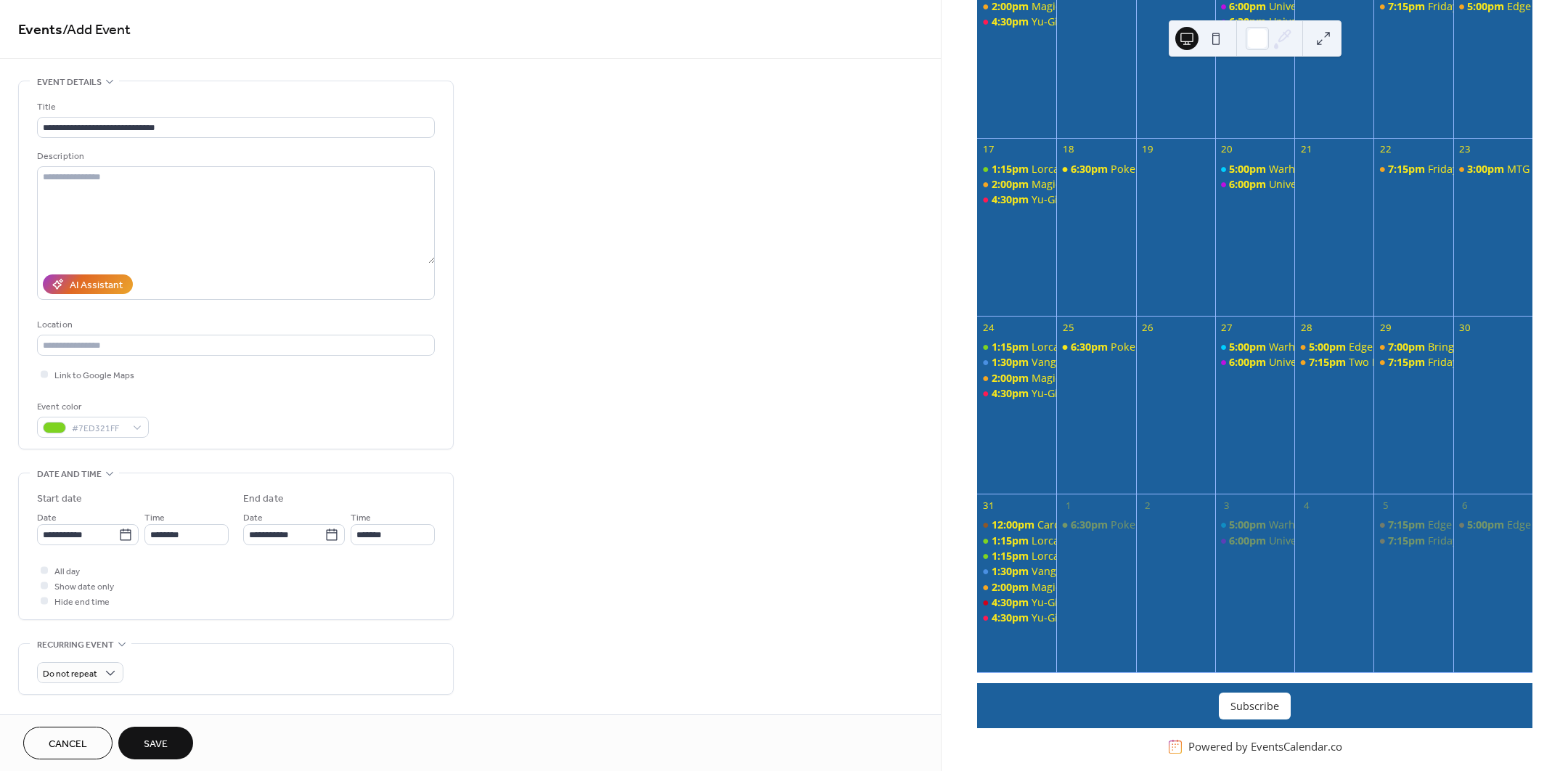 click on "**********" at bounding box center (470, 523) 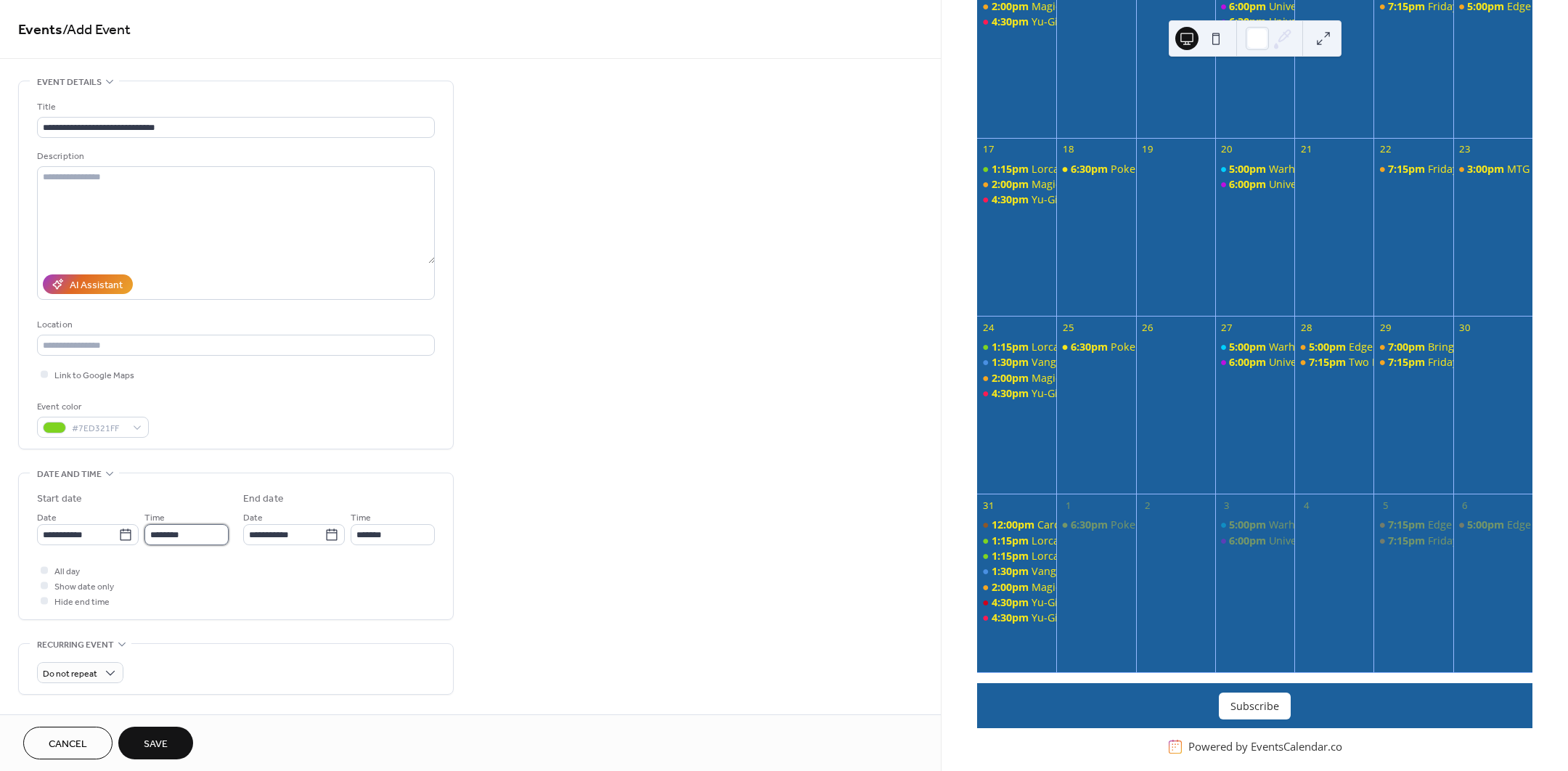 click on "********" at bounding box center [187, 534] 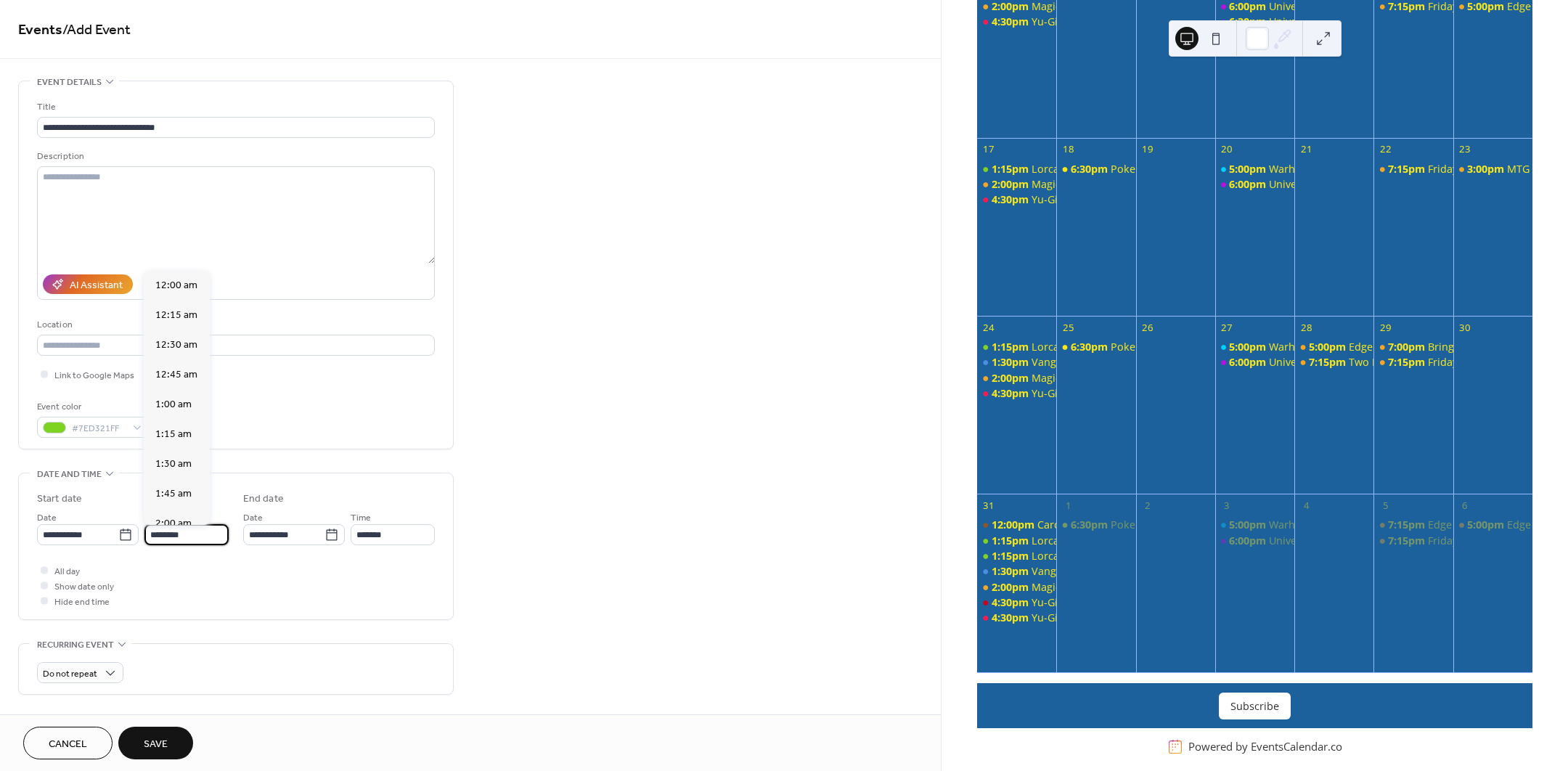 scroll, scrollTop: 1376, scrollLeft: 0, axis: vertical 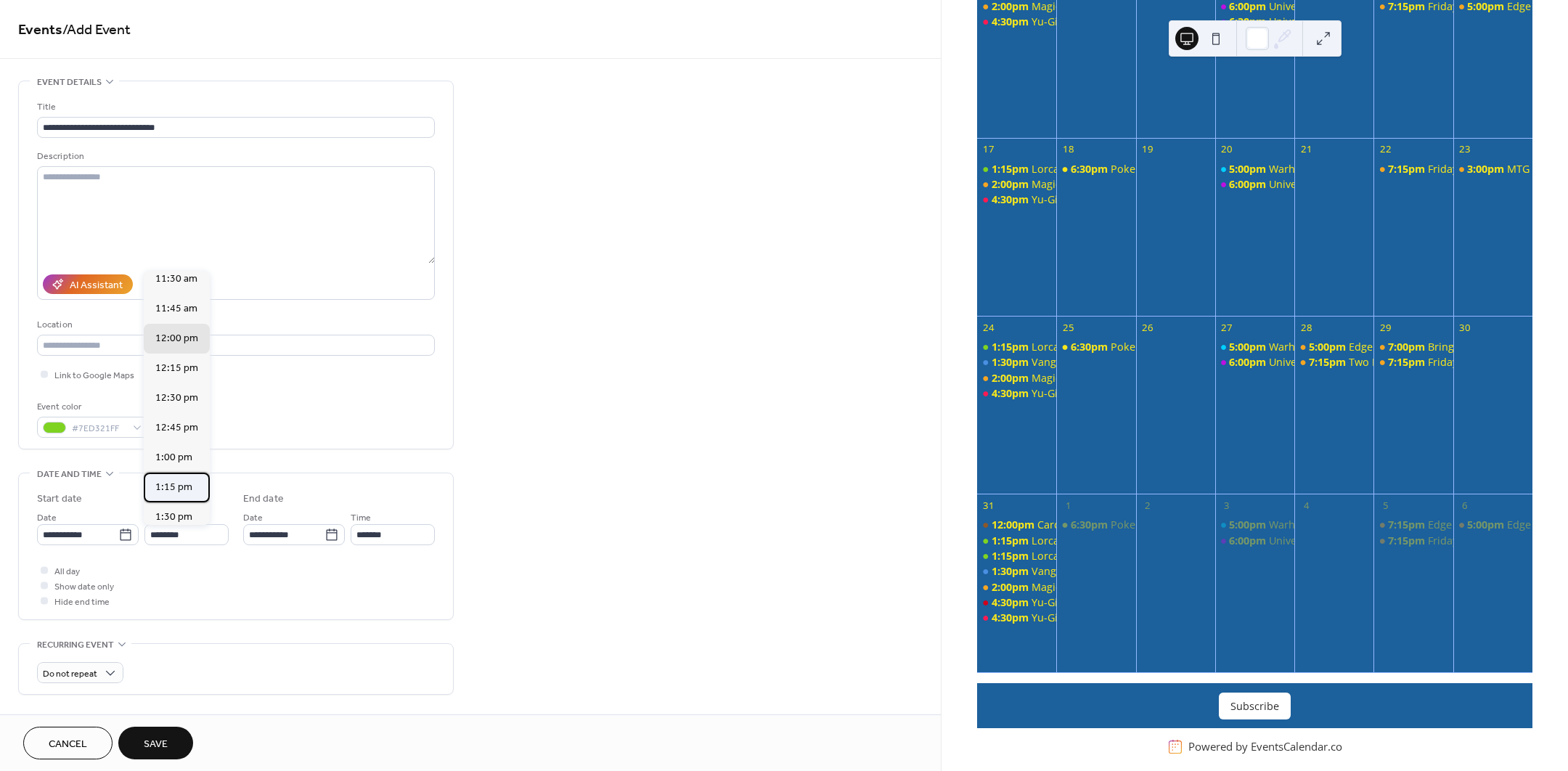 click on "1:15 pm" at bounding box center (173, 486) 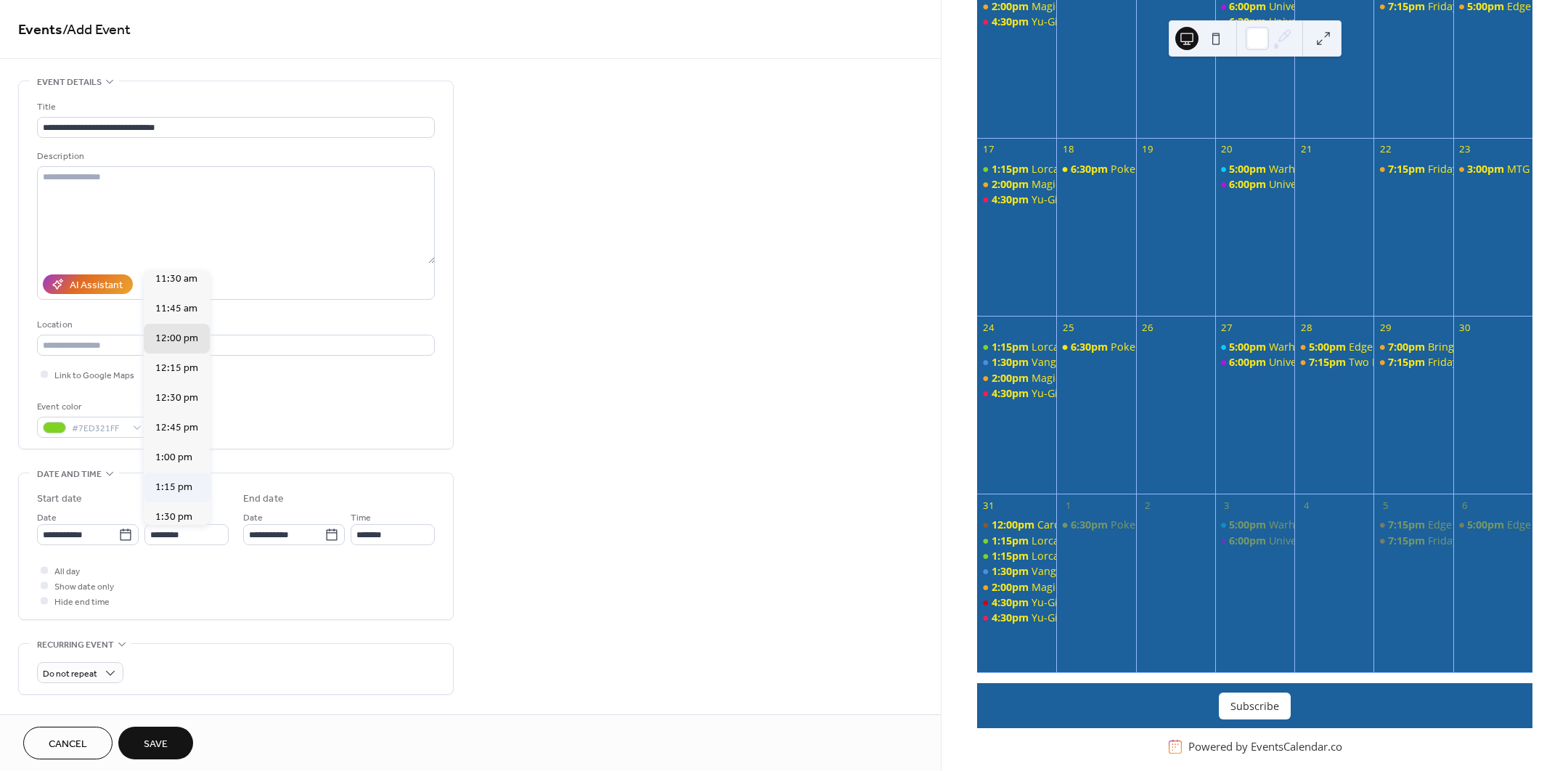 type on "*******" 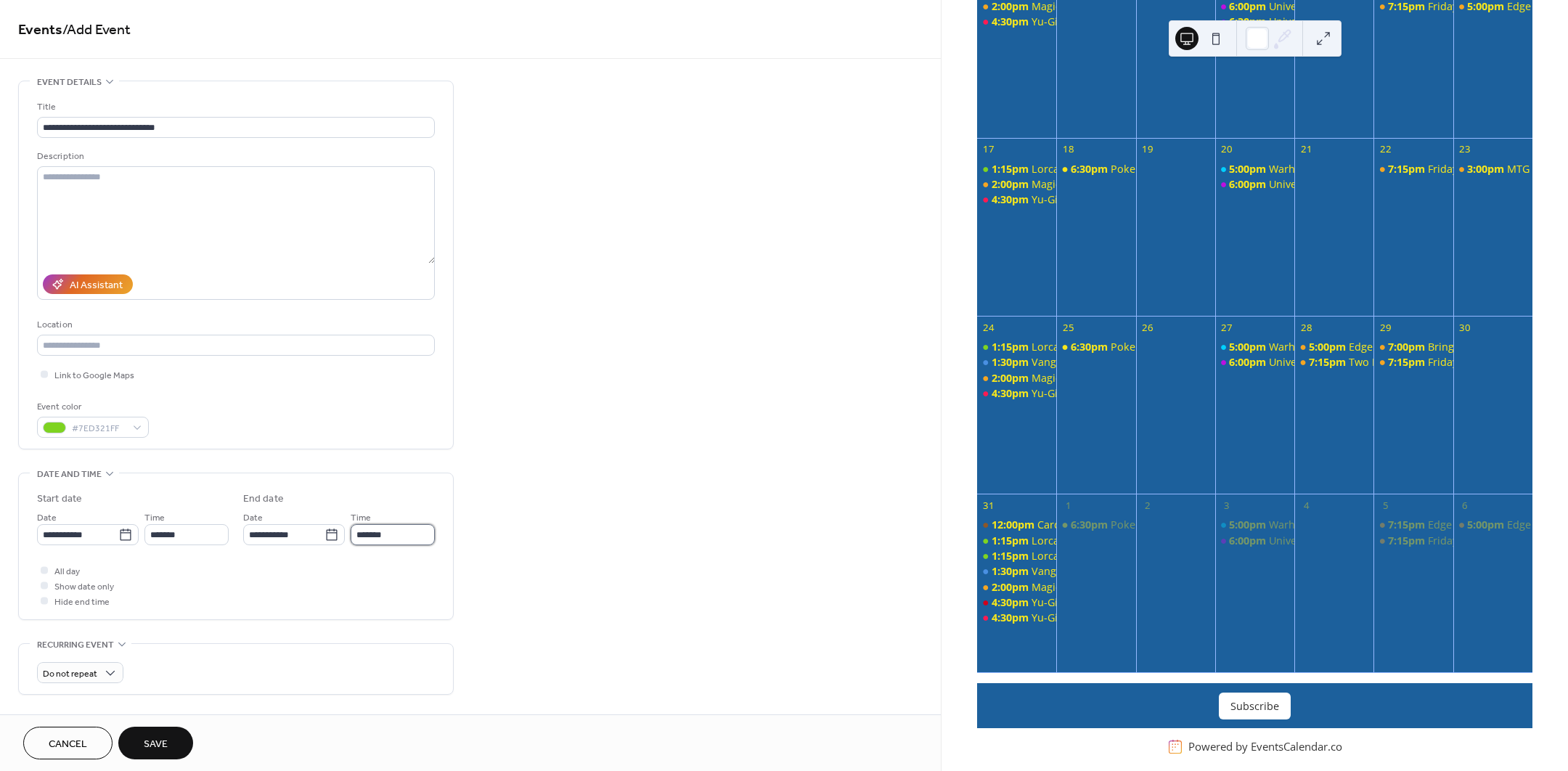 click on "*******" at bounding box center (393, 534) 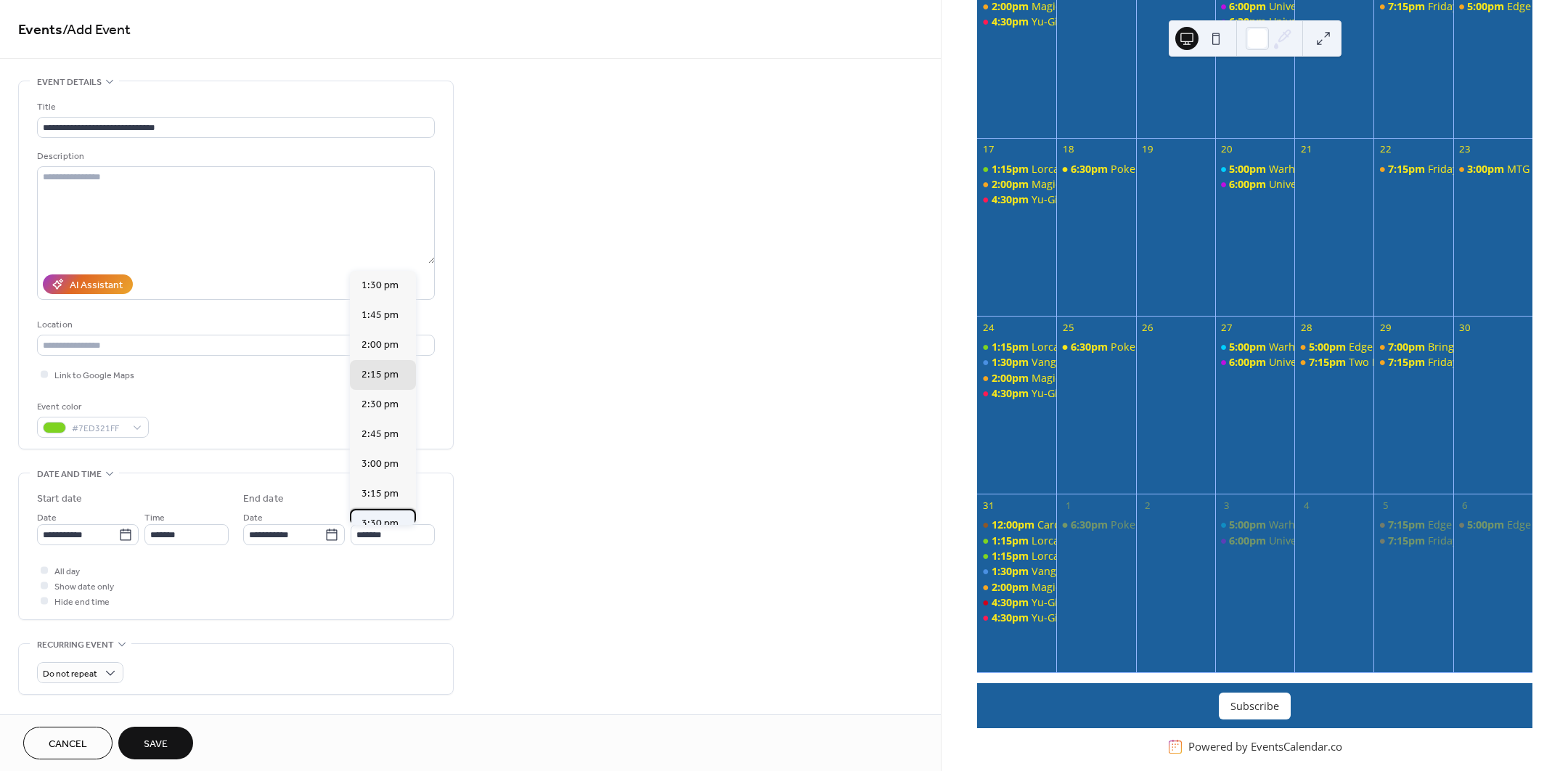 click on "3:30 pm" at bounding box center [380, 523] 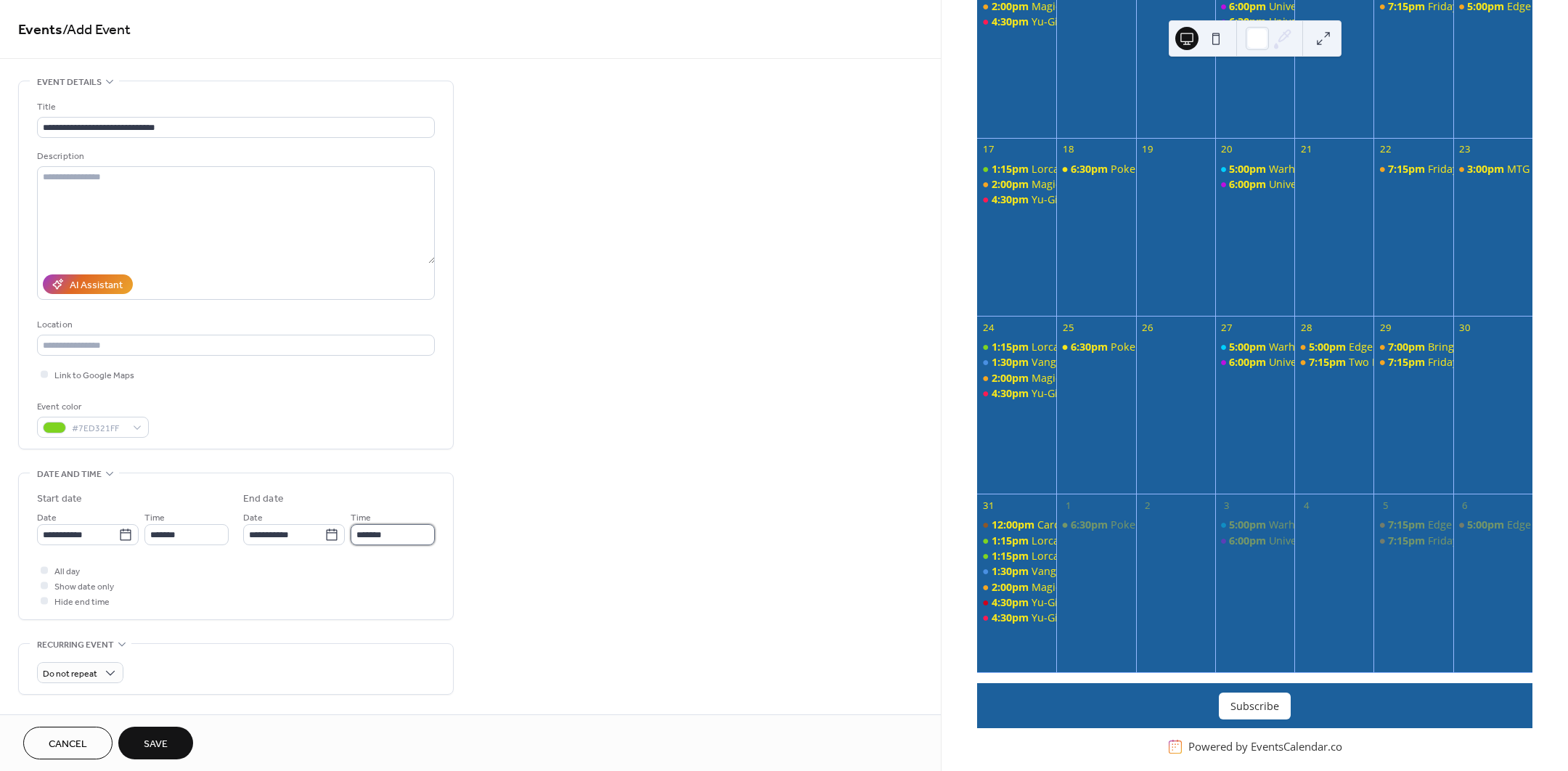 click on "*******" at bounding box center [393, 534] 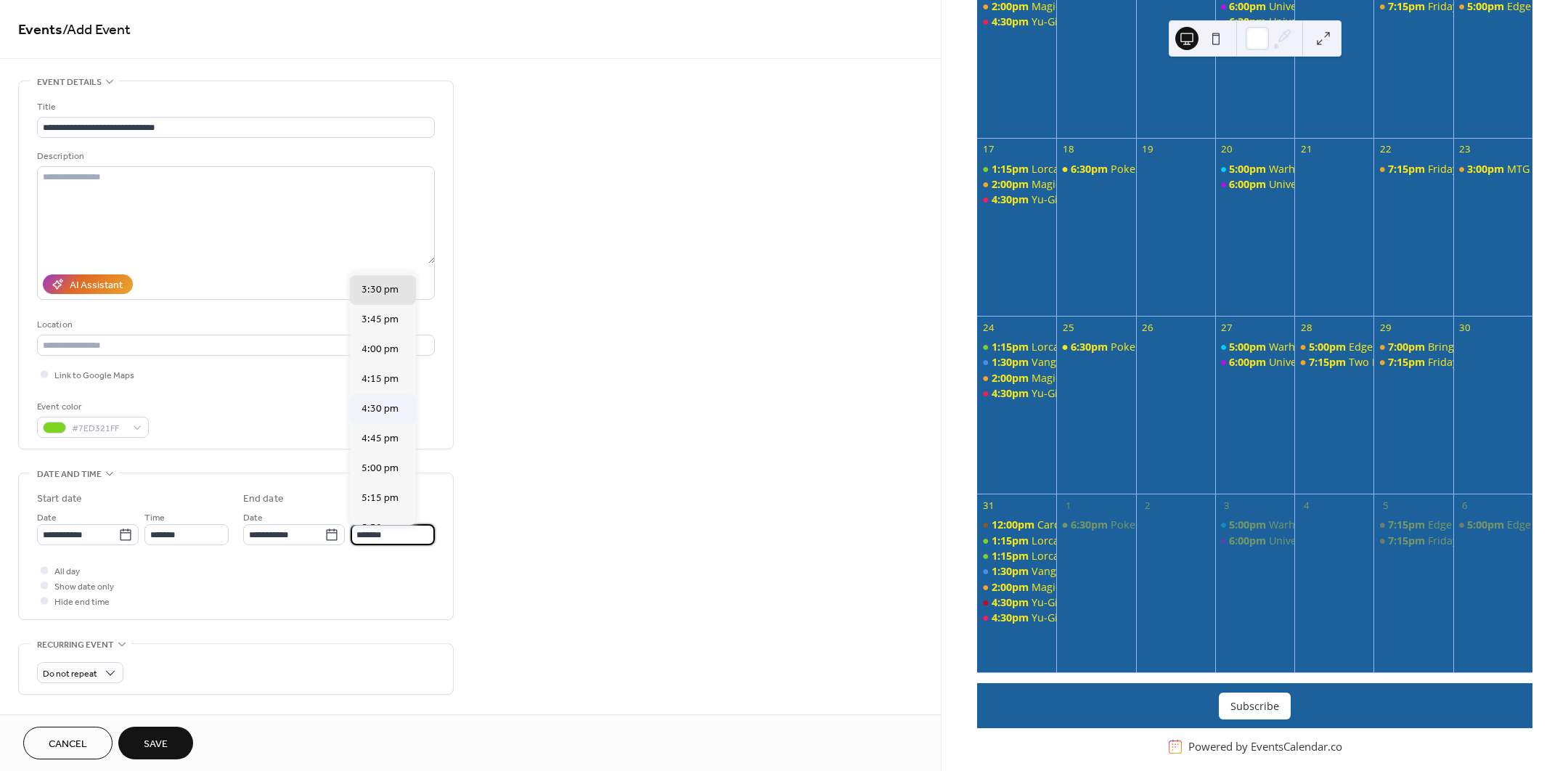 scroll, scrollTop: 229, scrollLeft: 0, axis: vertical 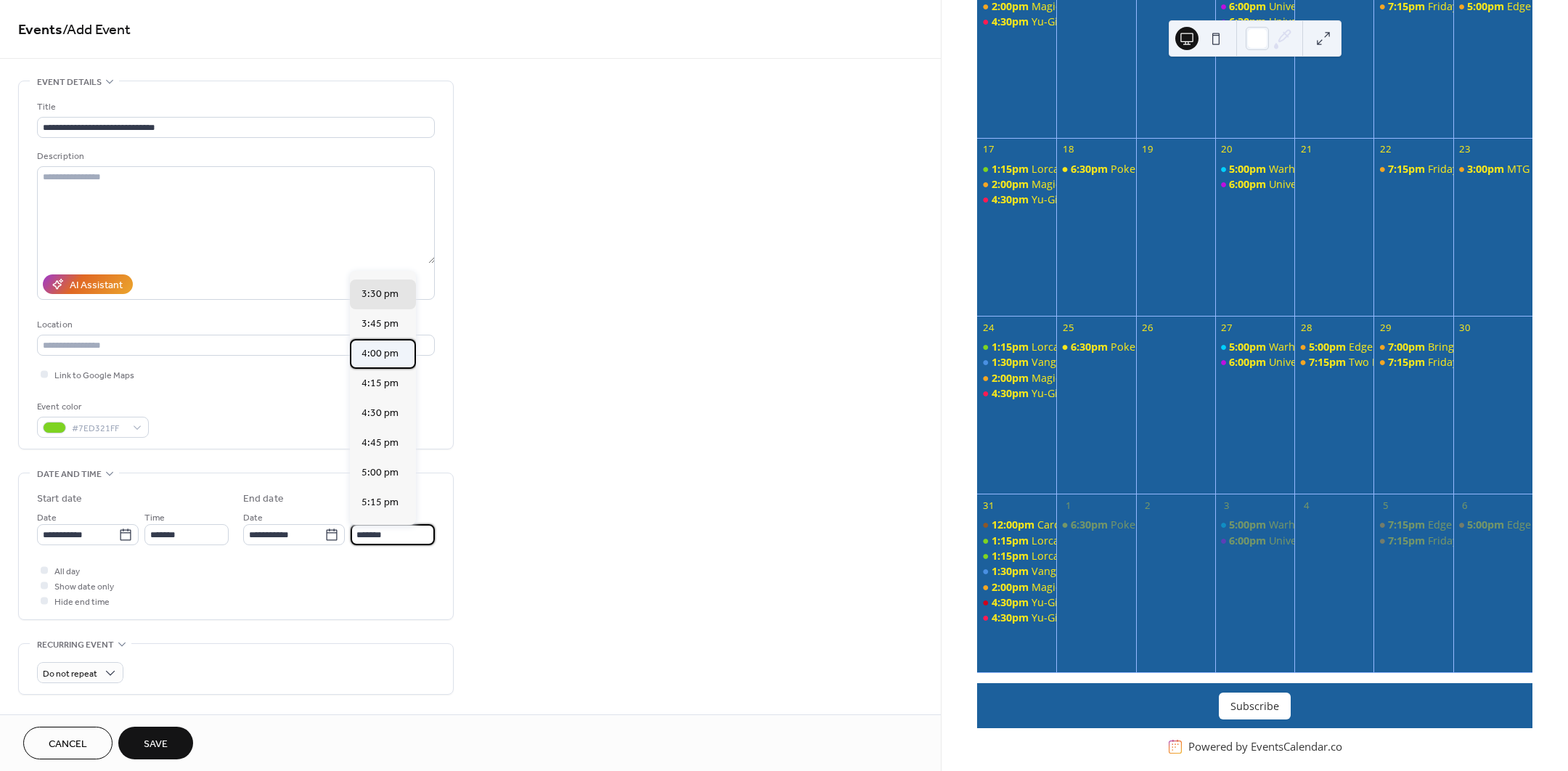 click on "4:00 pm" at bounding box center [380, 353] 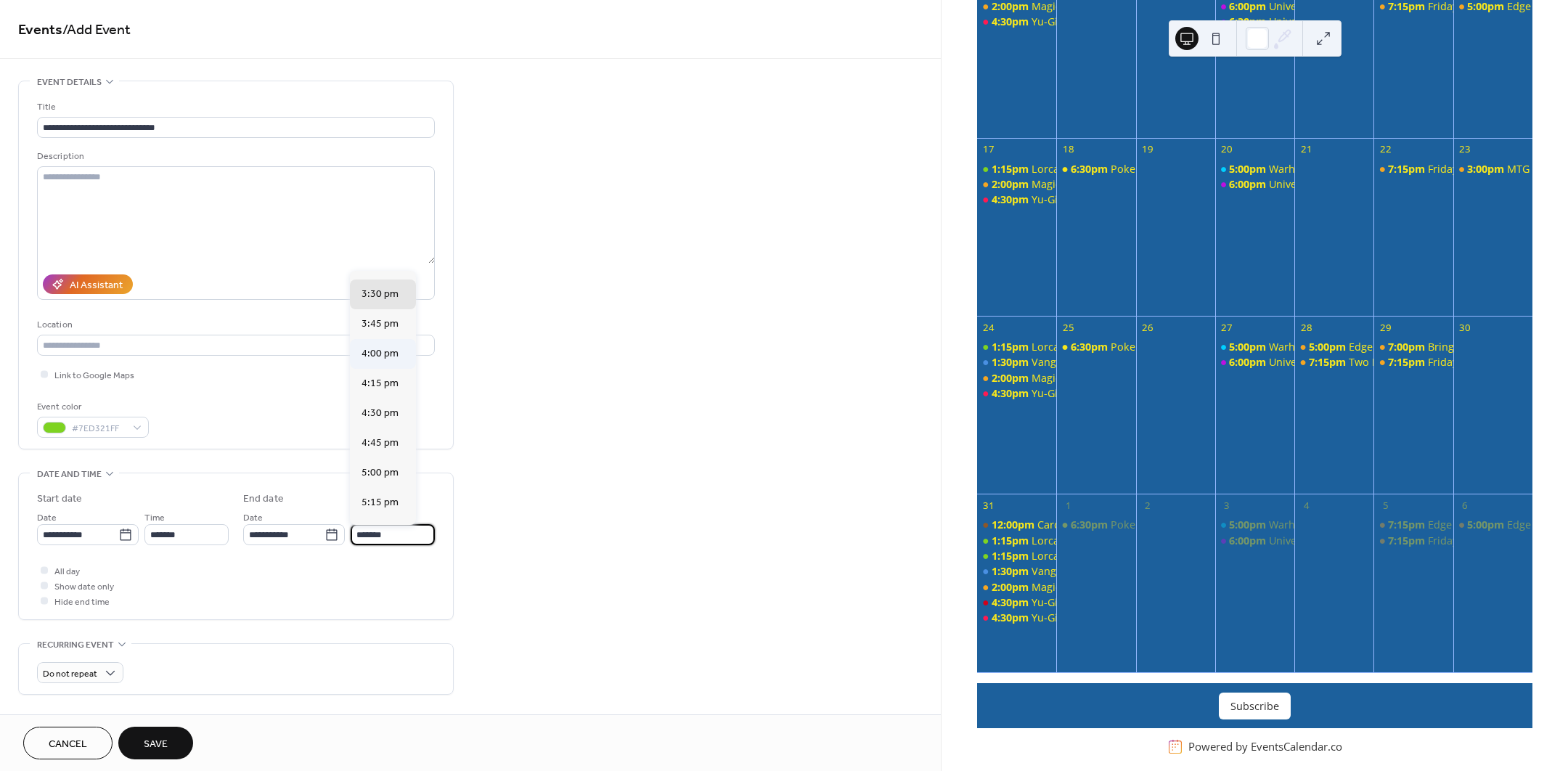type on "*******" 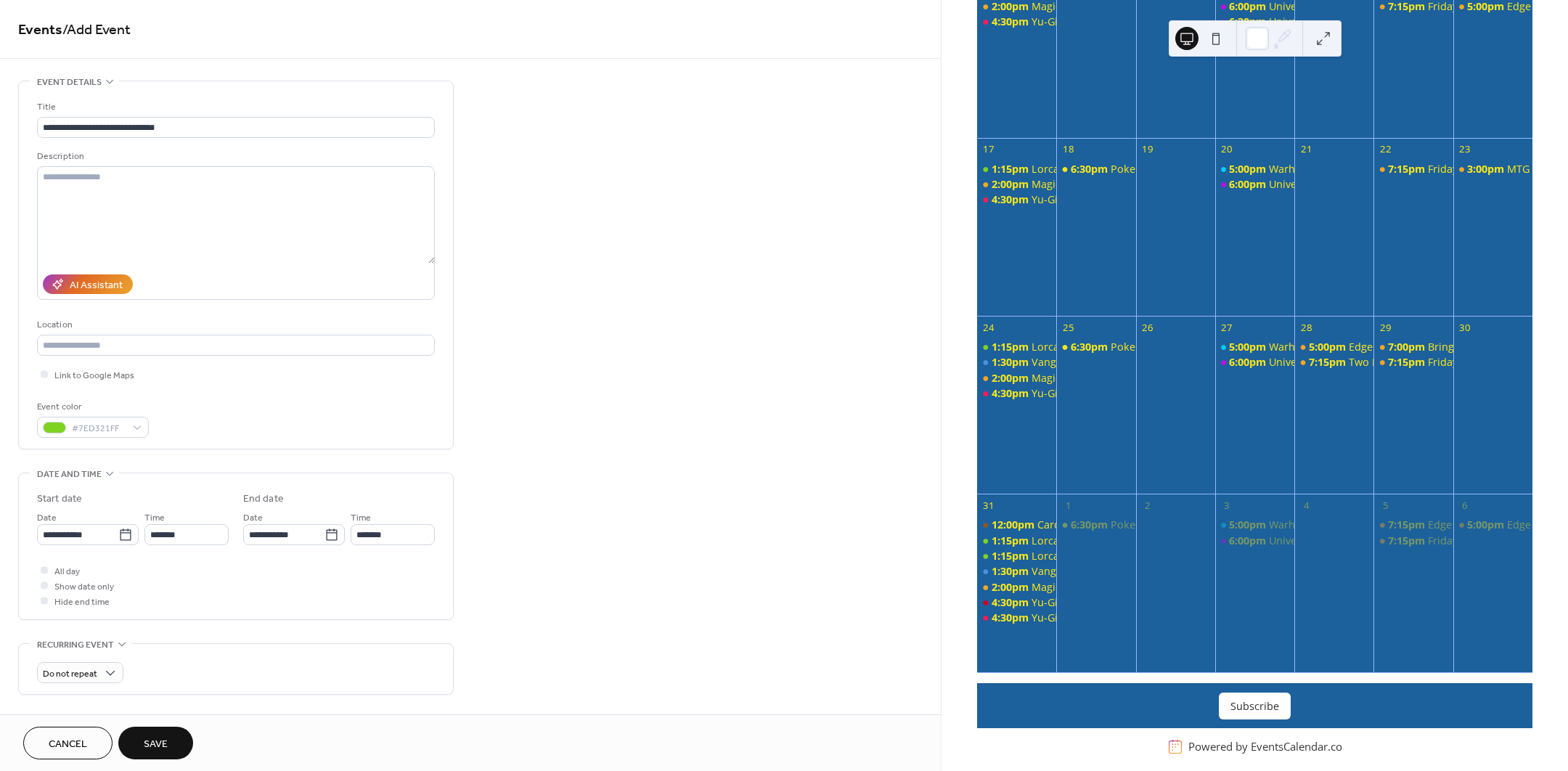 click on "Save" at bounding box center [155, 743] 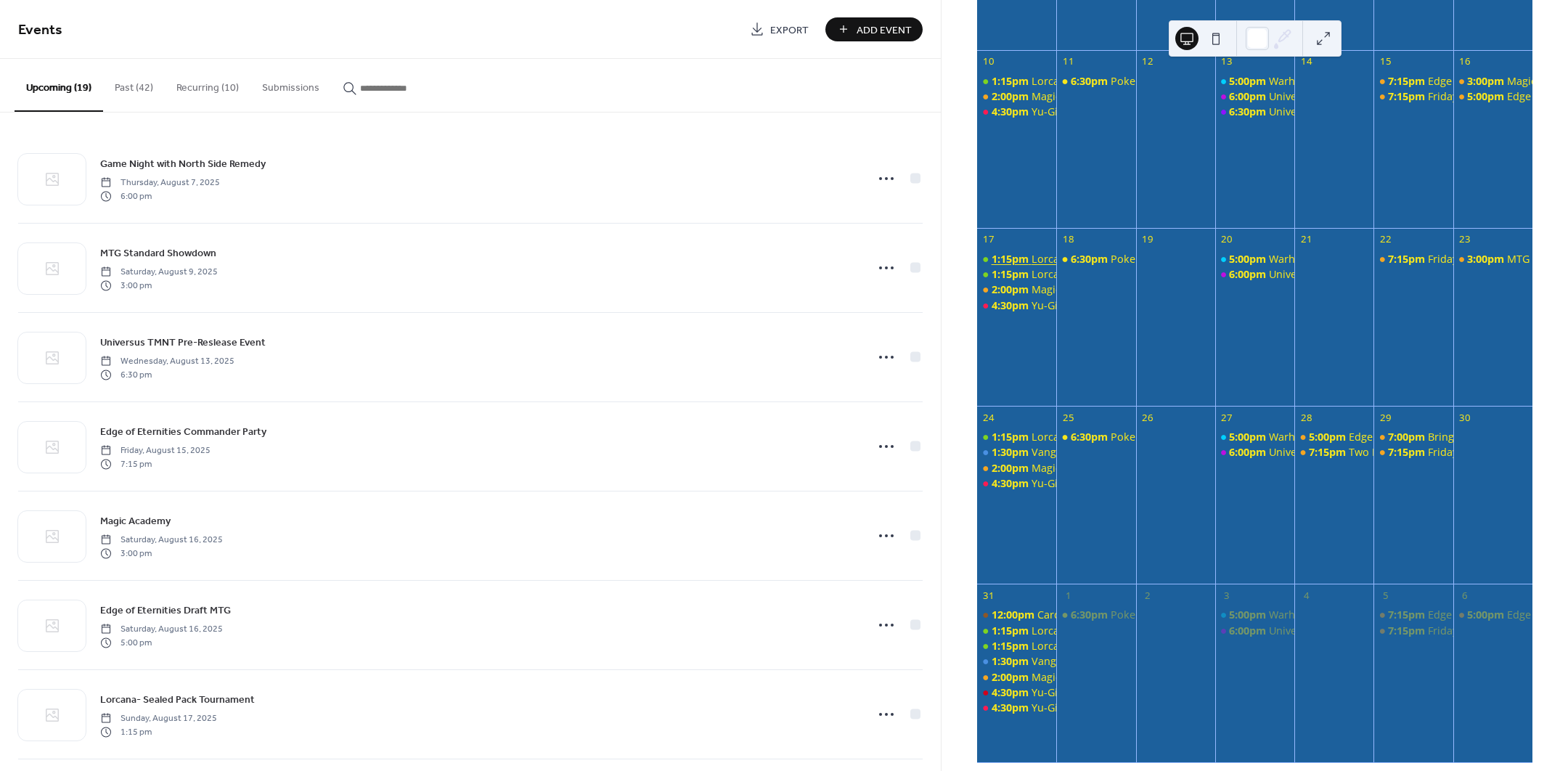 scroll, scrollTop: 454, scrollLeft: 0, axis: vertical 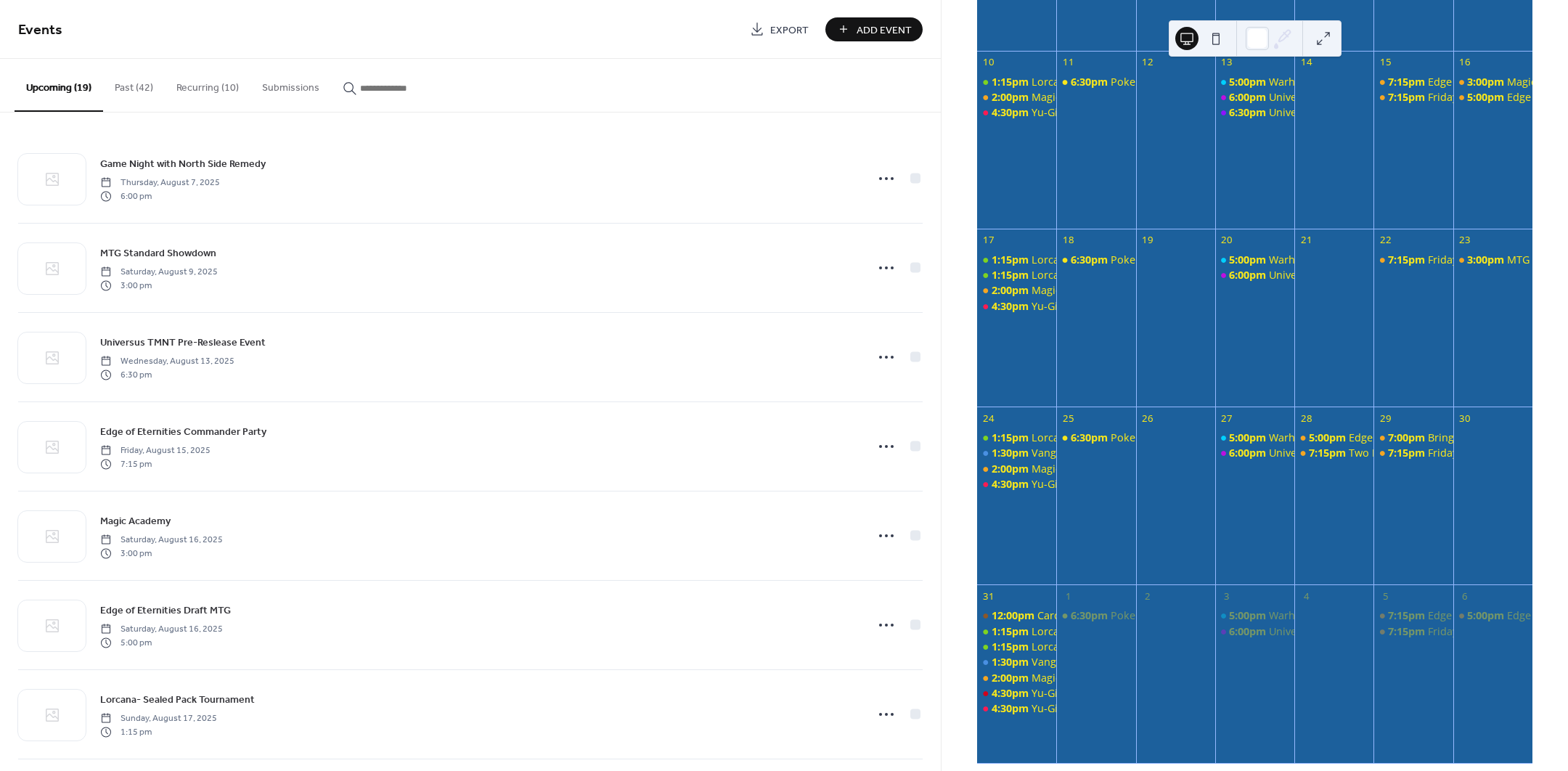 click on "Recurring (10)" at bounding box center (208, 84) 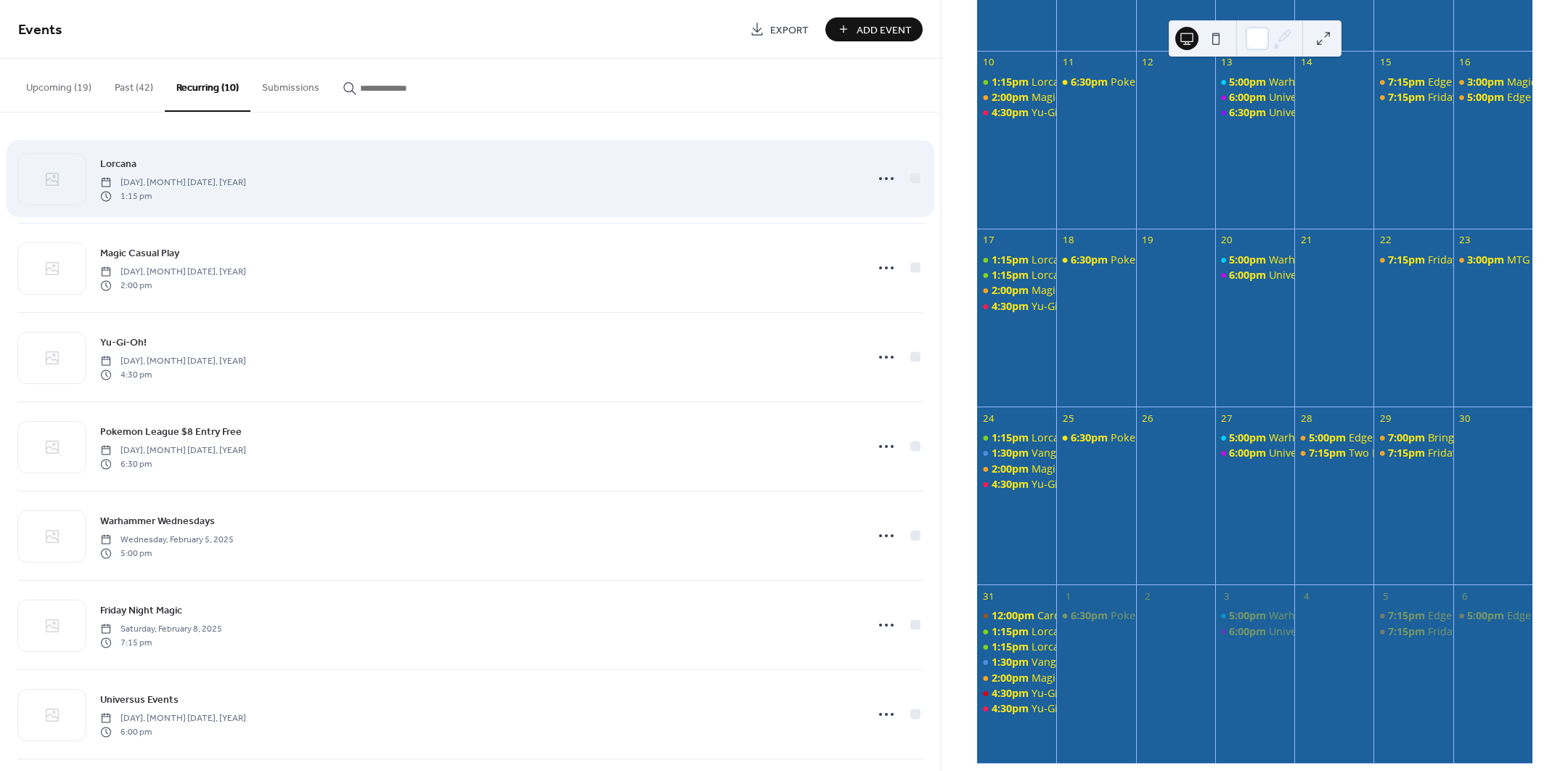 click on "Lorcana Sunday, January 26, 2025 1:15 pm" at bounding box center [478, 179] 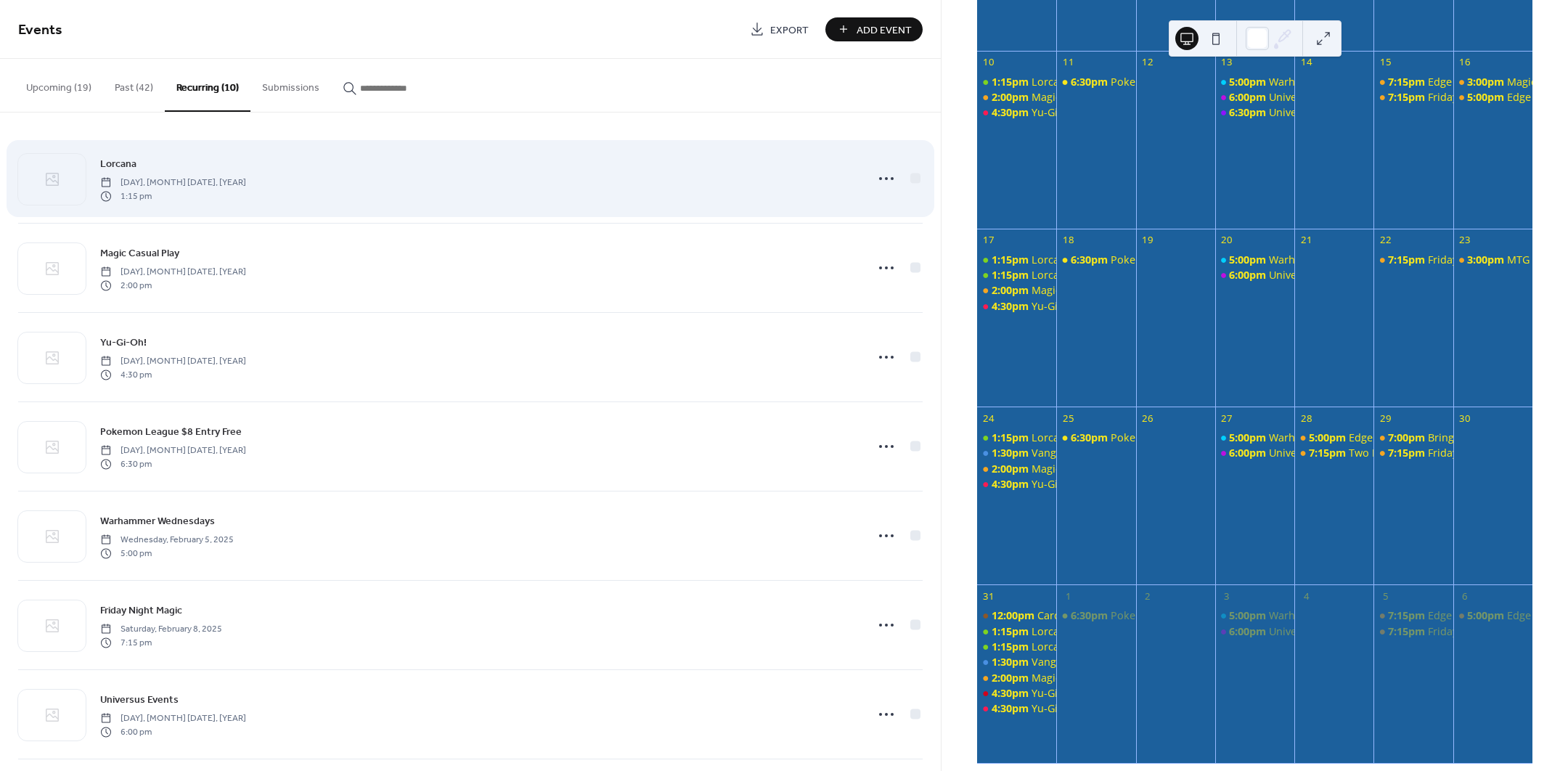 click on "Lorcana" at bounding box center (118, 164) 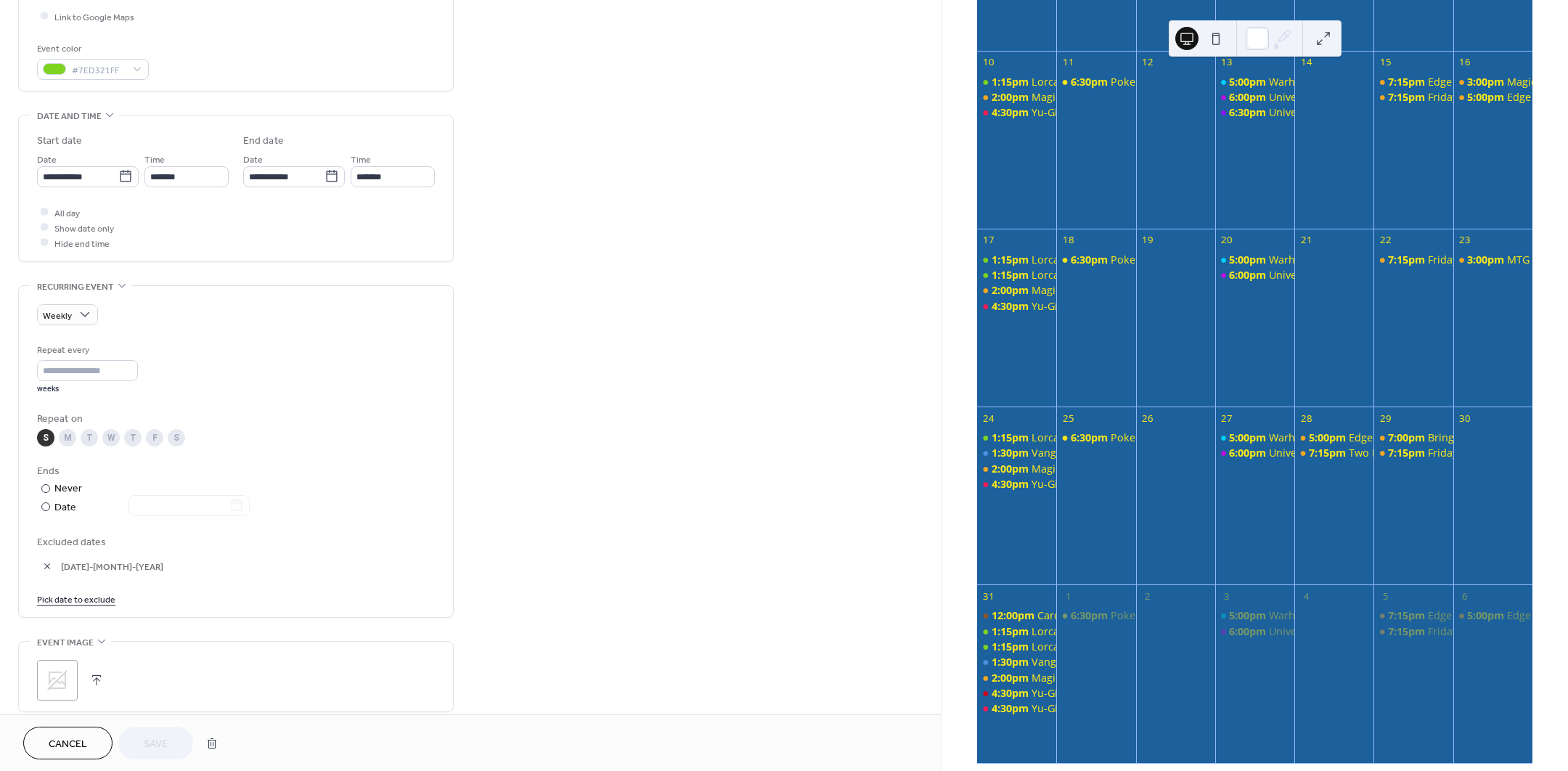 scroll, scrollTop: 363, scrollLeft: 0, axis: vertical 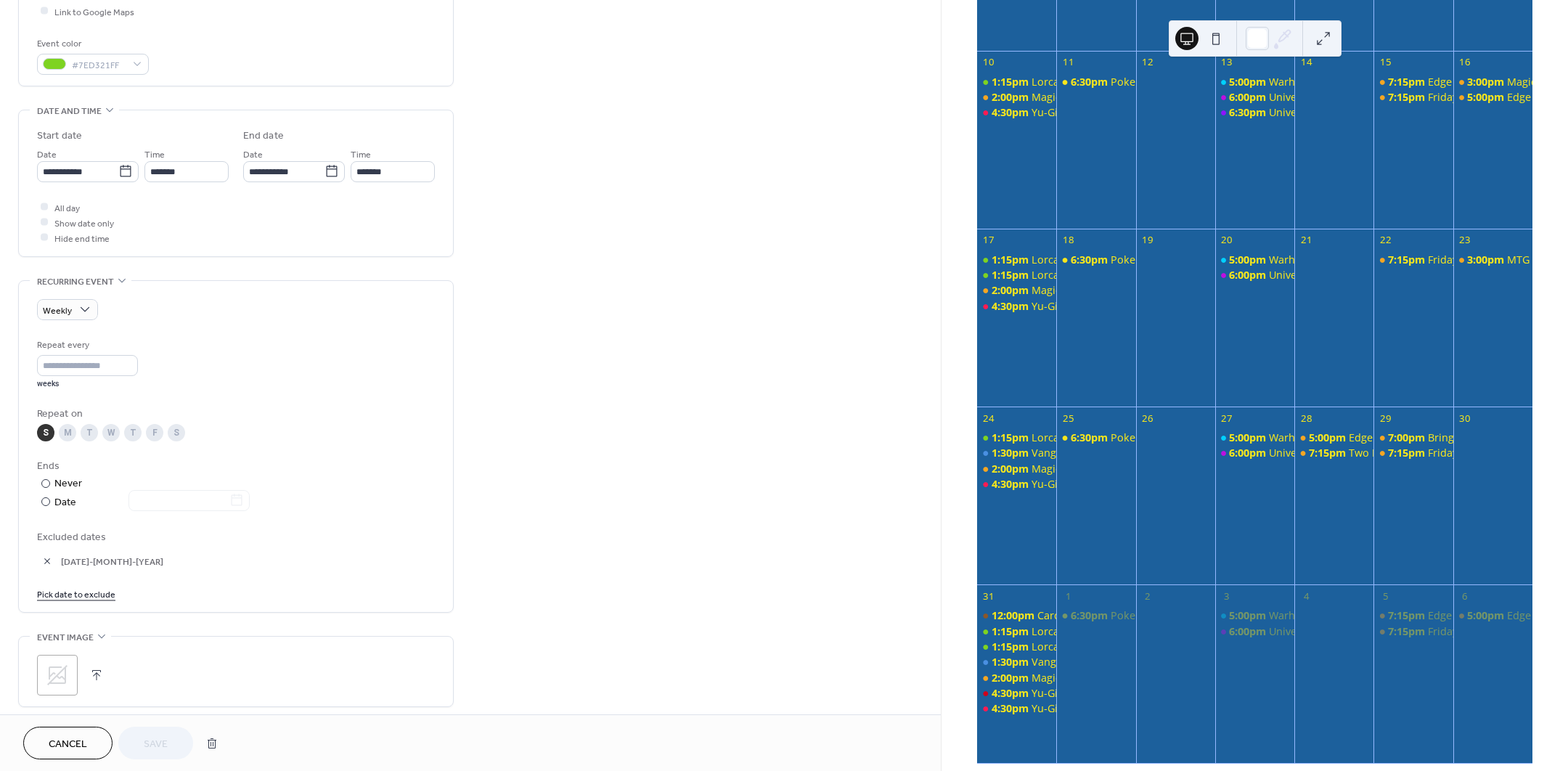 click on "Pick date to exclude" at bounding box center (76, 593) 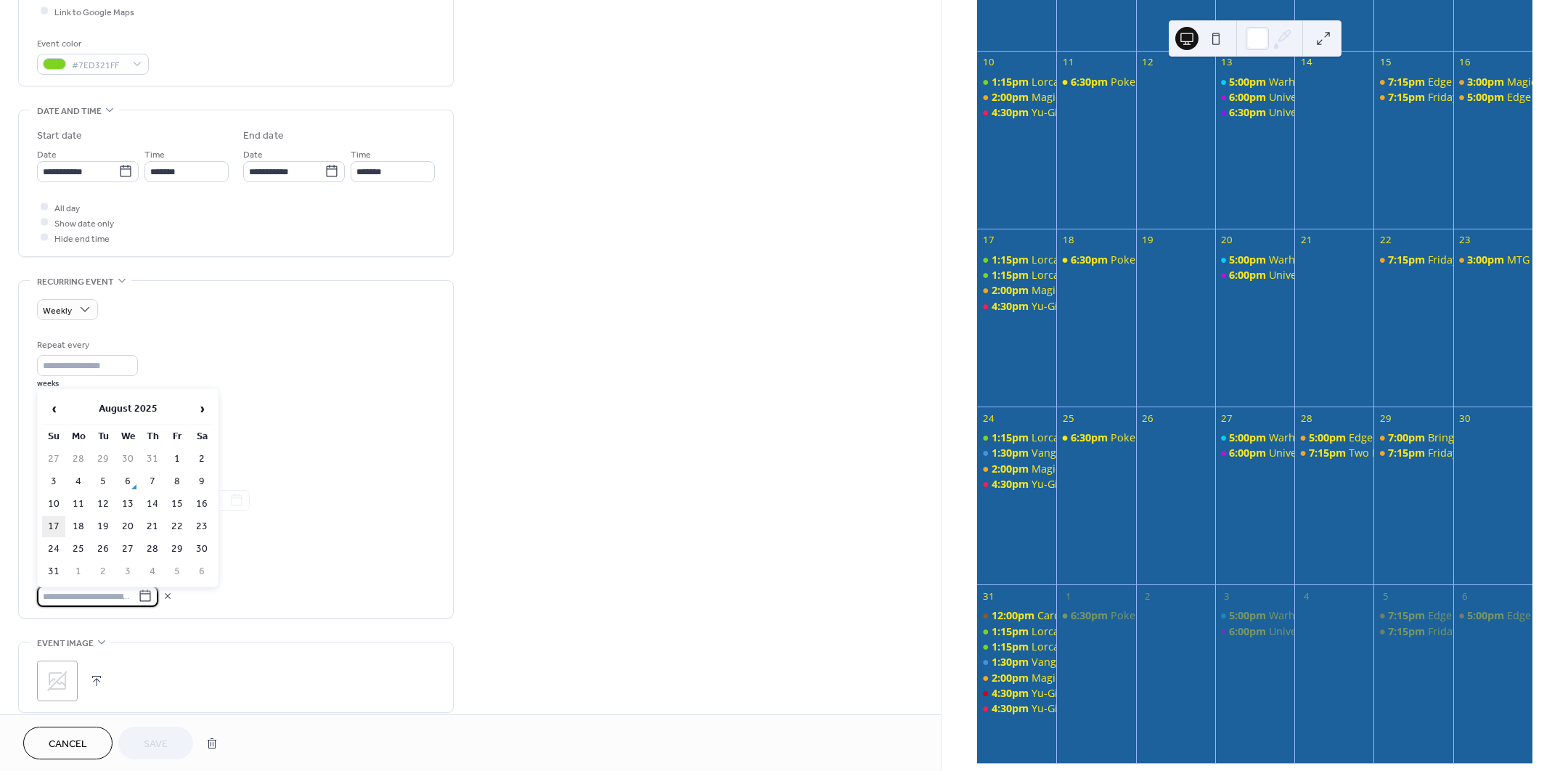 click on "17" at bounding box center (54, 526) 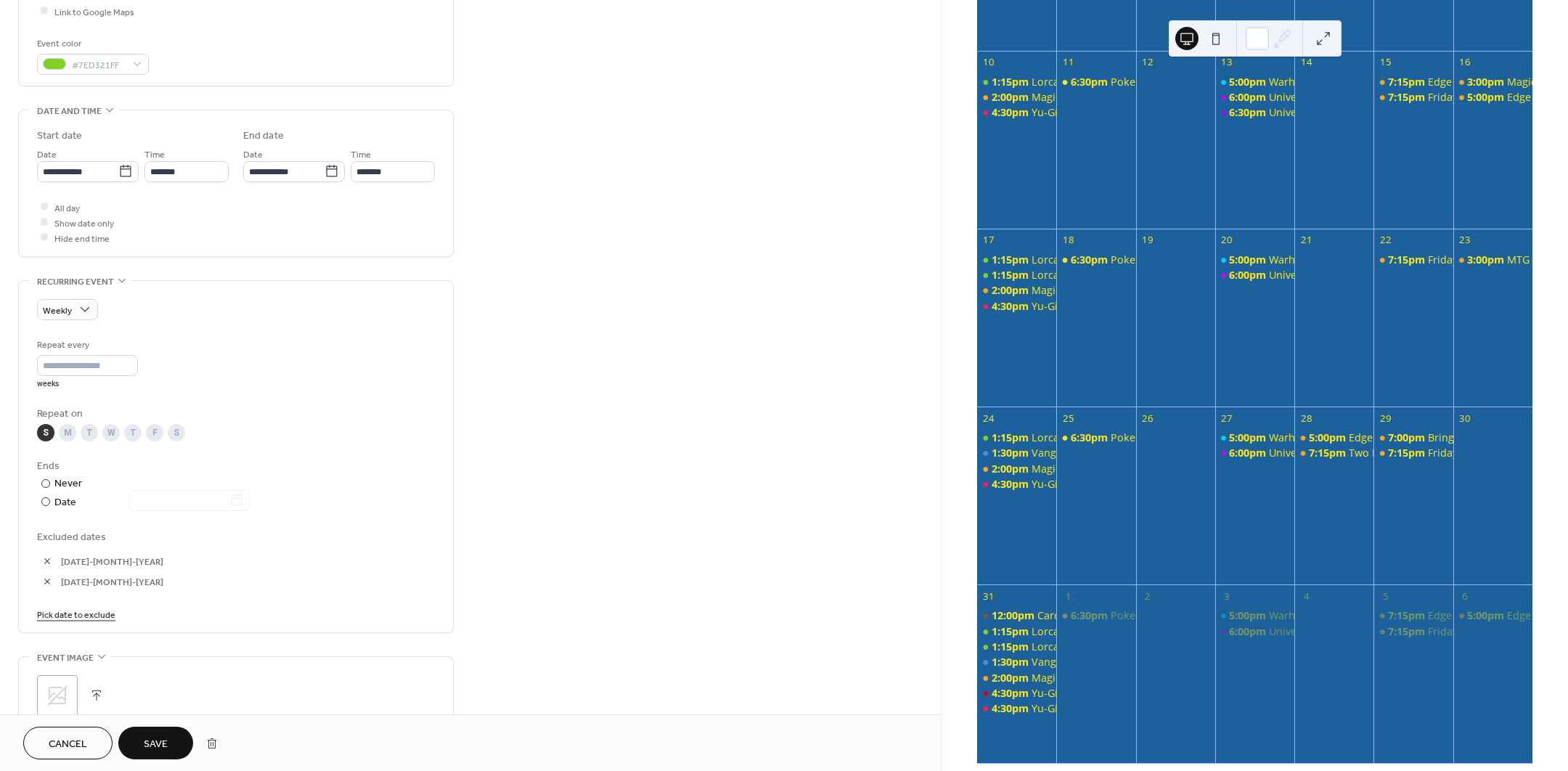 click on "Save" at bounding box center [155, 744] 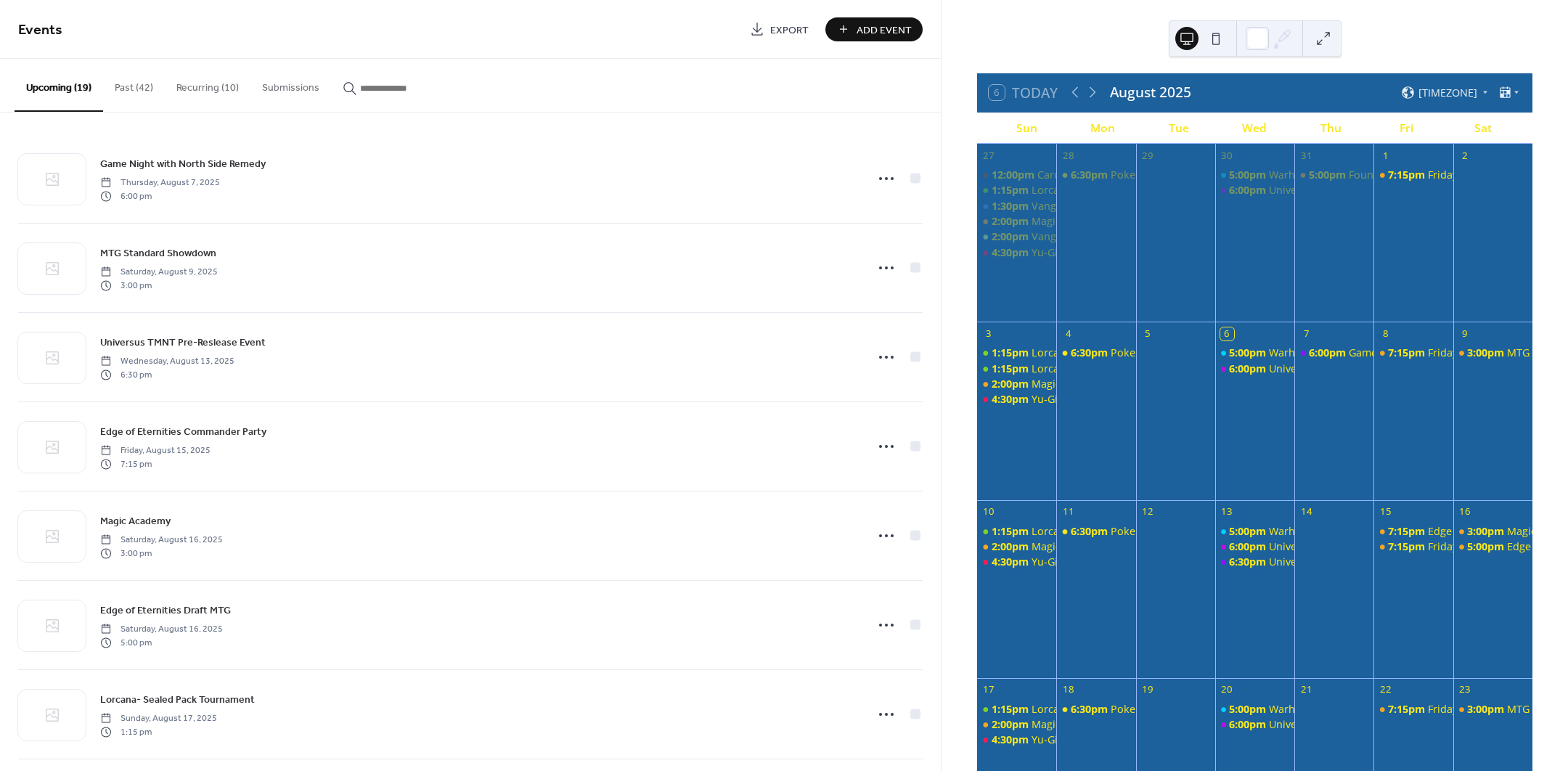 scroll, scrollTop: 0, scrollLeft: 0, axis: both 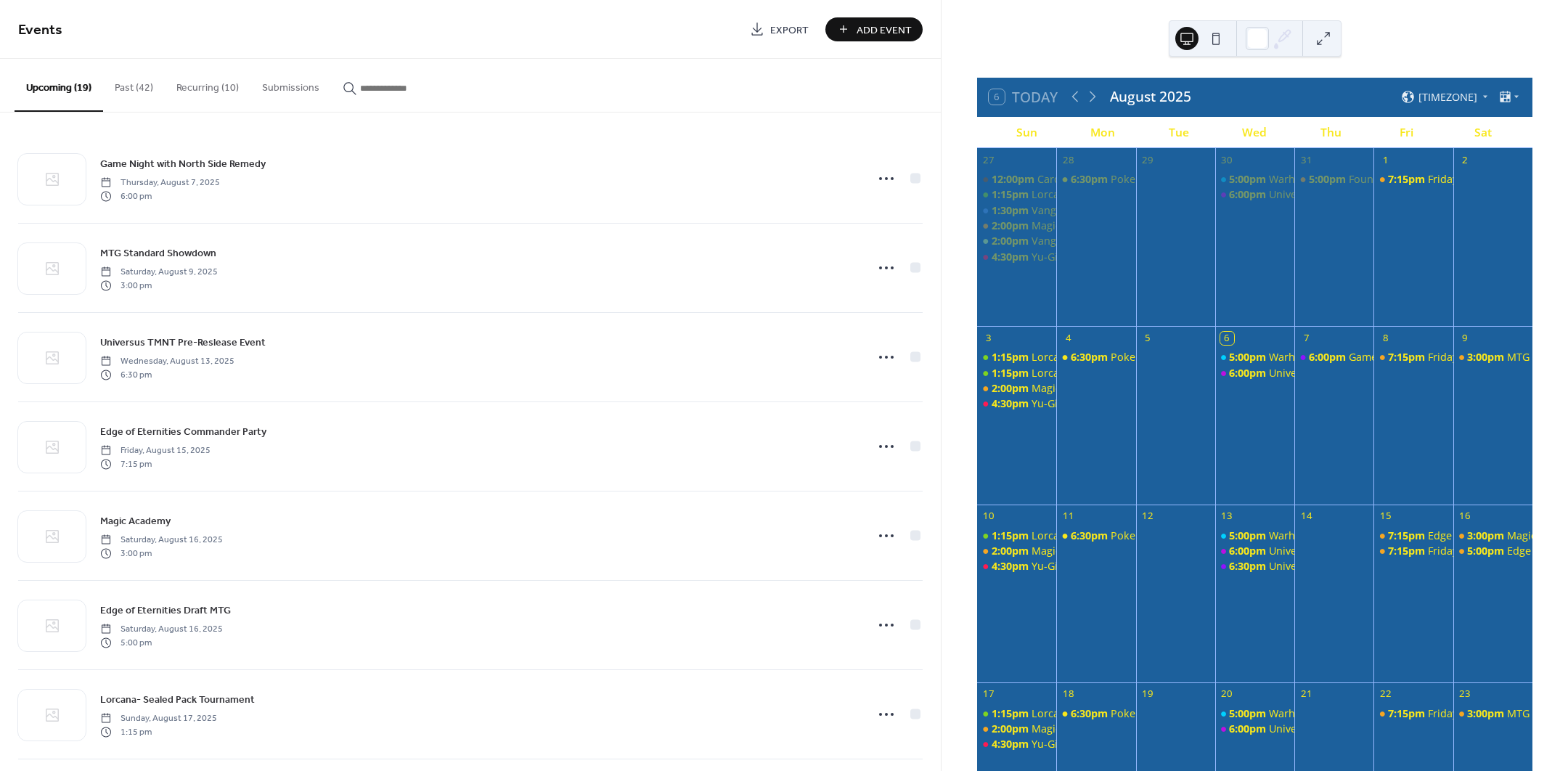 click on "Export" at bounding box center [789, 30] 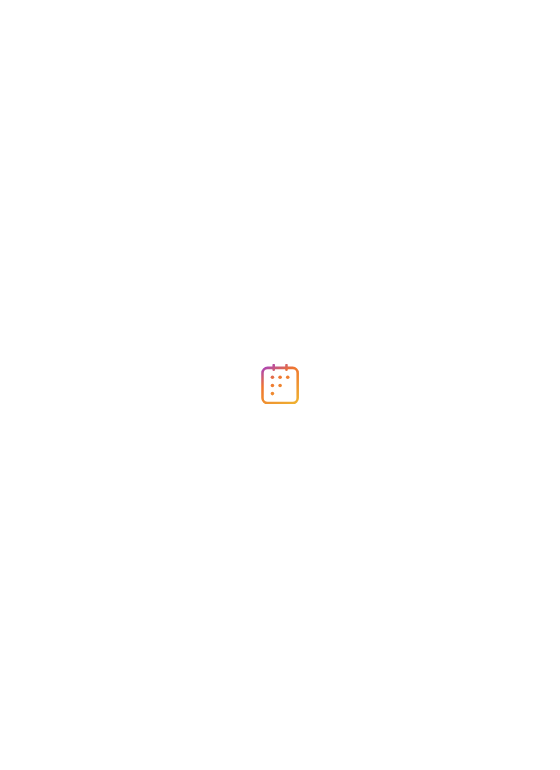 scroll, scrollTop: 0, scrollLeft: 0, axis: both 